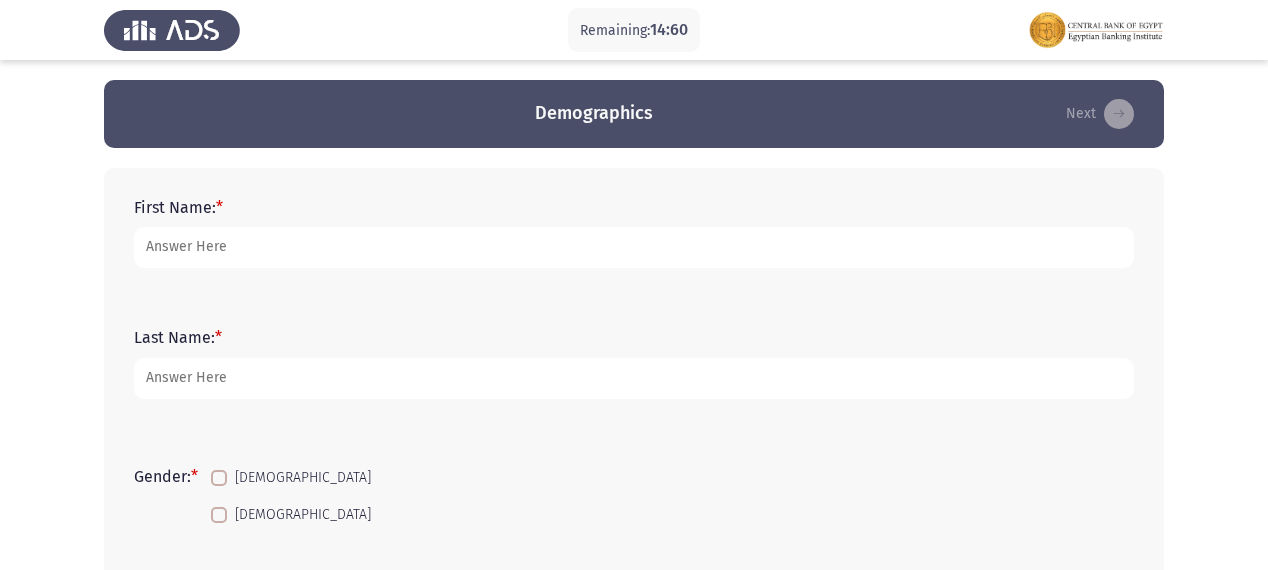 scroll, scrollTop: 0, scrollLeft: 0, axis: both 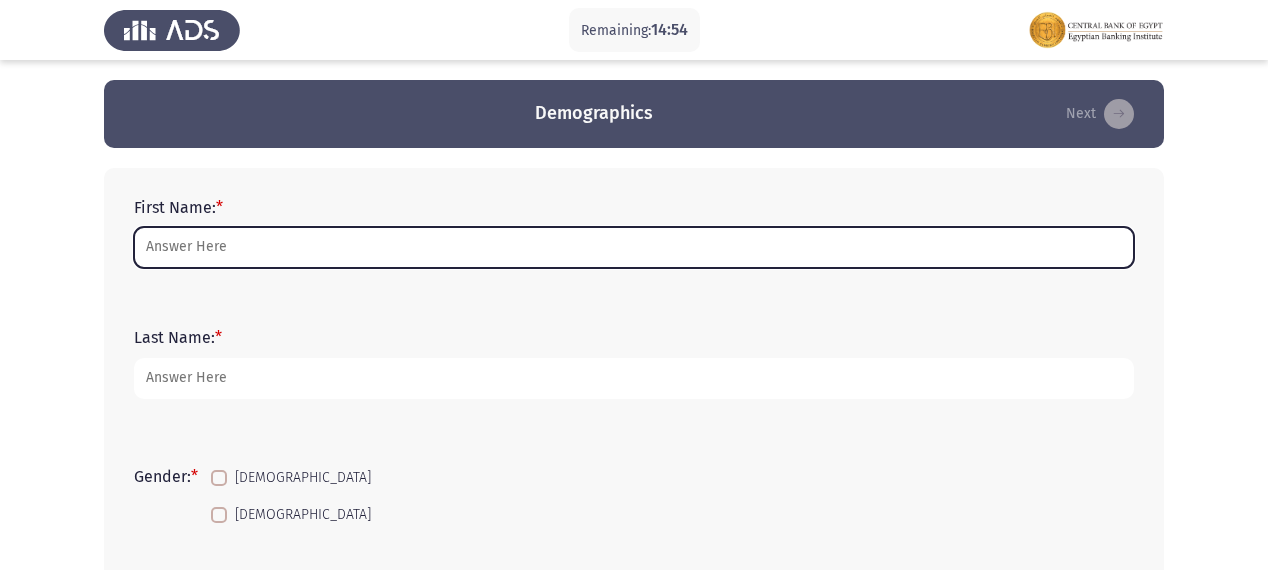 click on "First Name:   *" at bounding box center (634, 247) 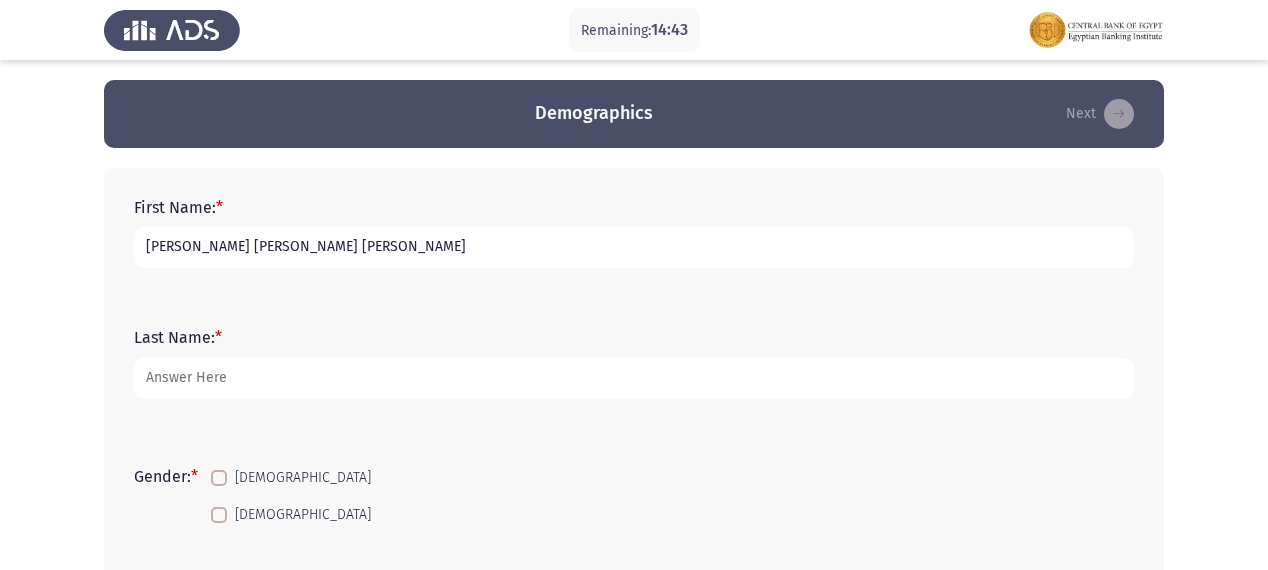 type on "[PERSON_NAME] [PERSON_NAME] [PERSON_NAME]" 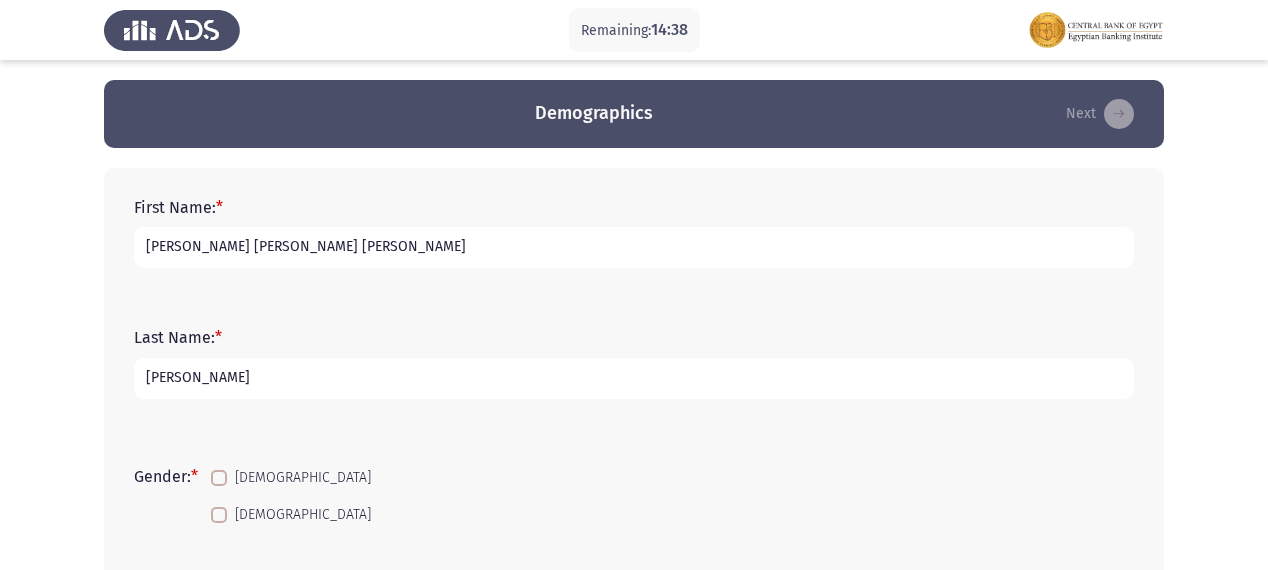 drag, startPoint x: 200, startPoint y: 378, endPoint x: 71, endPoint y: 372, distance: 129.13947 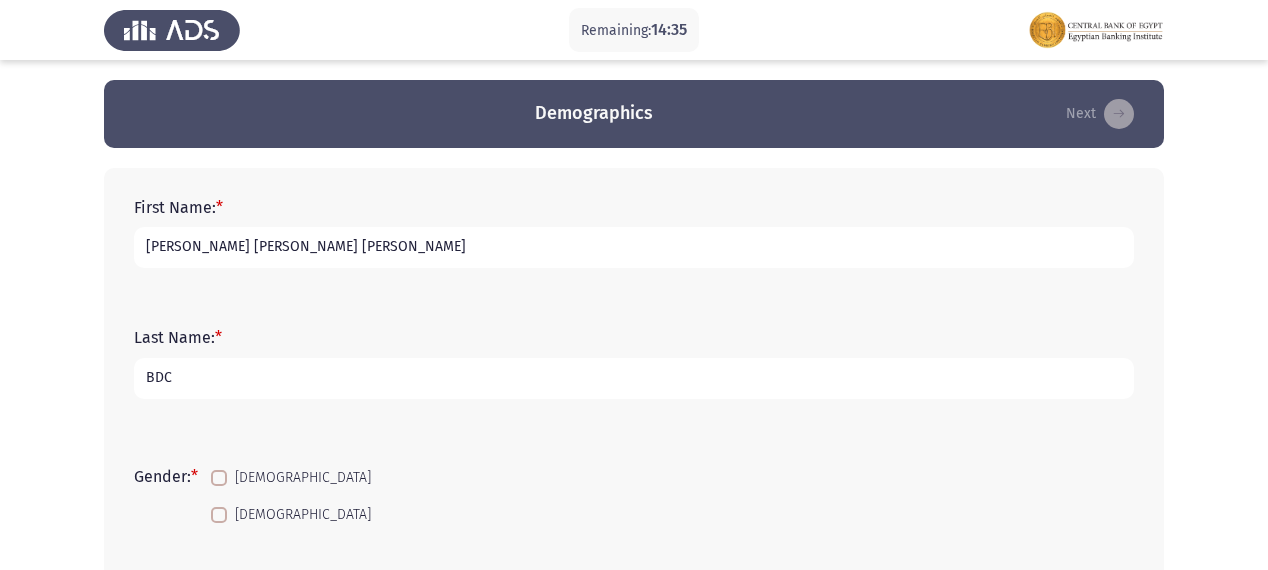 type on "BDC" 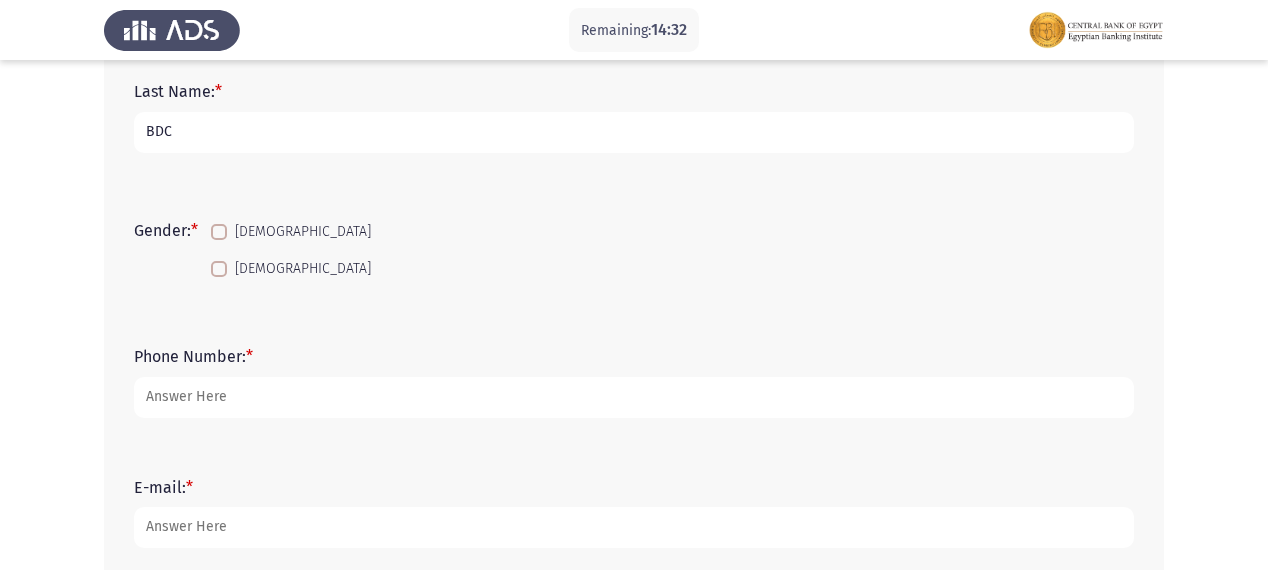 scroll, scrollTop: 320, scrollLeft: 0, axis: vertical 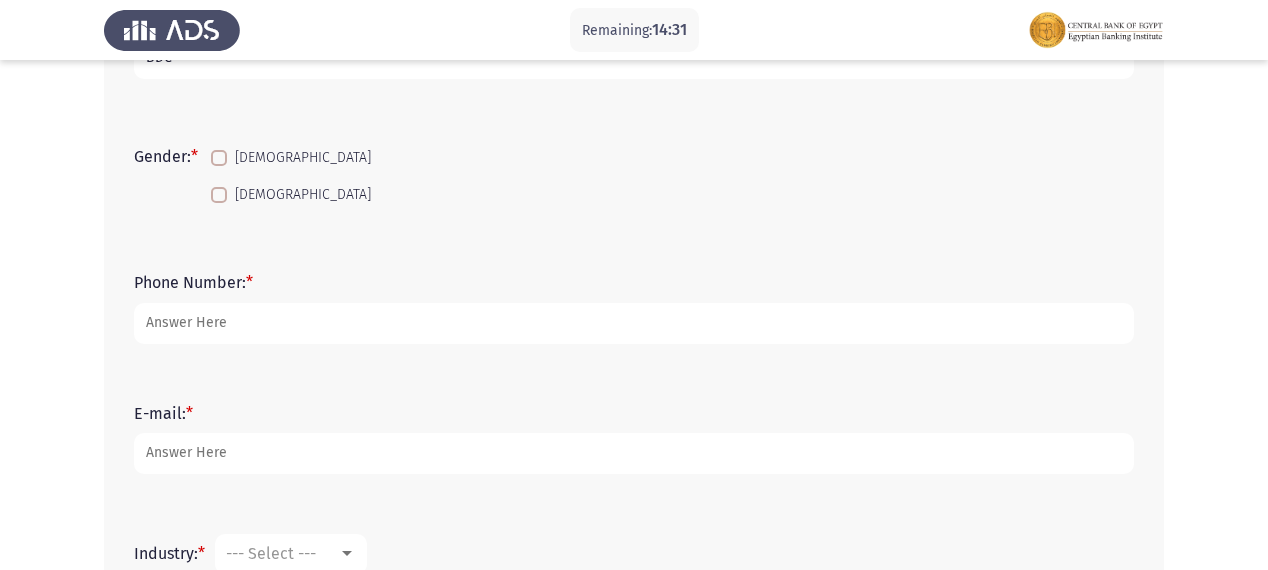 click at bounding box center [219, 158] 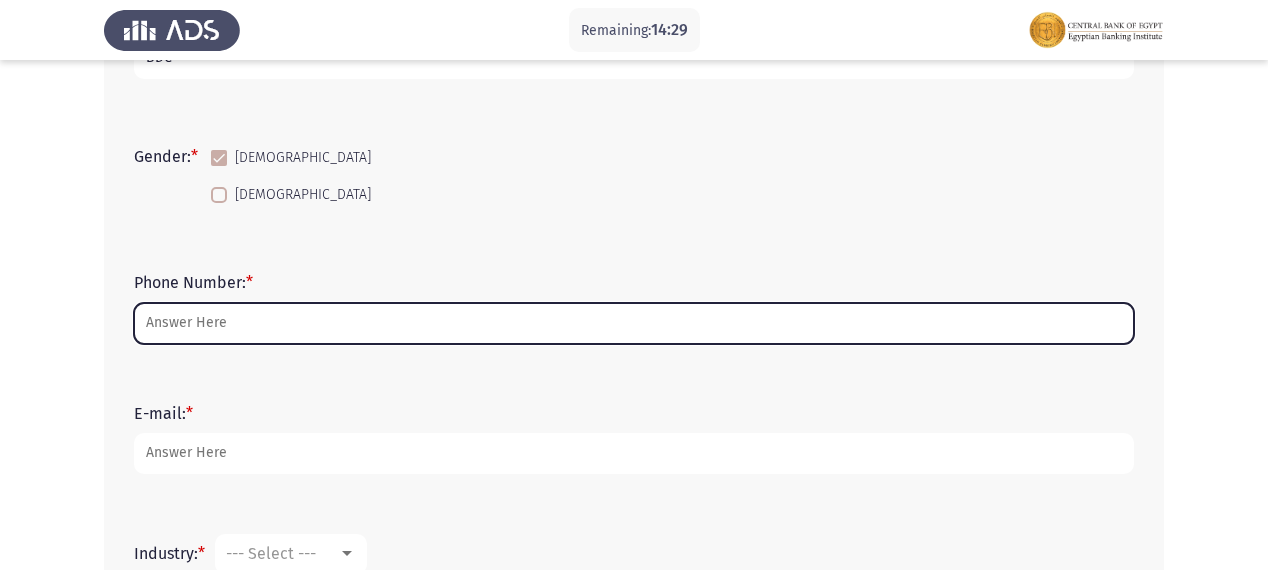 click on "Phone Number:    *" at bounding box center [634, 323] 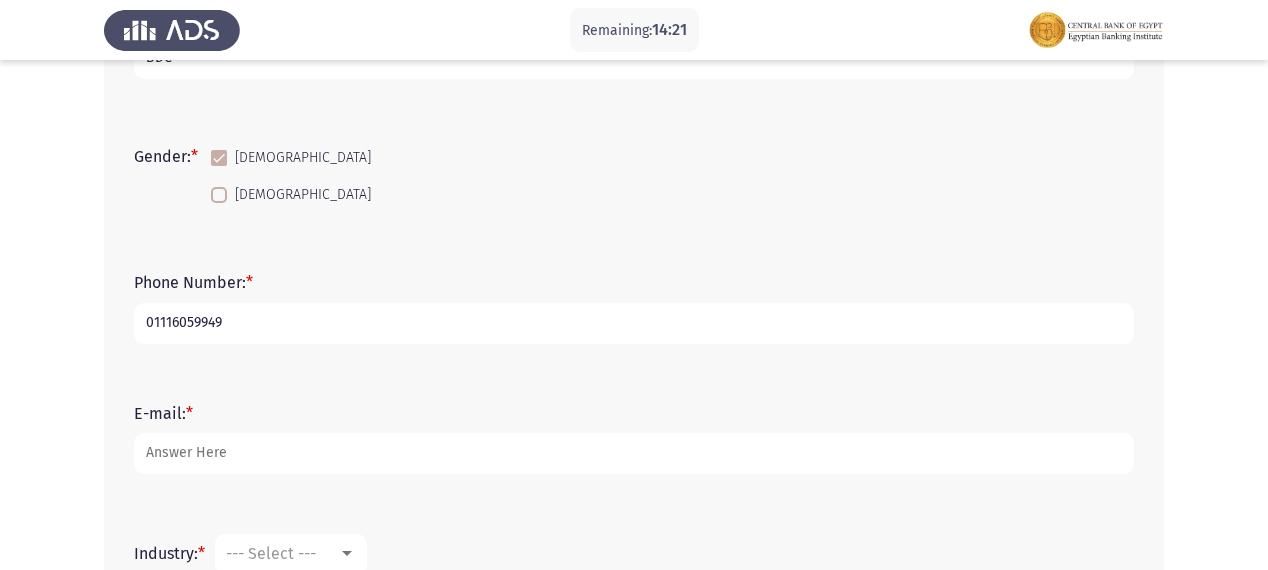 type on "01116059949" 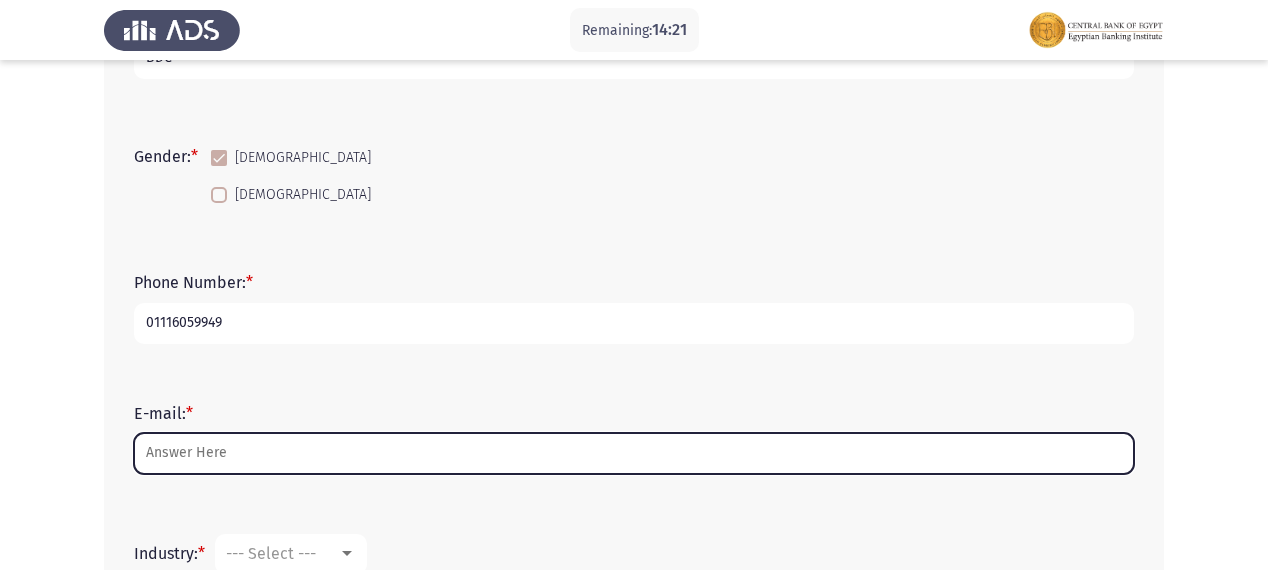 click on "E-mail:   *" at bounding box center [634, 453] 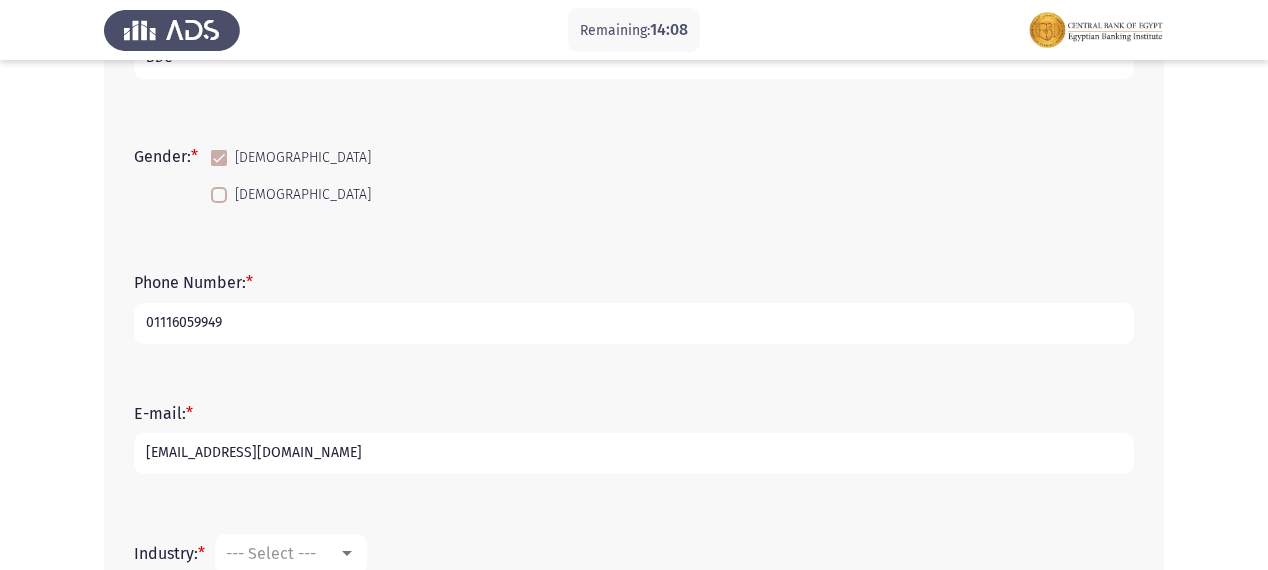 type on "[EMAIL_ADDRESS][DOMAIN_NAME]" 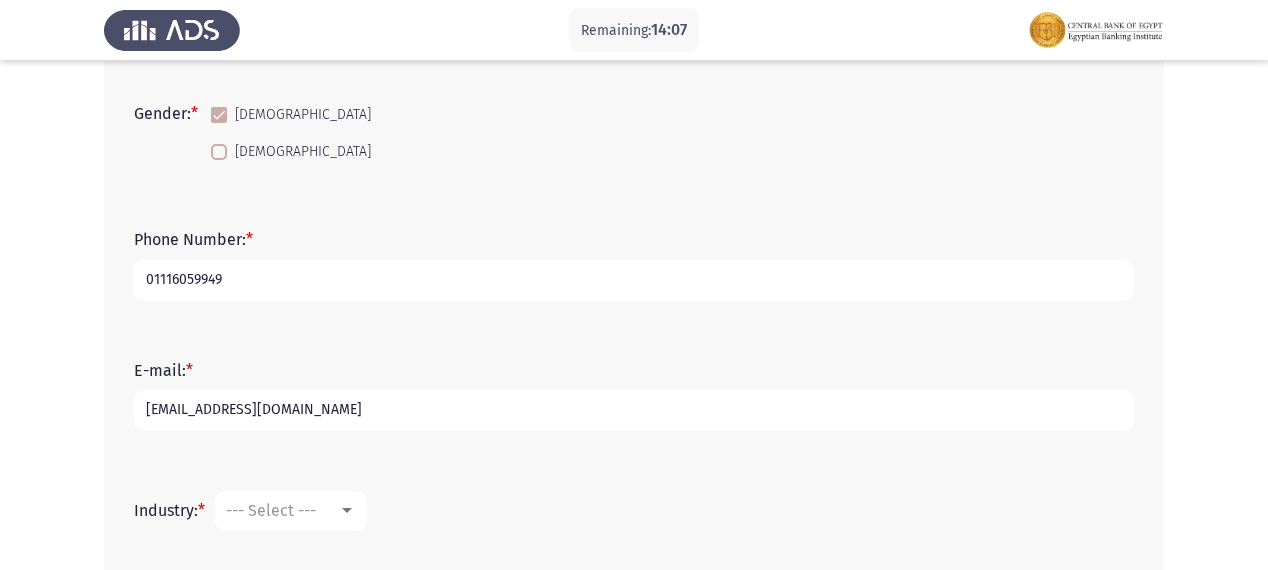 scroll, scrollTop: 400, scrollLeft: 0, axis: vertical 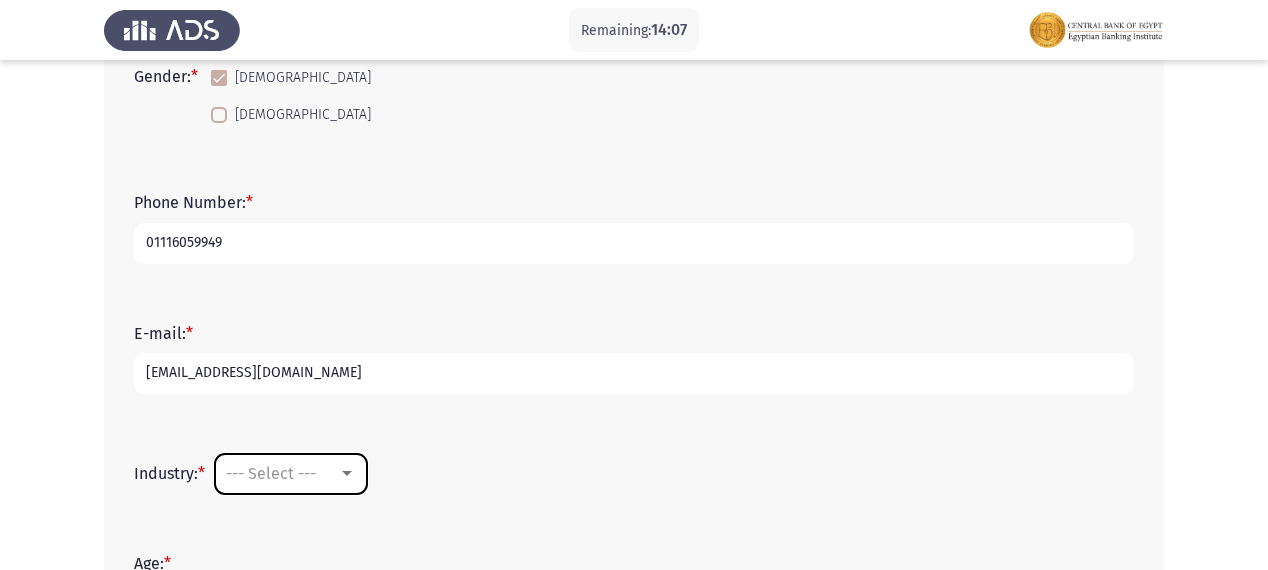 click on "--- Select ---" at bounding box center (291, 474) 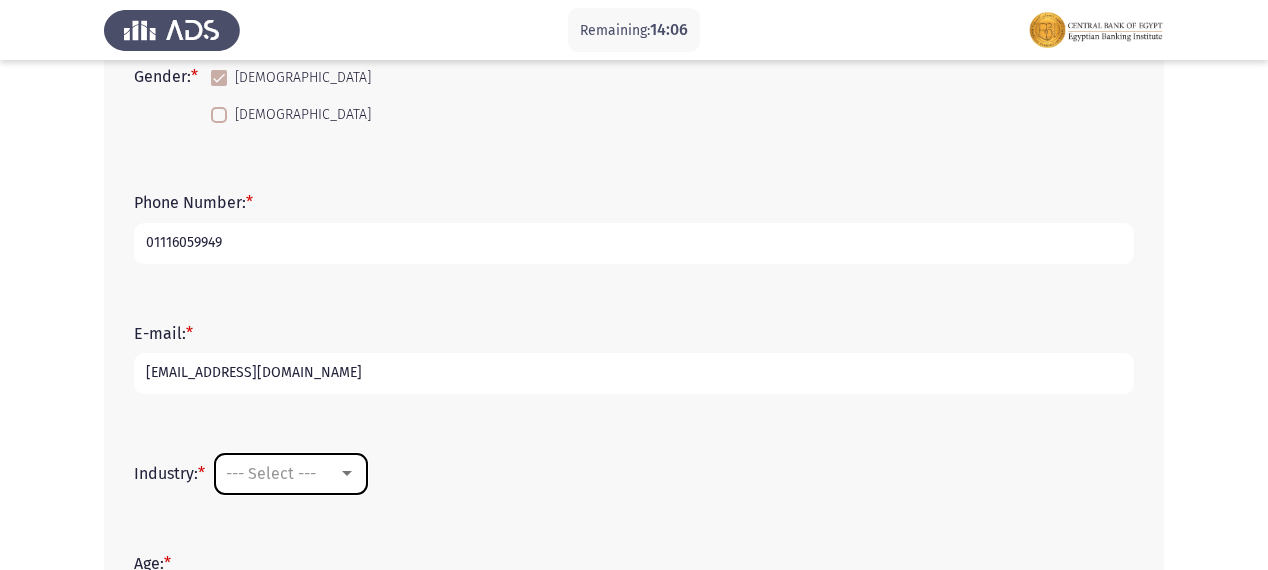 click on "--- Select ---" at bounding box center [271, 473] 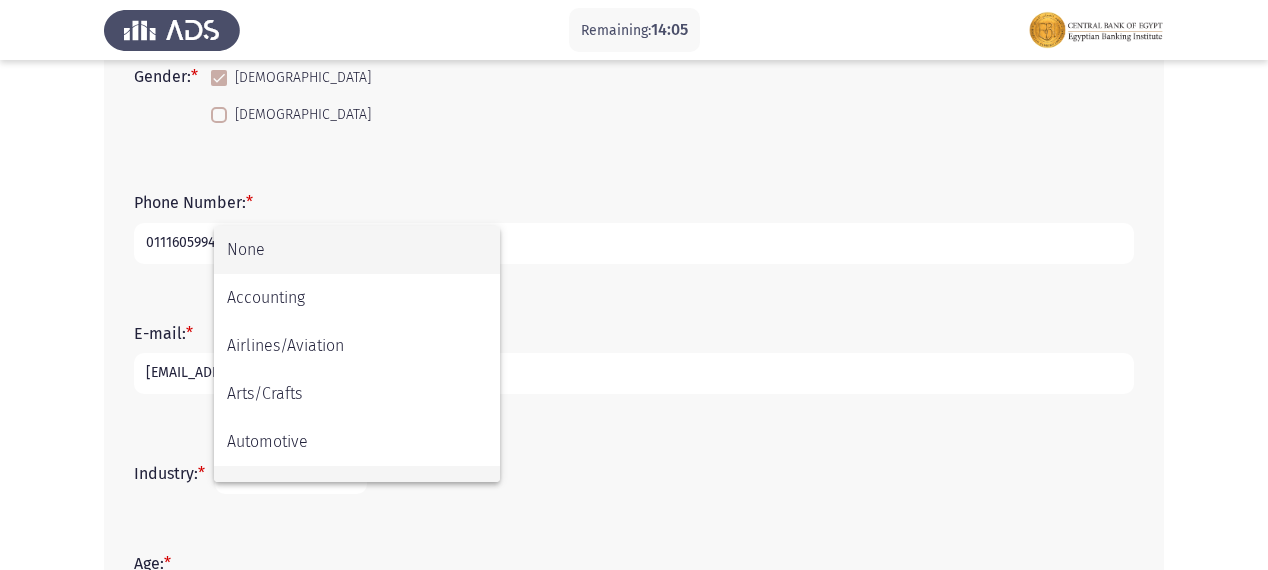 click on "Banking" at bounding box center [357, 490] 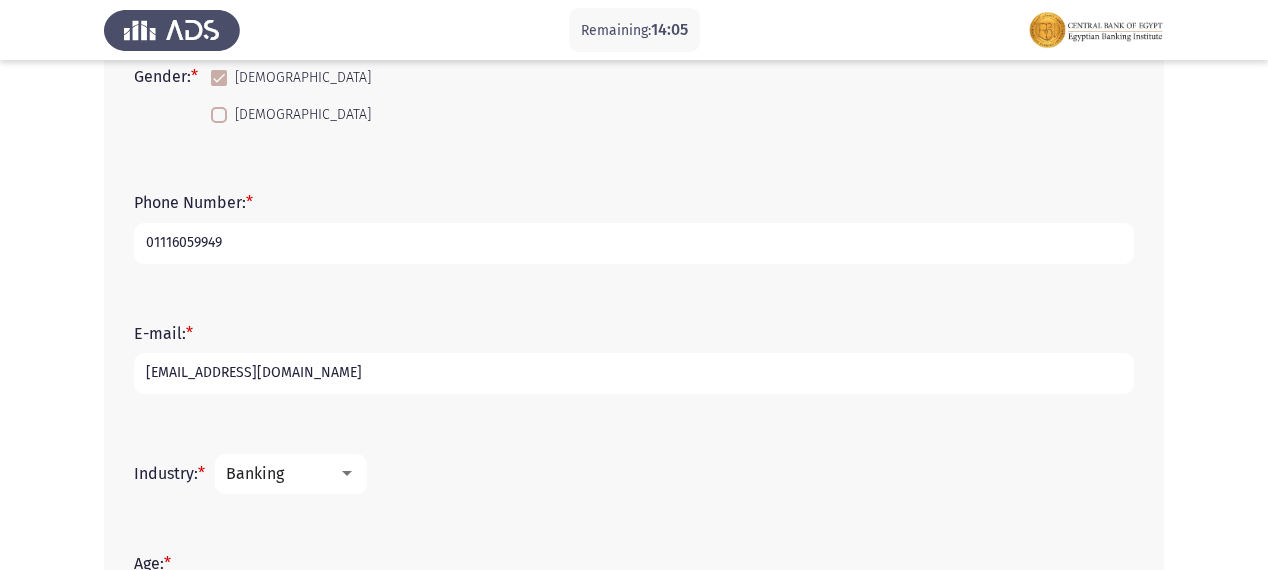 scroll, scrollTop: 32, scrollLeft: 0, axis: vertical 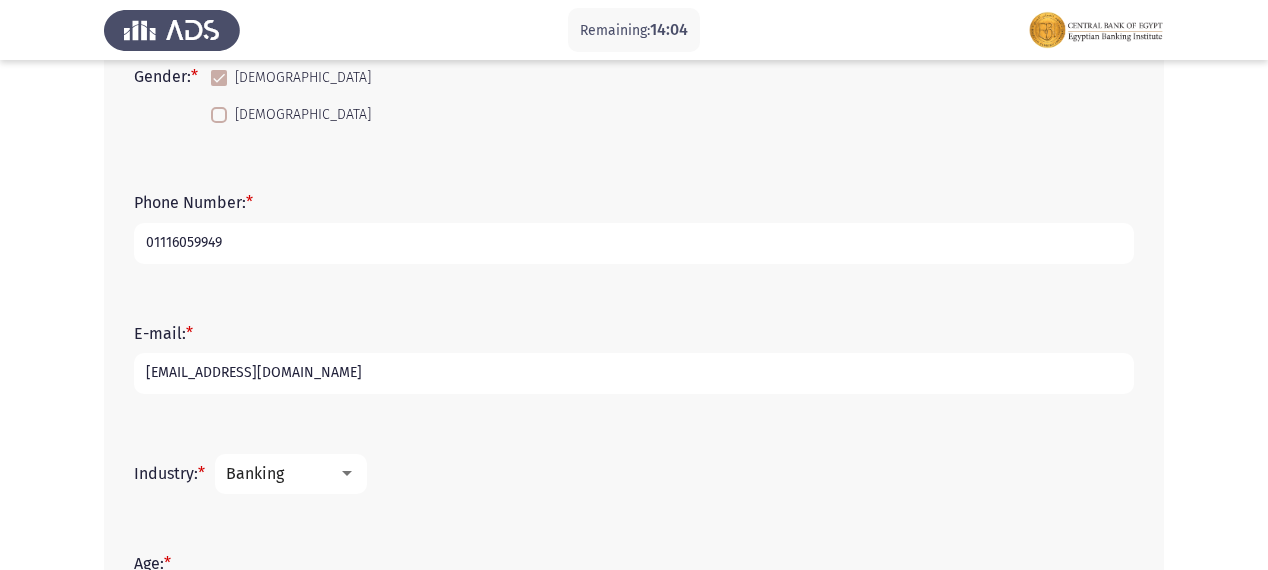 click on "Banking" at bounding box center [255, 473] 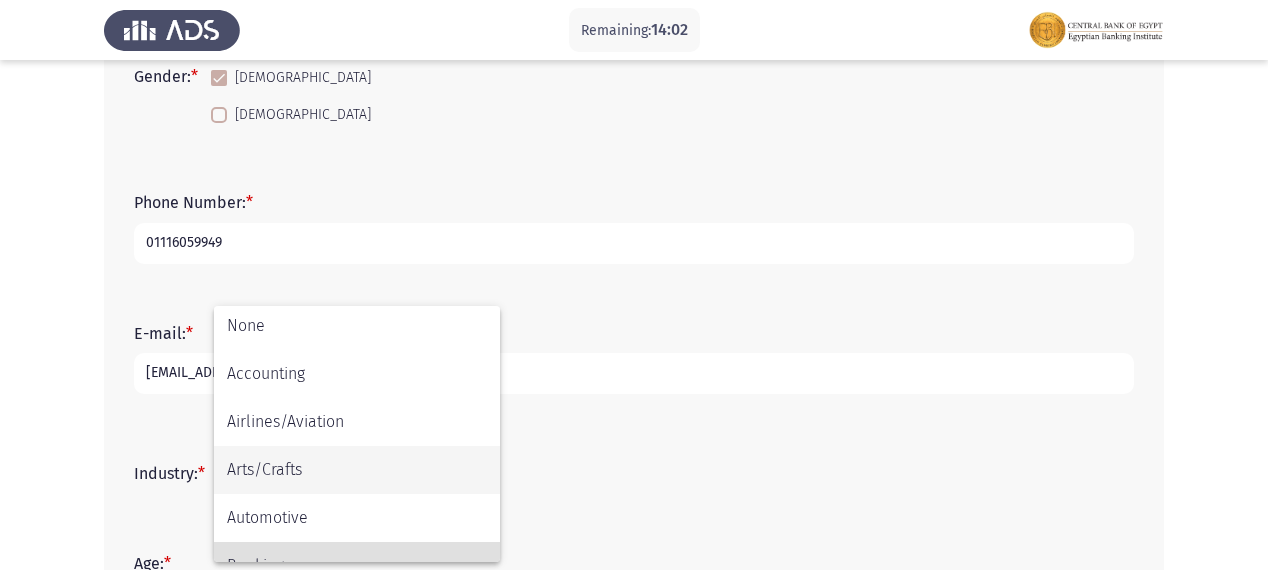 scroll, scrollTop: 0, scrollLeft: 0, axis: both 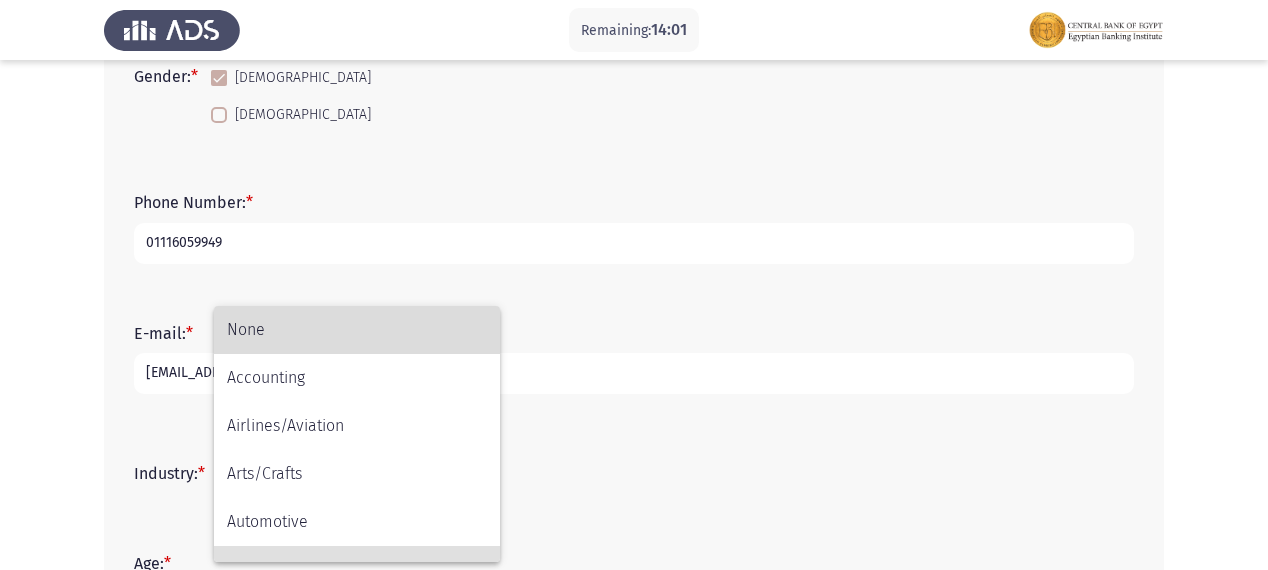 click on "None" at bounding box center [357, 330] 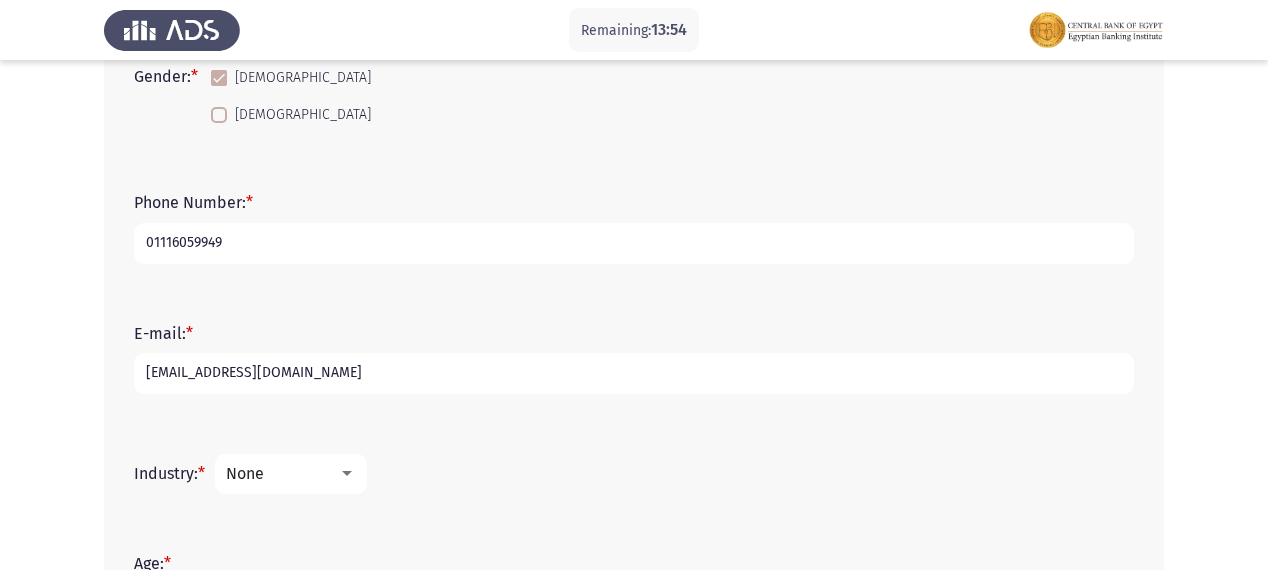 click at bounding box center [347, 473] 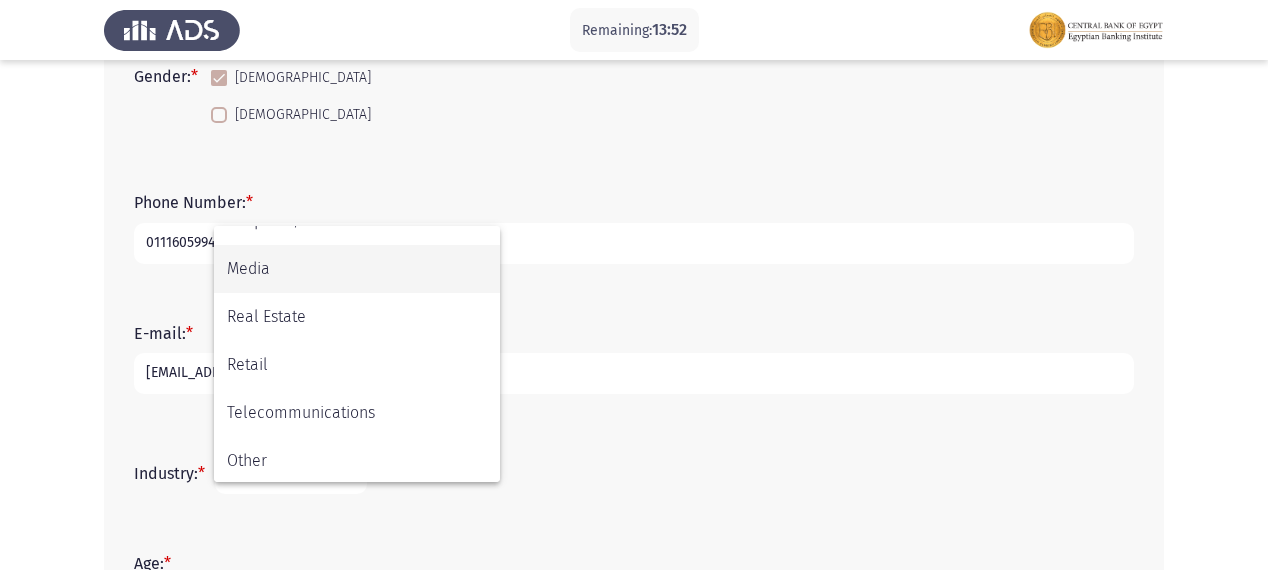 scroll, scrollTop: 704, scrollLeft: 0, axis: vertical 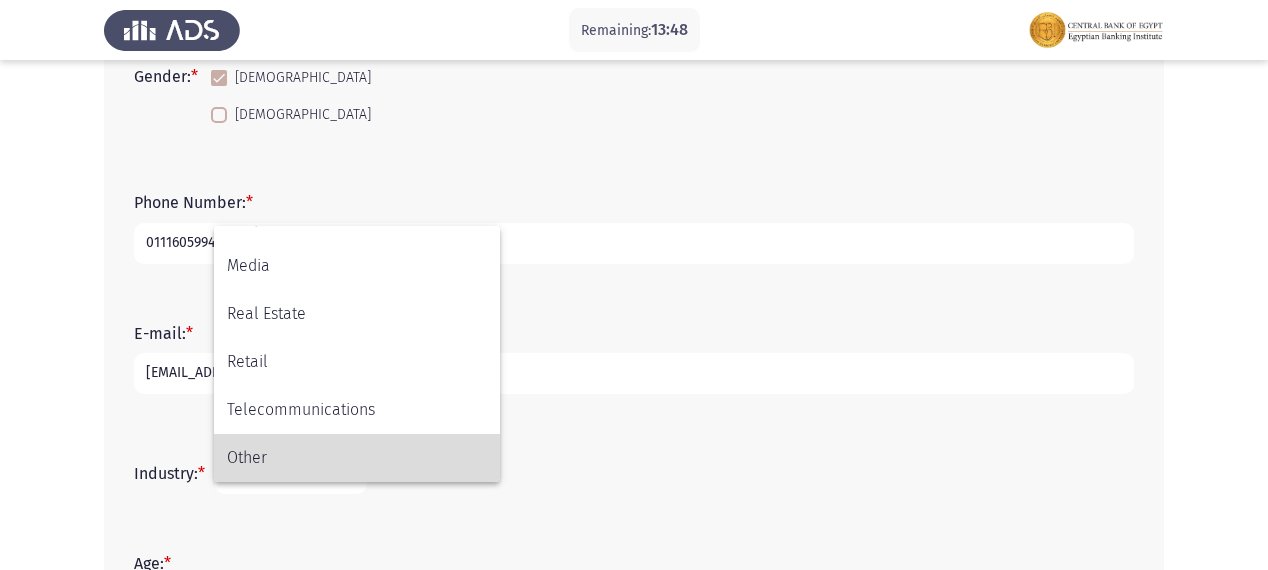 click on "Other" at bounding box center [357, 458] 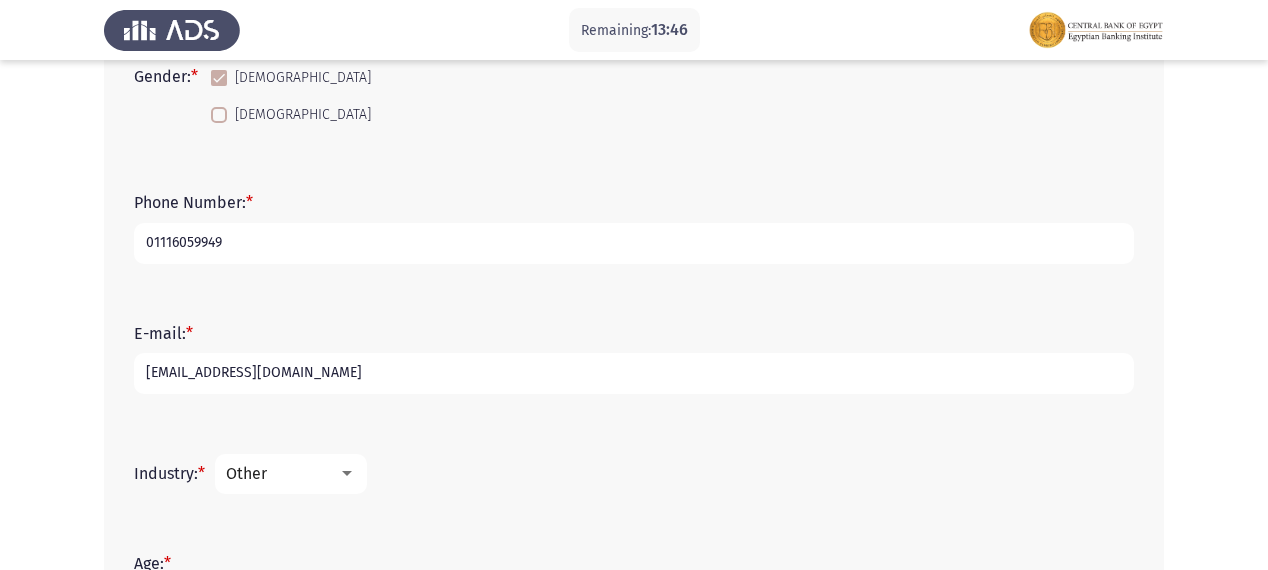 click on "Remaining:  13:46  Demographics   Next  First Name:   * [PERSON_NAME] [PERSON_NAME] [PERSON_NAME] Last Name:    * BDC Gender:   *   [DEMOGRAPHIC_DATA]   [DEMOGRAPHIC_DATA] Phone Number:    * [PHONE_NUMBER] E-mail:   * [EMAIL_ADDRESS][DOMAIN_NAME] Industry:   * Other Age:   * Job Title:   * National ID Number:   *  1 / 1 Pages   Next" 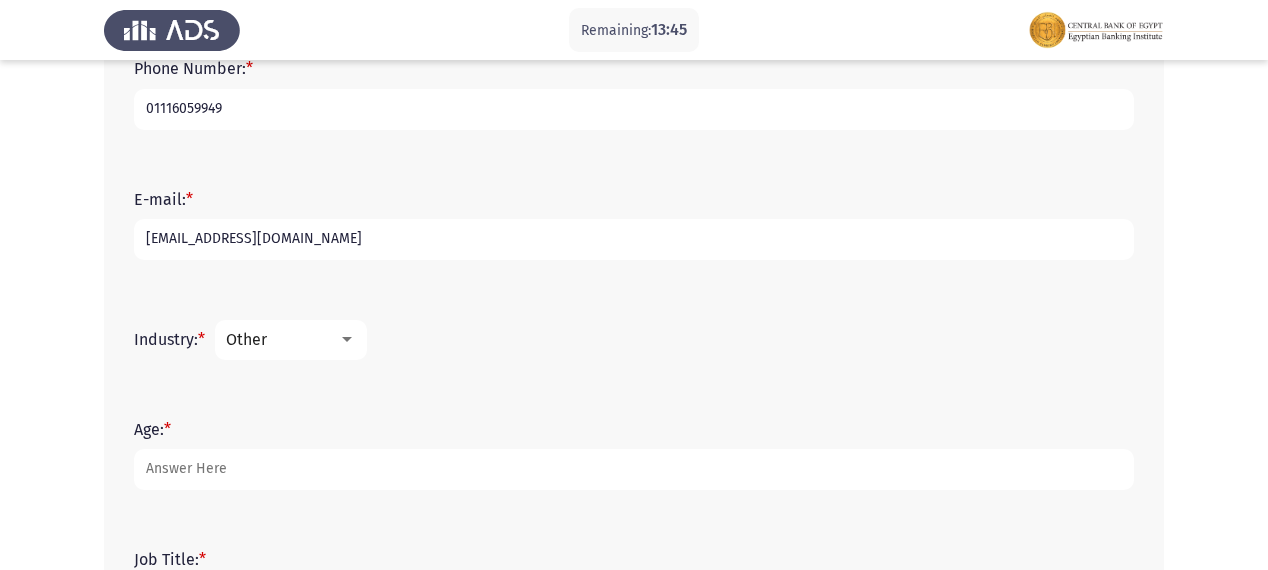 scroll, scrollTop: 560, scrollLeft: 0, axis: vertical 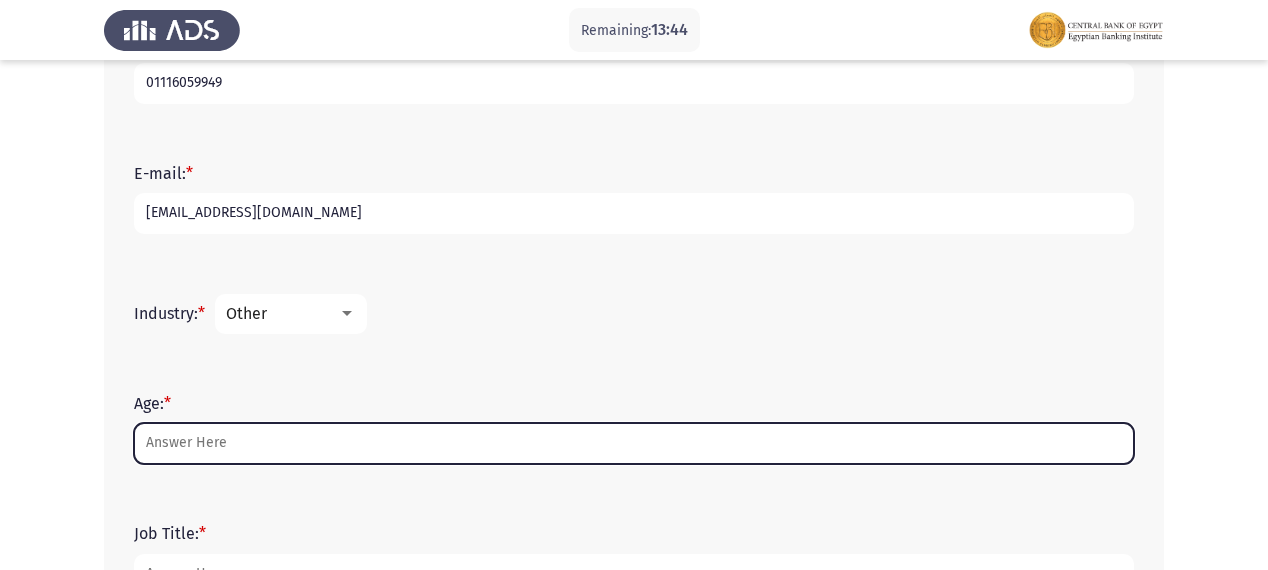 click on "Age:   *" at bounding box center (634, 443) 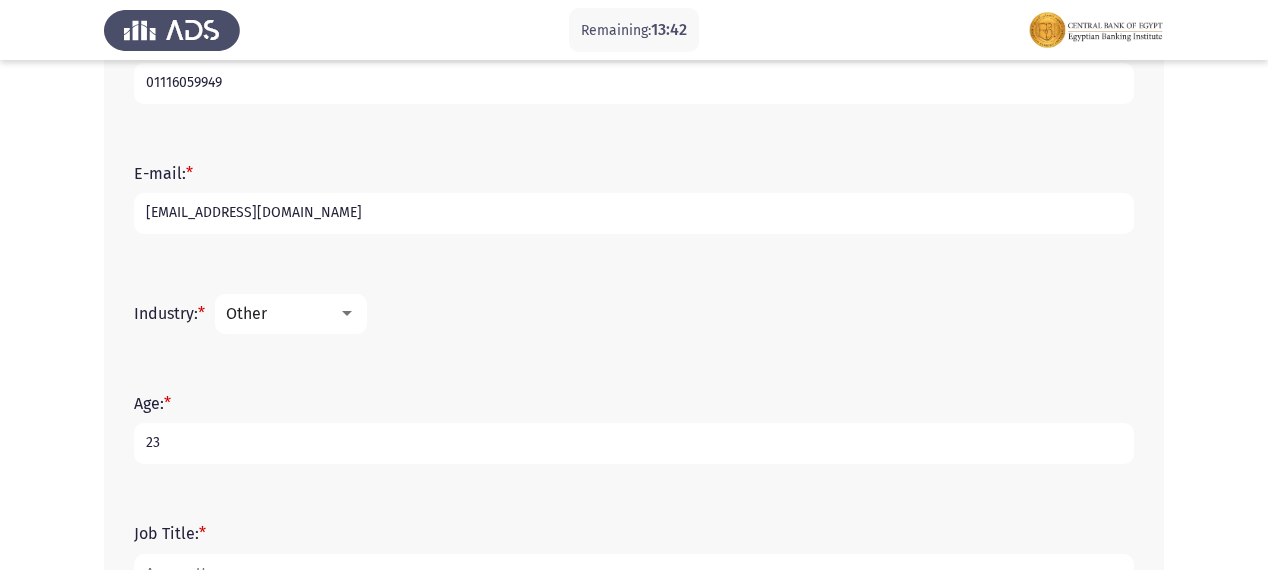 type on "23" 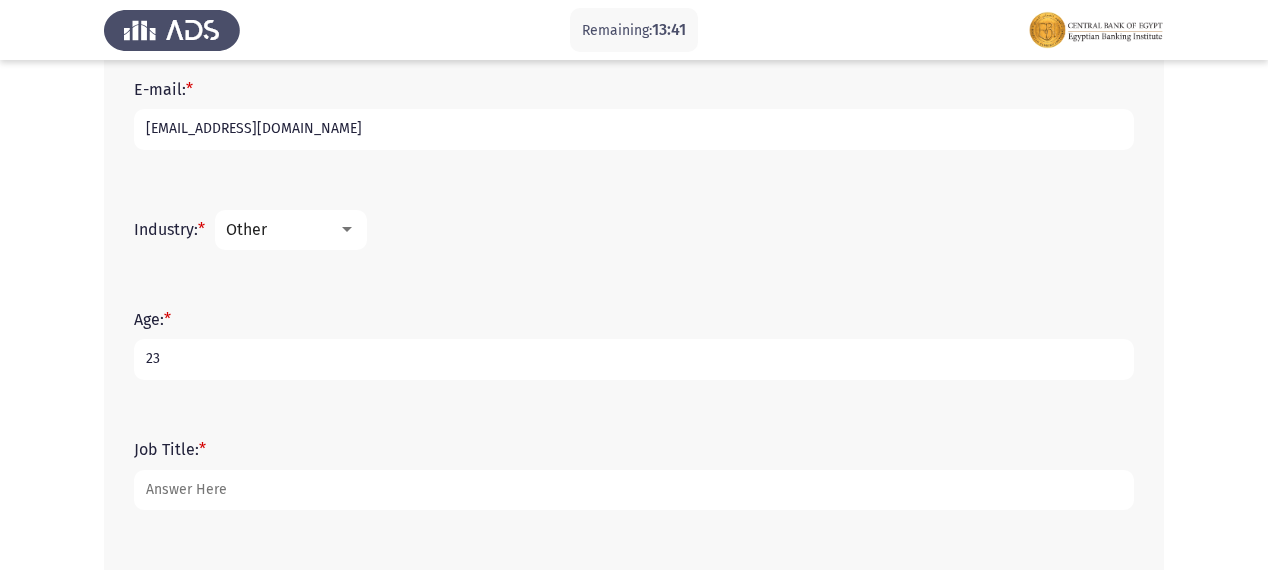 scroll, scrollTop: 720, scrollLeft: 0, axis: vertical 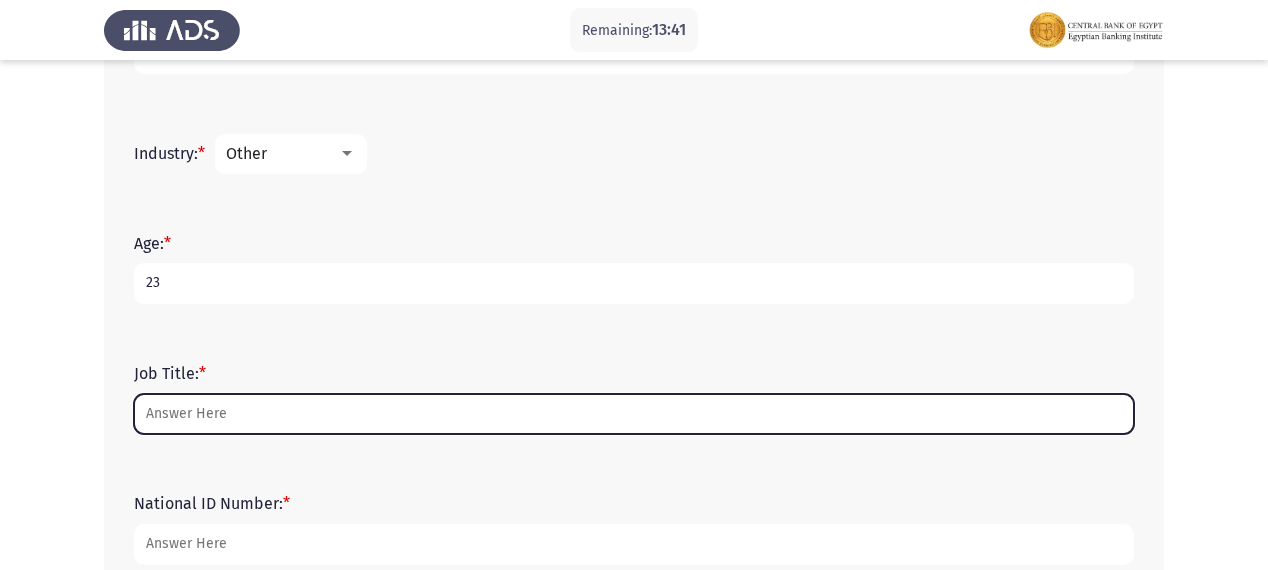 click on "Job Title:   *" at bounding box center [634, 414] 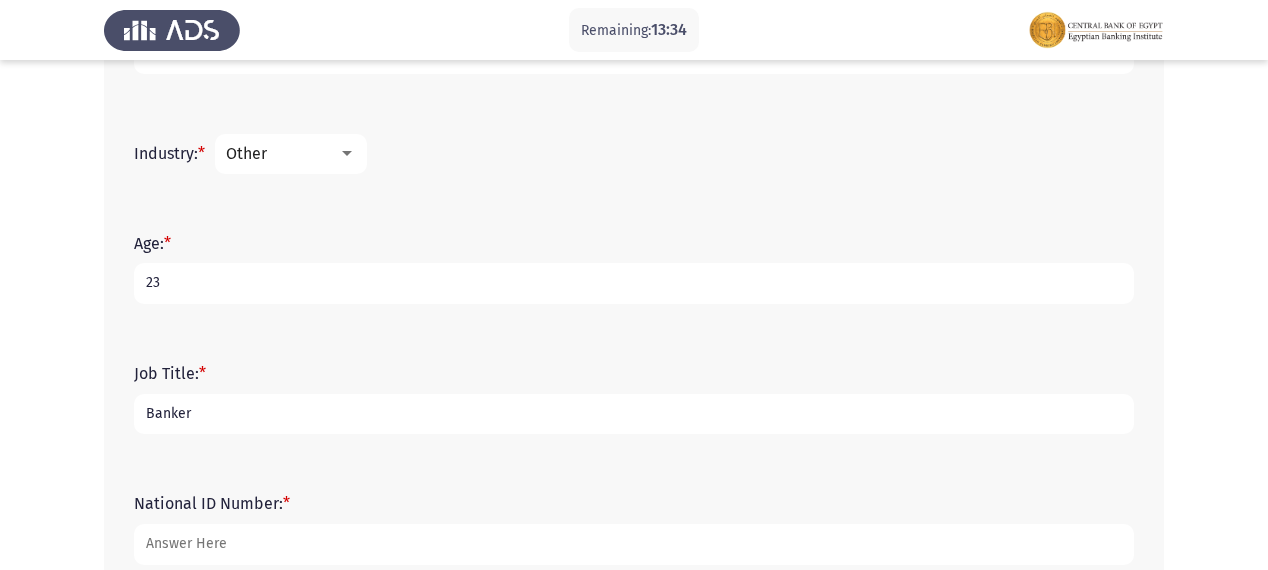 type on "Banker" 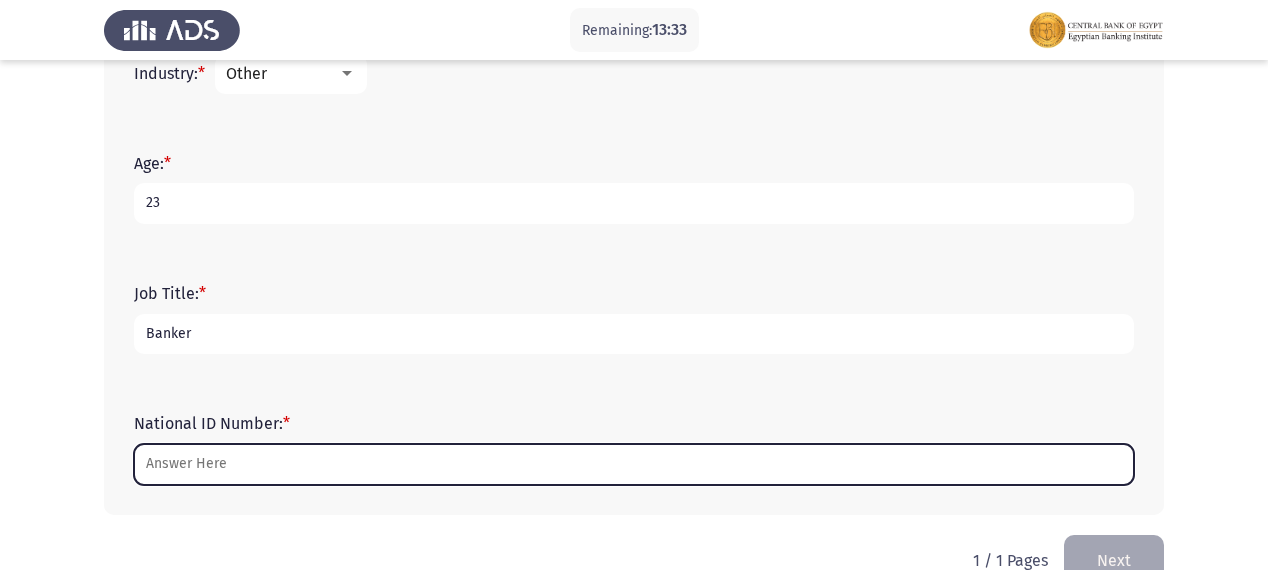 click on "National ID Number:   *" at bounding box center (634, 464) 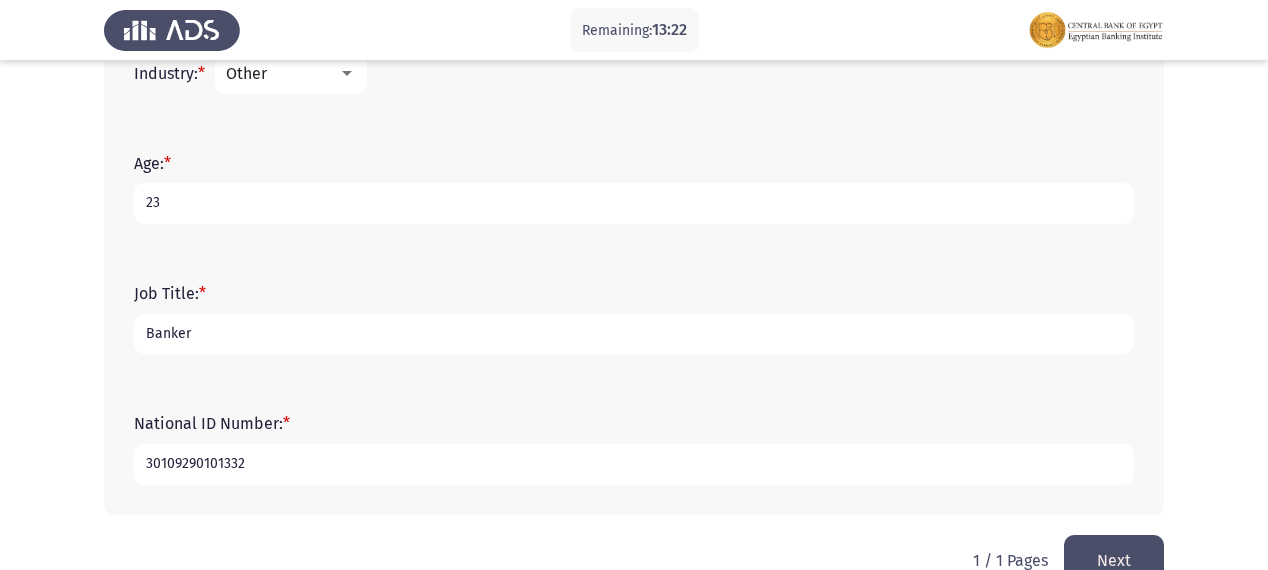 type on "30109290101332" 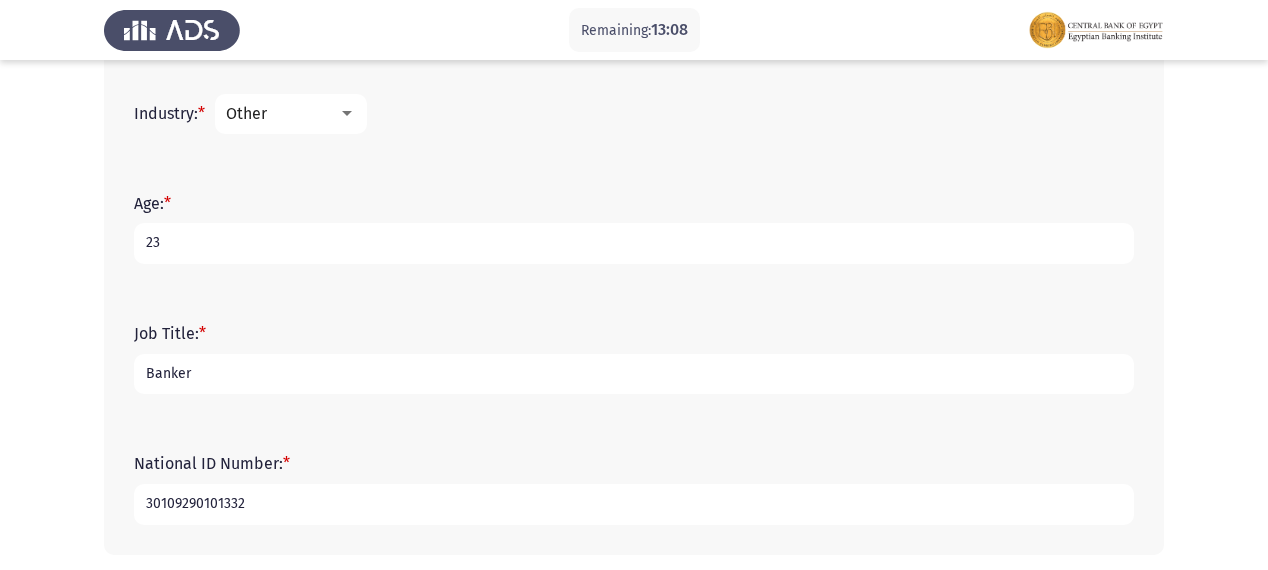 scroll, scrollTop: 844, scrollLeft: 0, axis: vertical 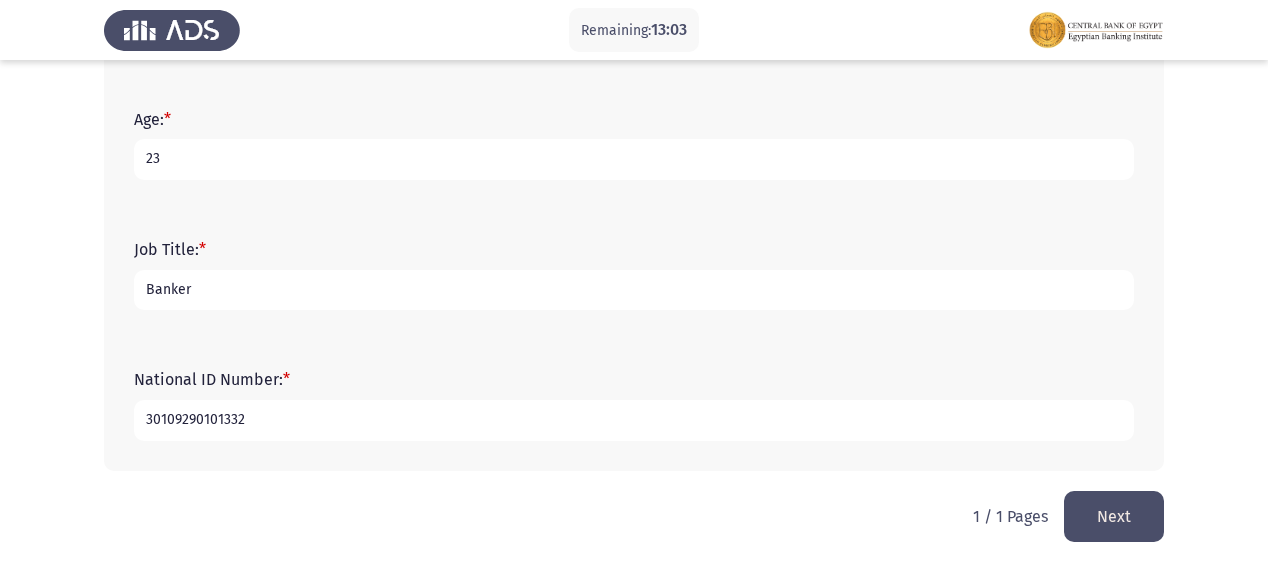click on "Next" 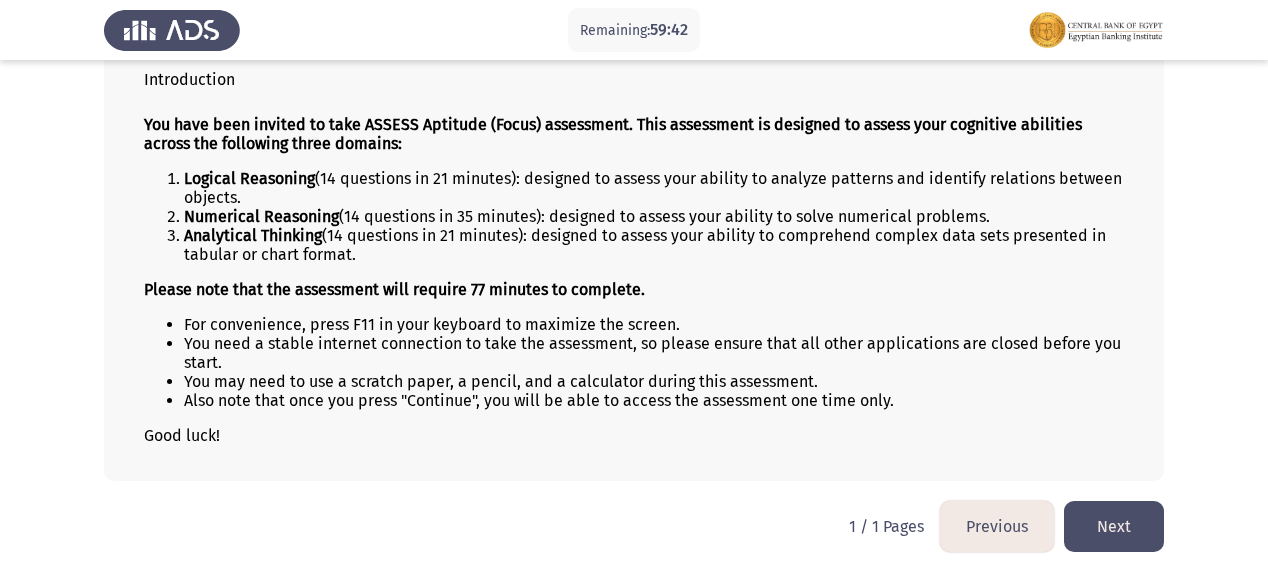 scroll, scrollTop: 143, scrollLeft: 0, axis: vertical 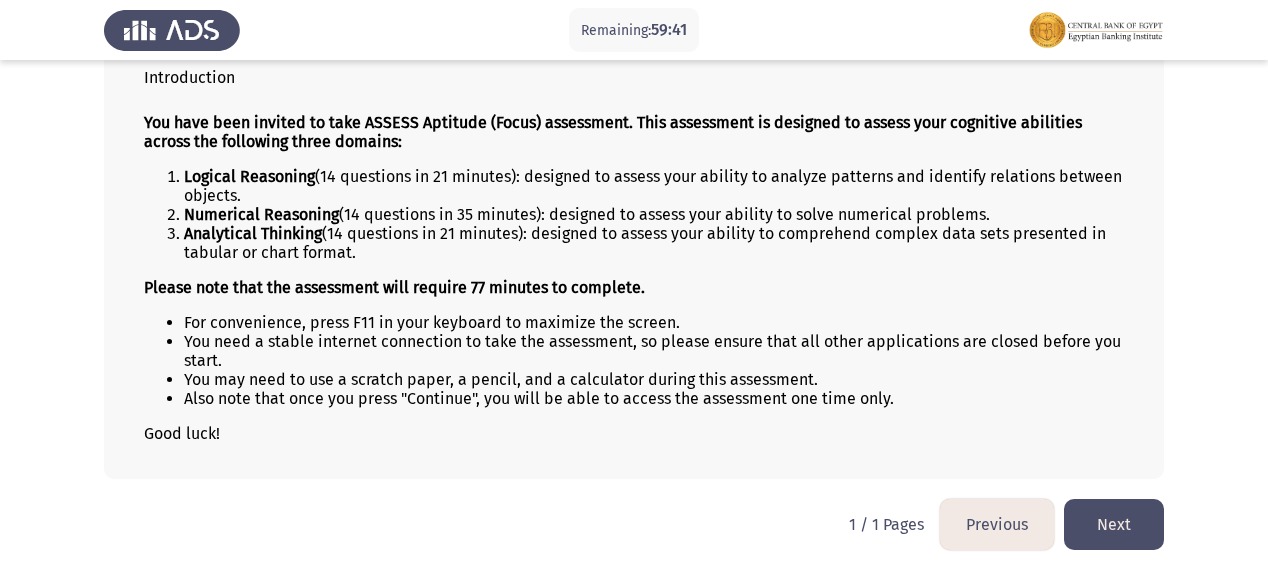 click on "Next" 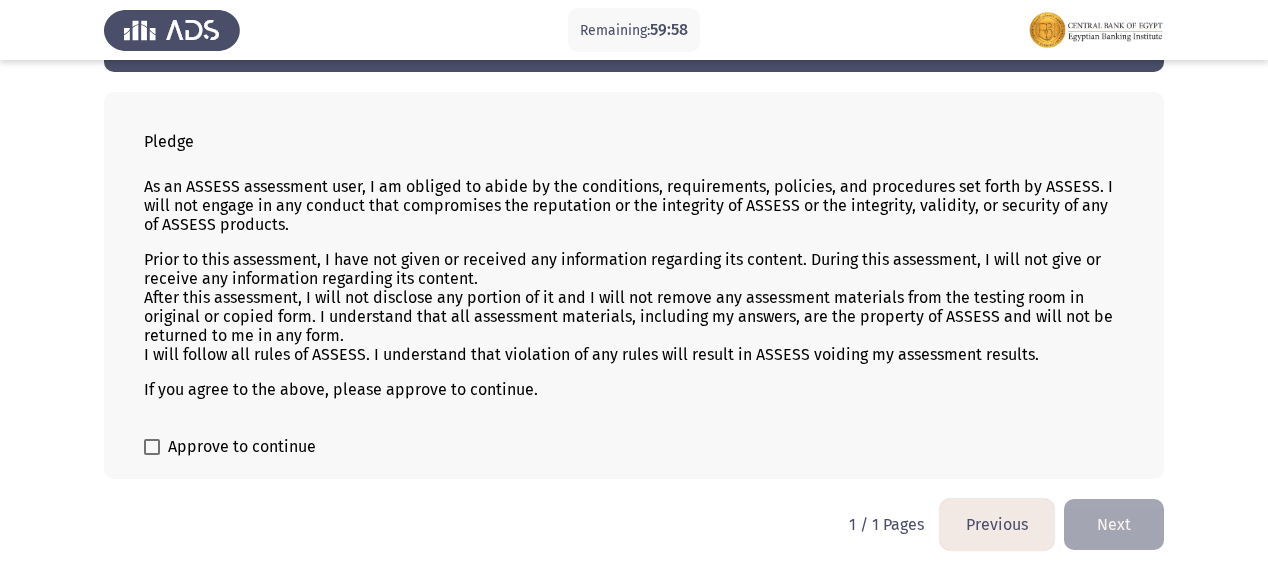scroll, scrollTop: 78, scrollLeft: 0, axis: vertical 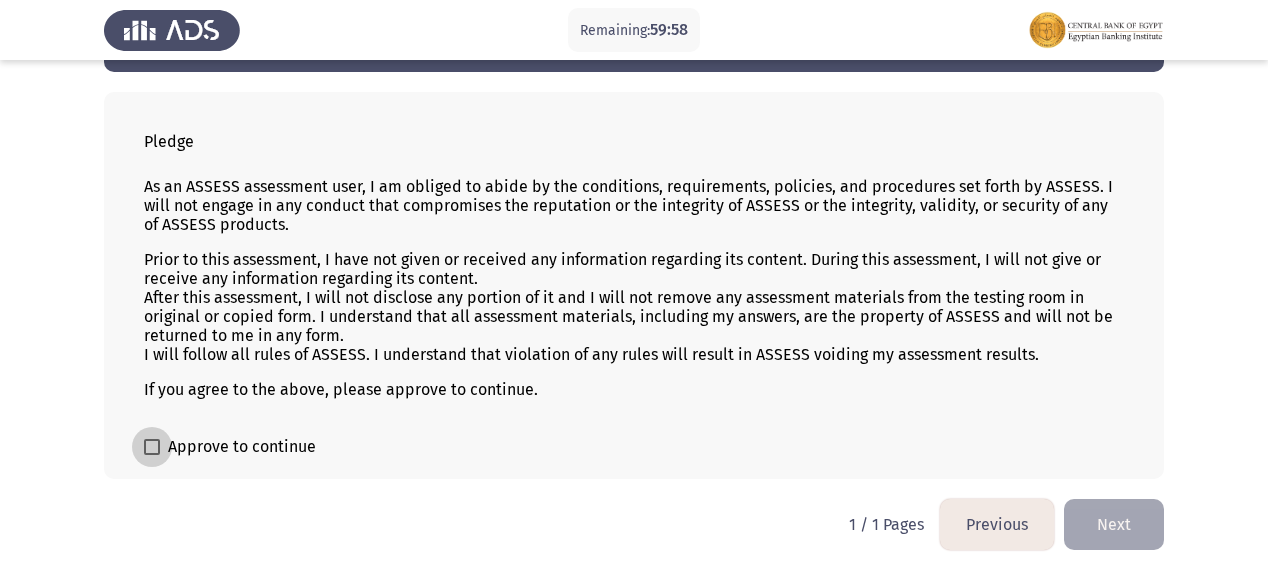 click on "Approve to continue" at bounding box center [230, 447] 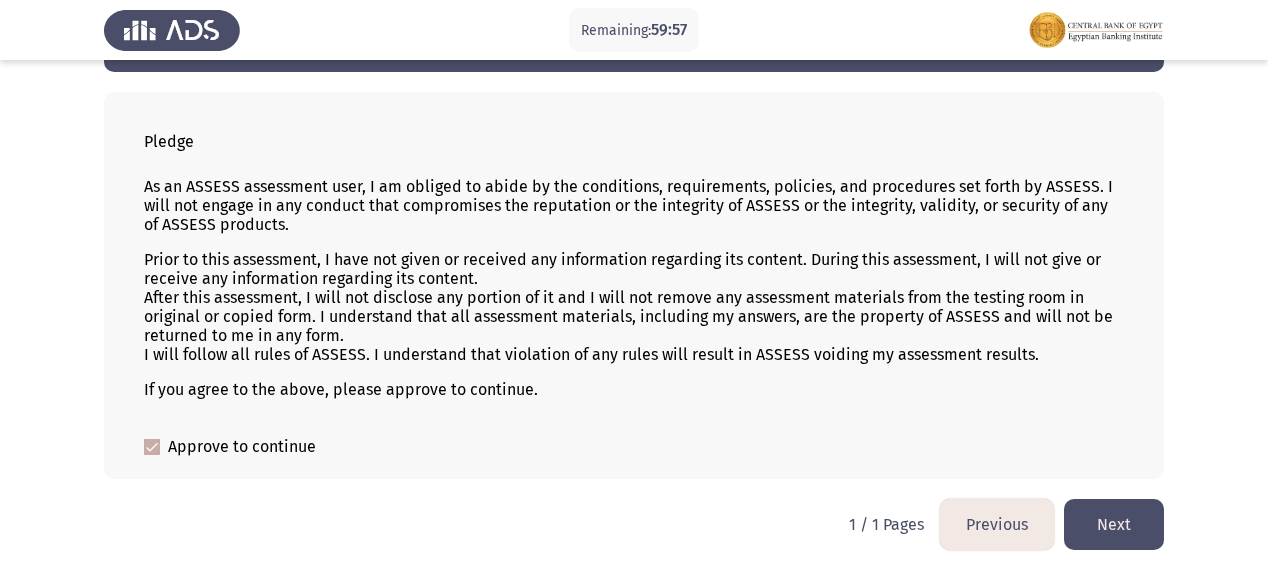 click on "Next" 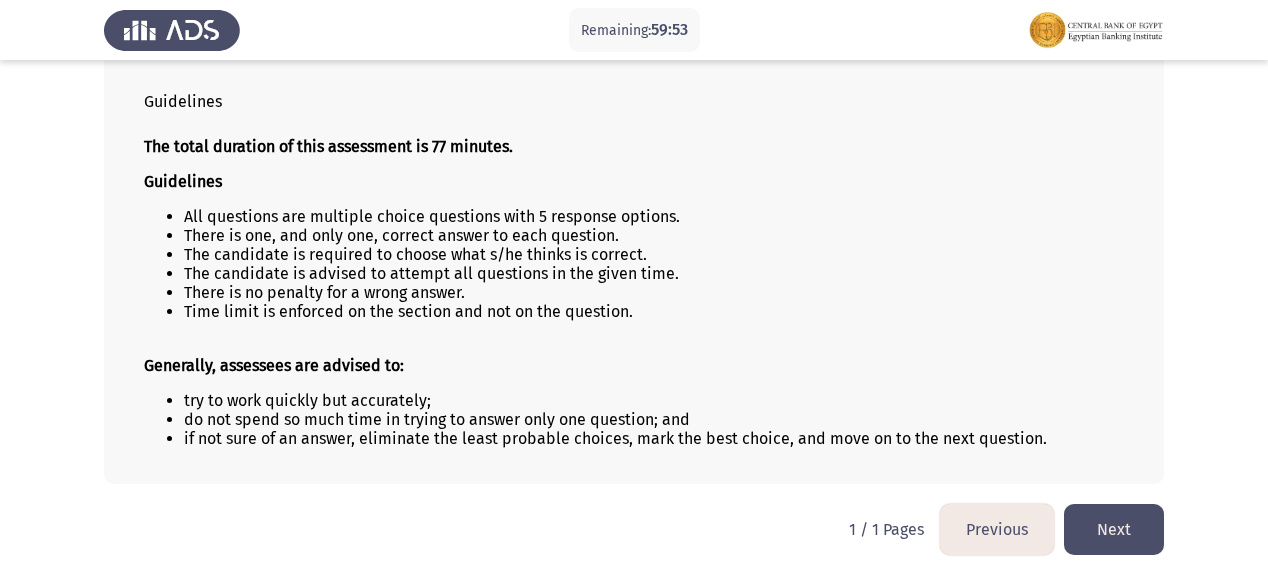 scroll, scrollTop: 124, scrollLeft: 0, axis: vertical 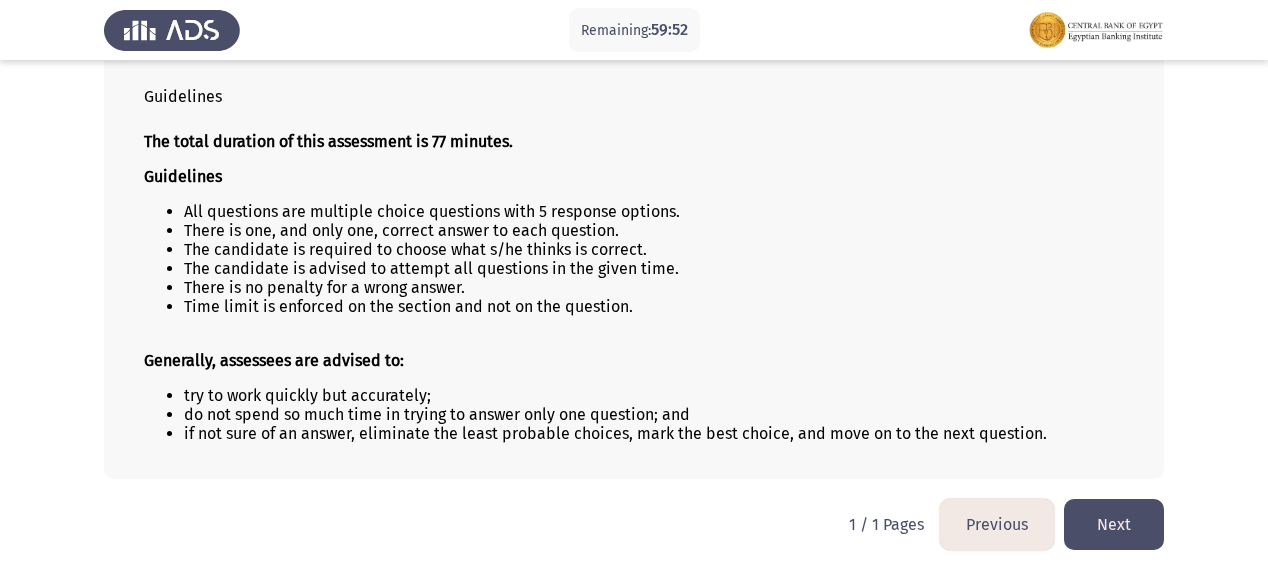 click on "Next" 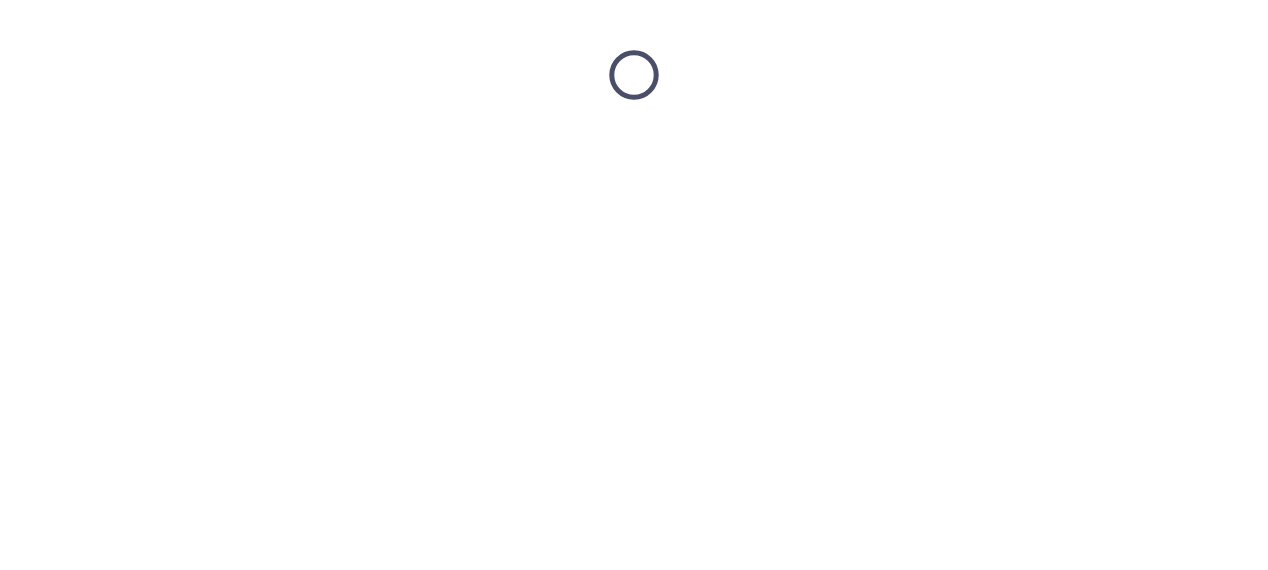 scroll, scrollTop: 0, scrollLeft: 0, axis: both 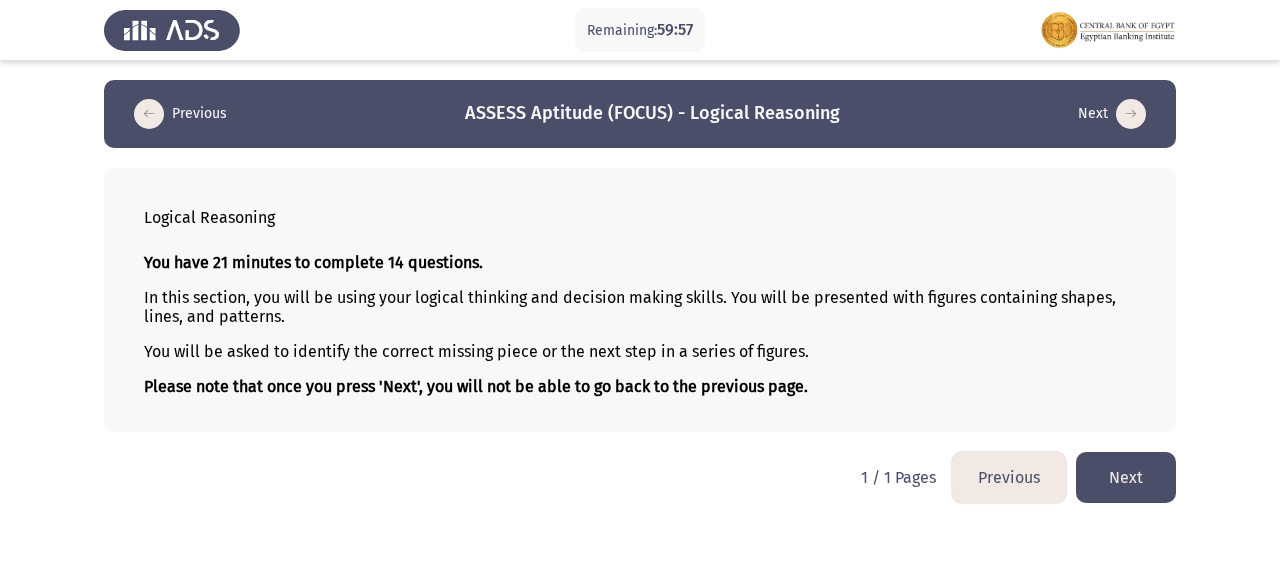 click on "Next" 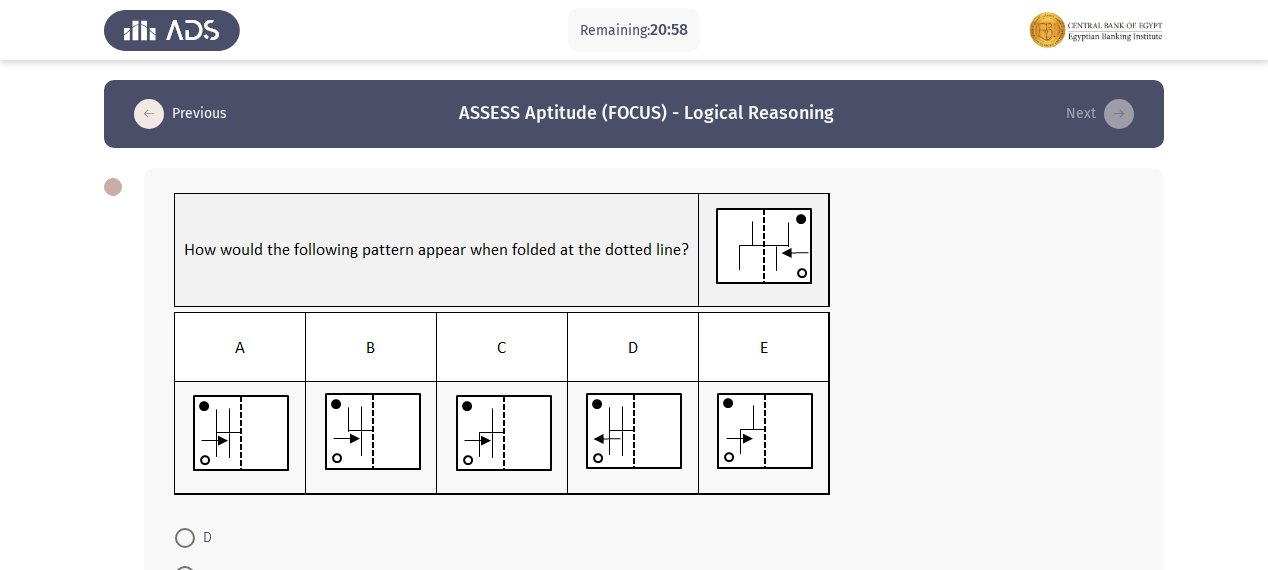 scroll, scrollTop: 80, scrollLeft: 0, axis: vertical 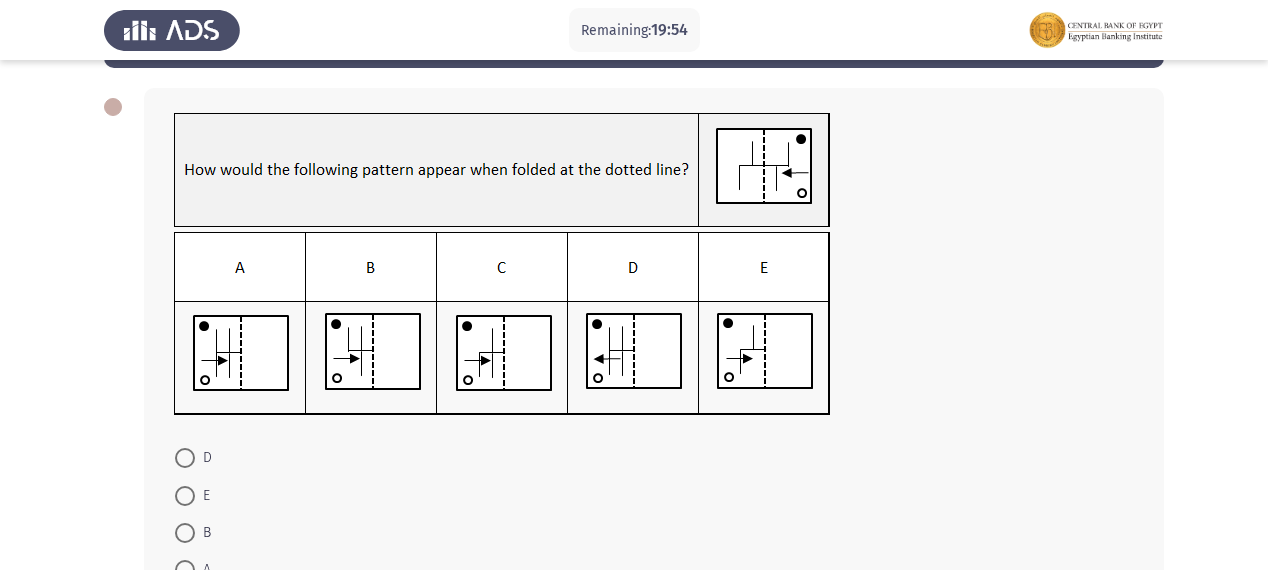 click 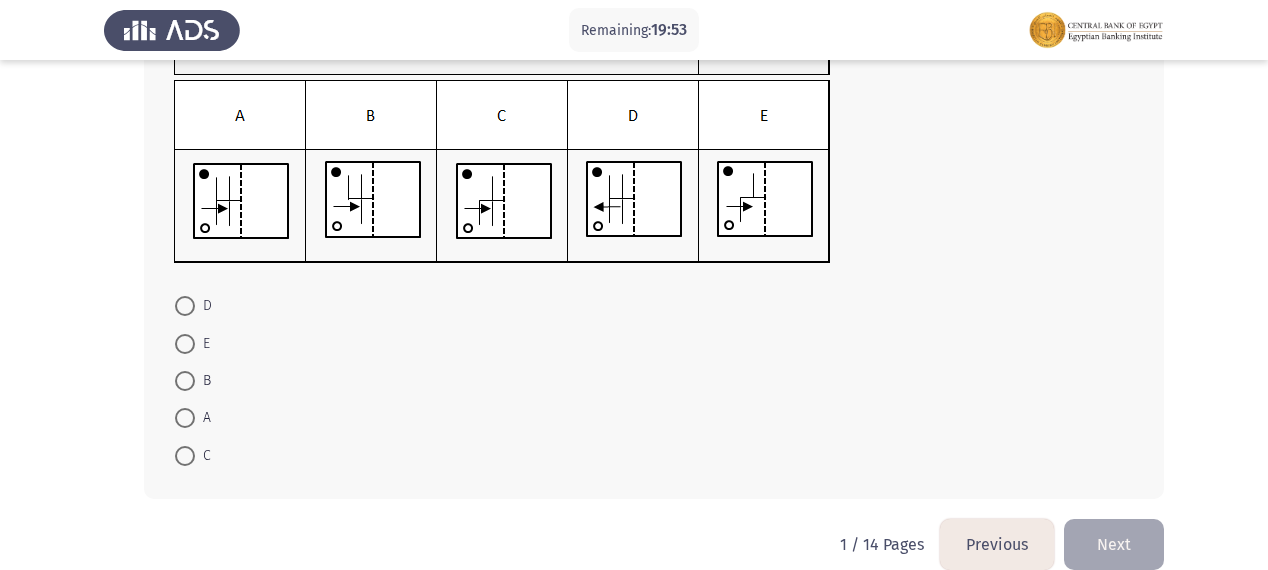 scroll, scrollTop: 259, scrollLeft: 0, axis: vertical 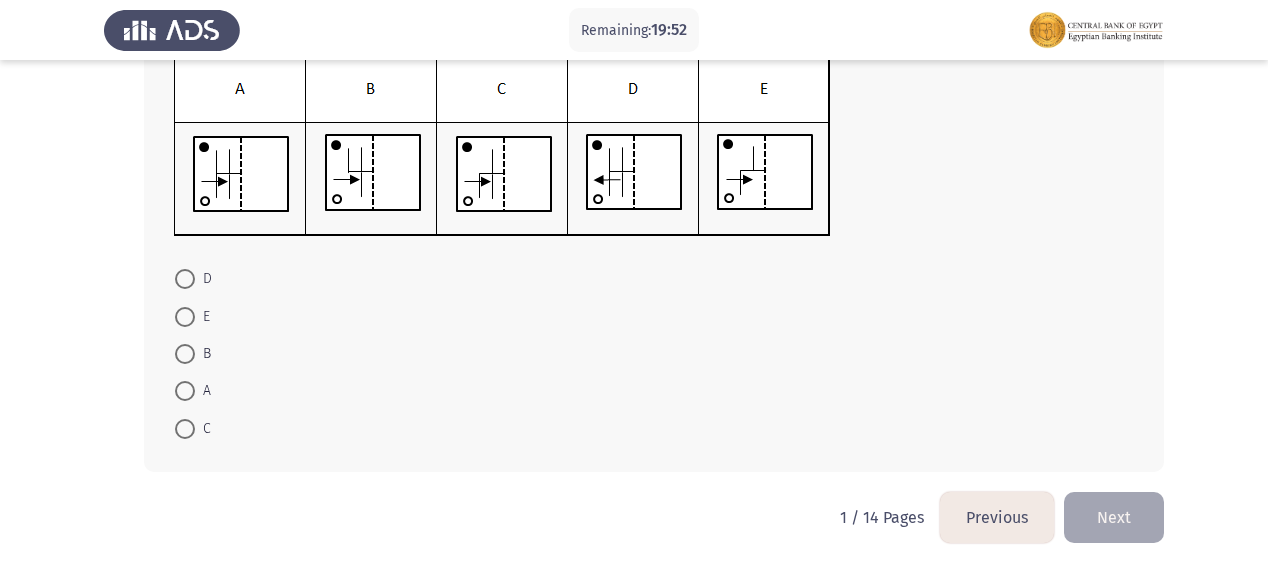 click at bounding box center [185, 429] 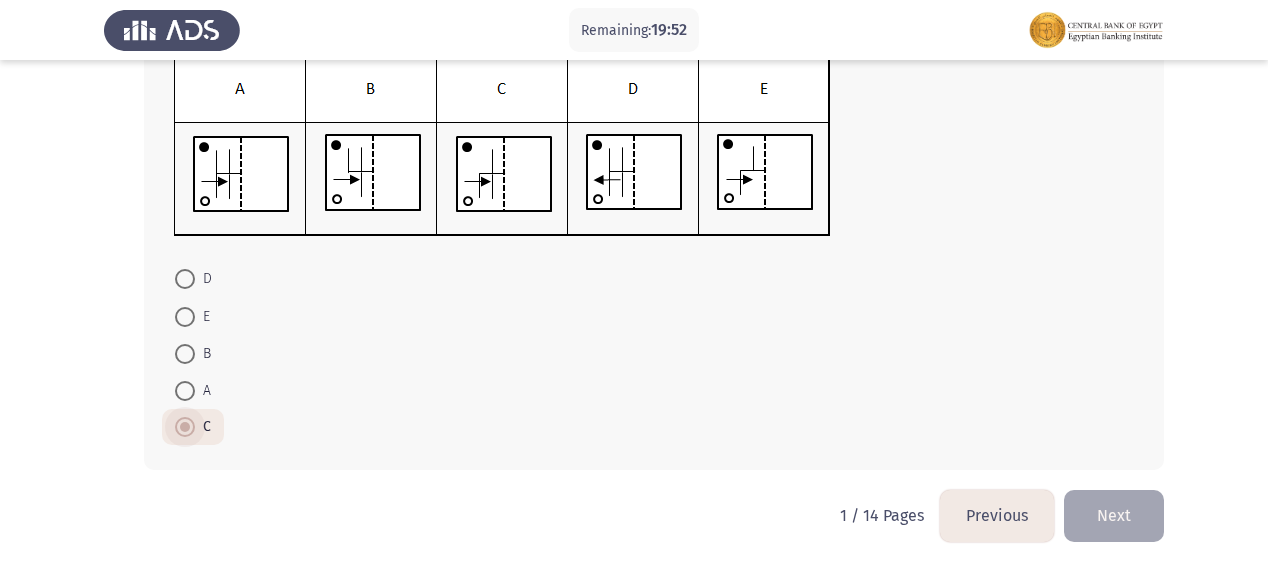 scroll, scrollTop: 258, scrollLeft: 0, axis: vertical 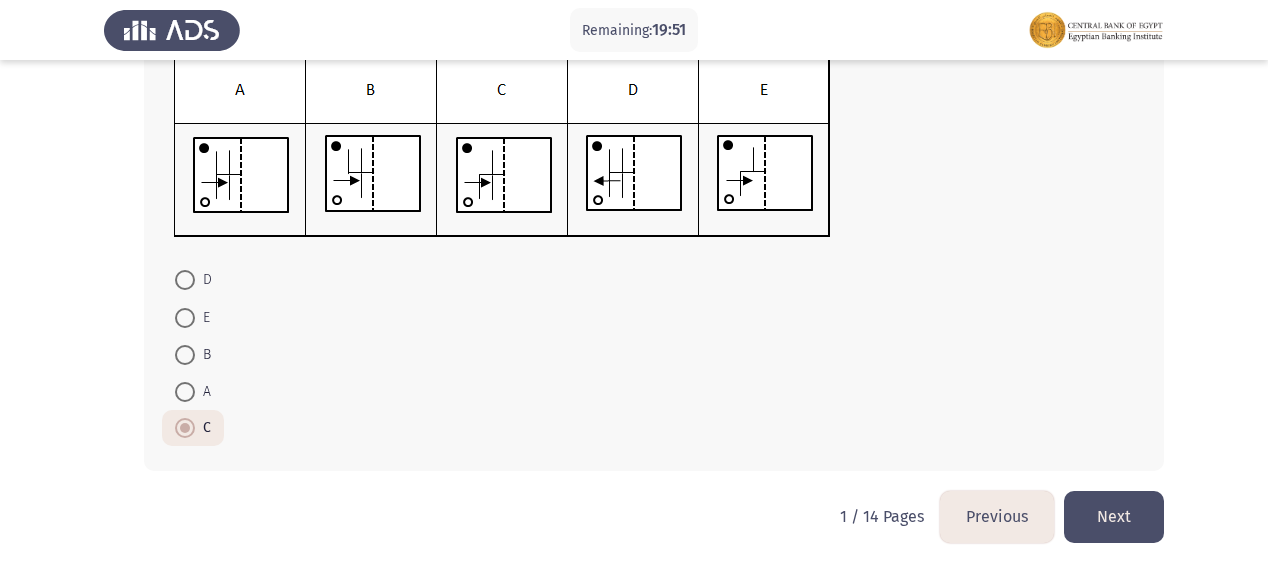 click on "Next" 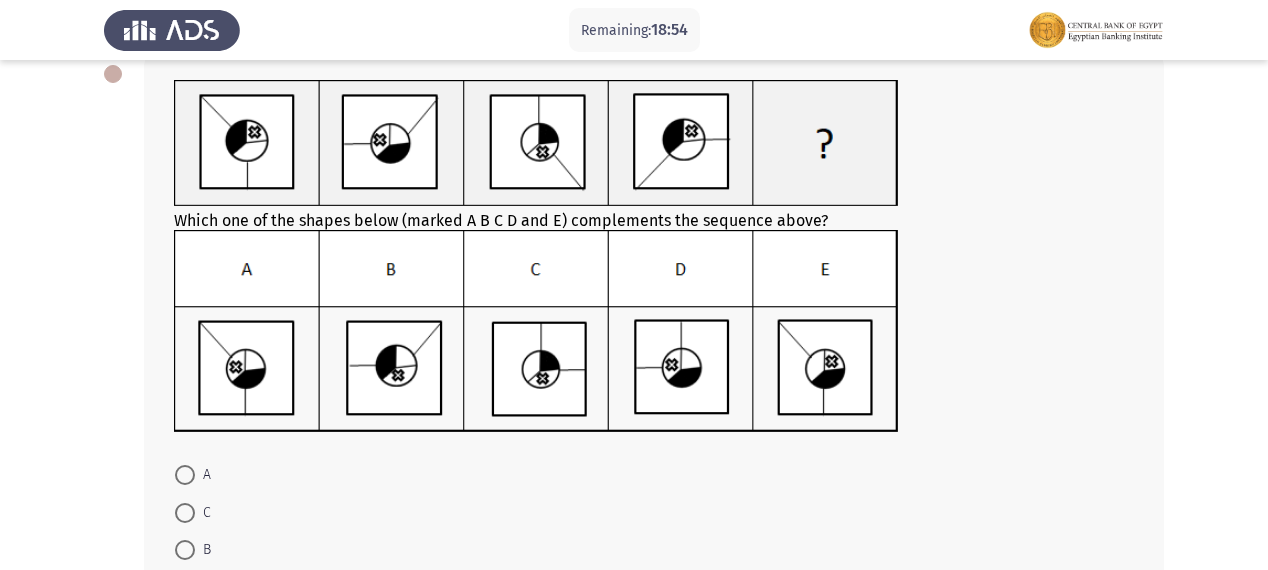 scroll, scrollTop: 149, scrollLeft: 0, axis: vertical 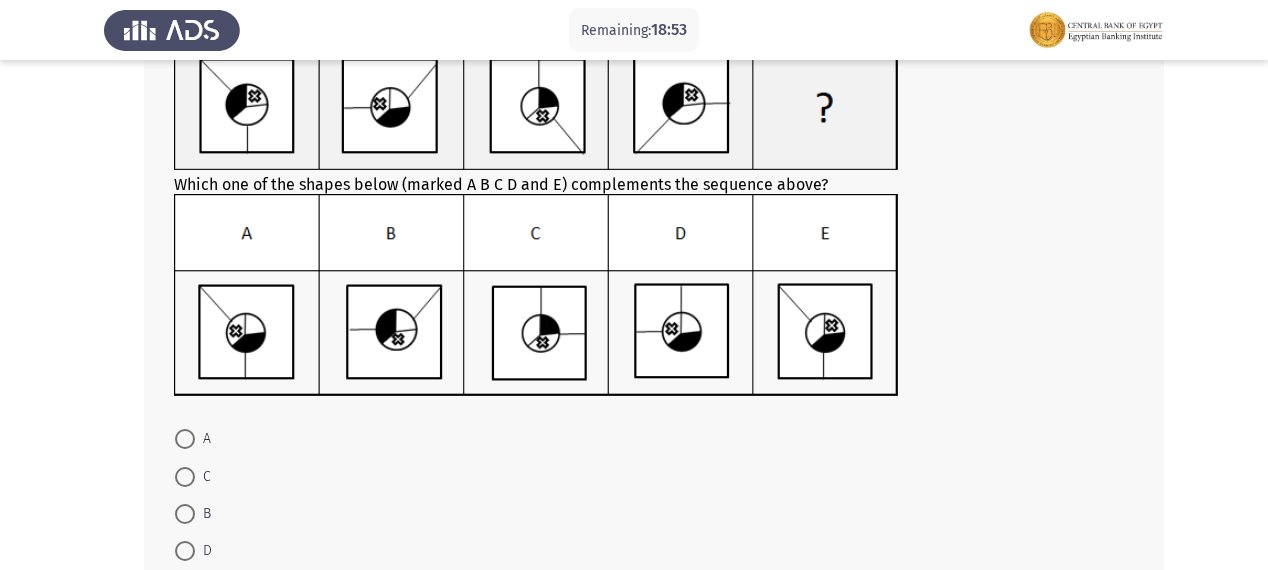 click at bounding box center [185, 551] 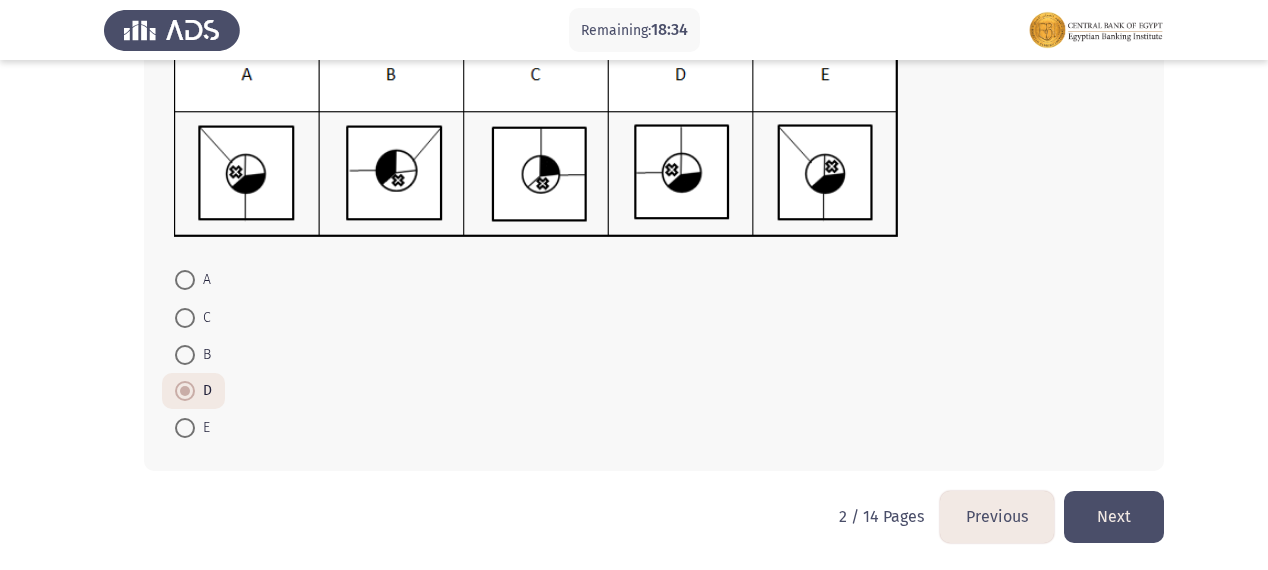 scroll, scrollTop: 308, scrollLeft: 0, axis: vertical 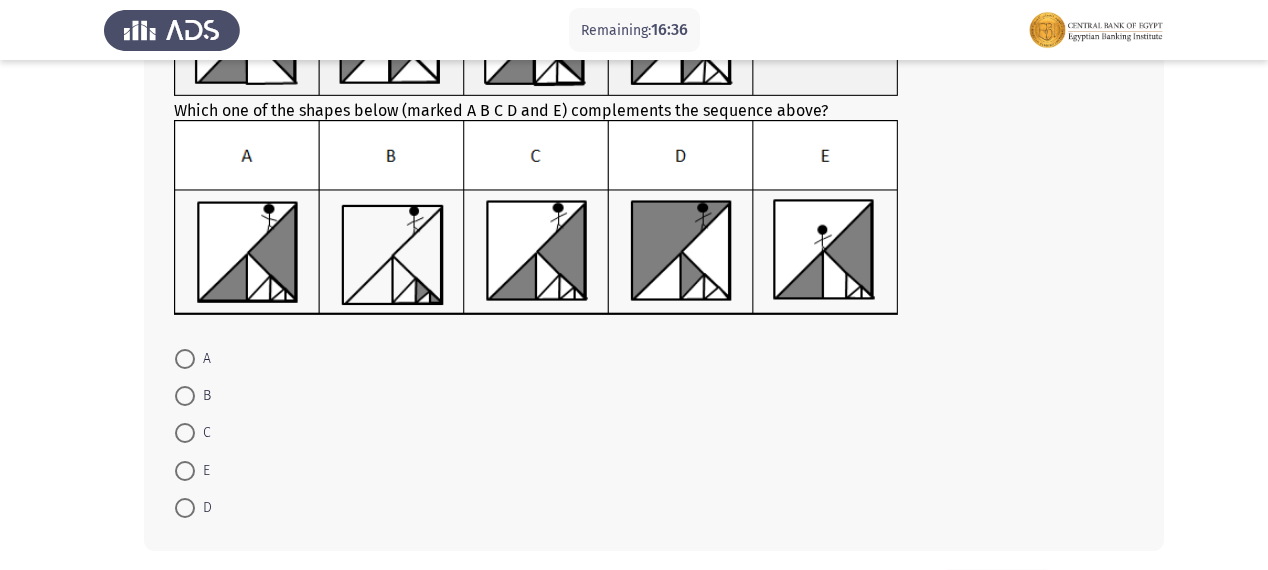 click at bounding box center (185, 359) 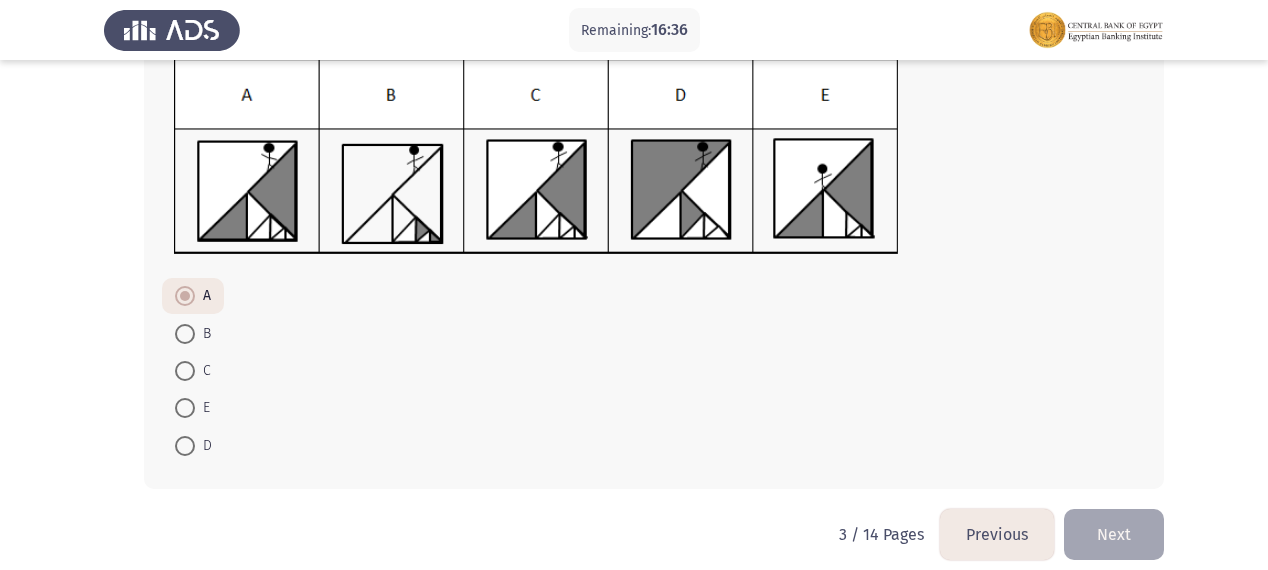 scroll, scrollTop: 301, scrollLeft: 0, axis: vertical 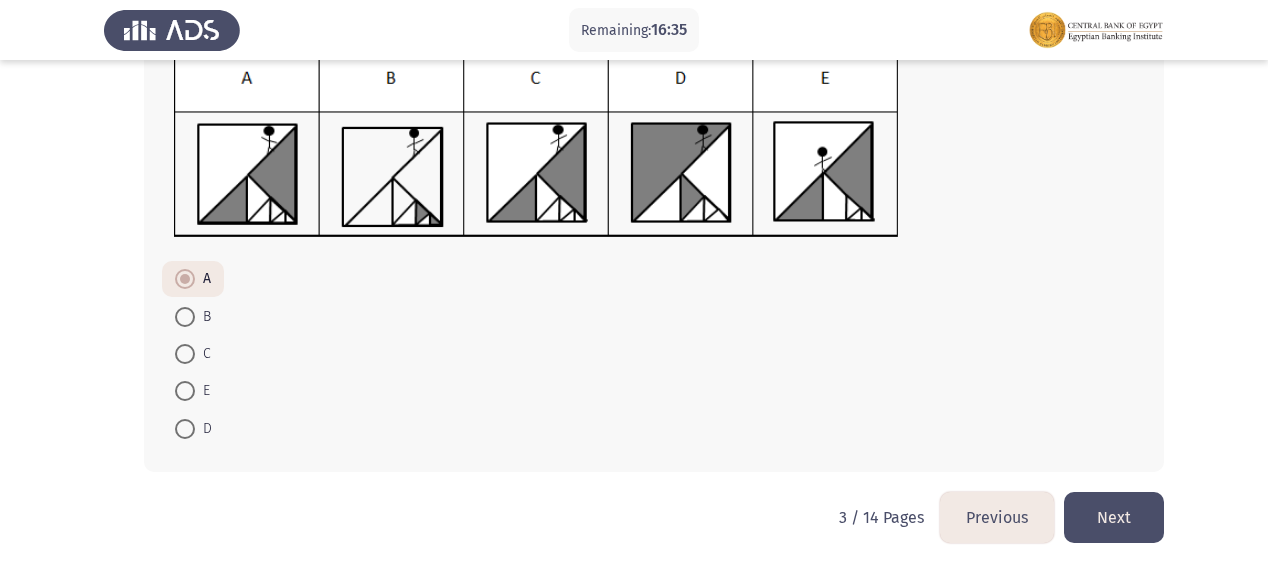 click on "Next" 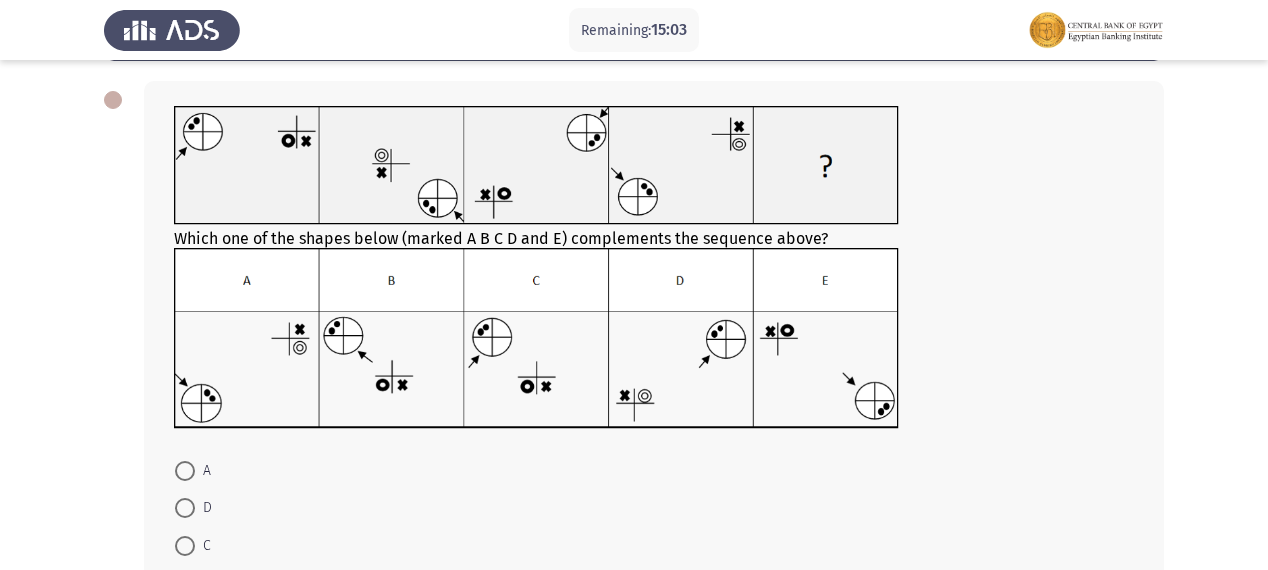 scroll, scrollTop: 240, scrollLeft: 0, axis: vertical 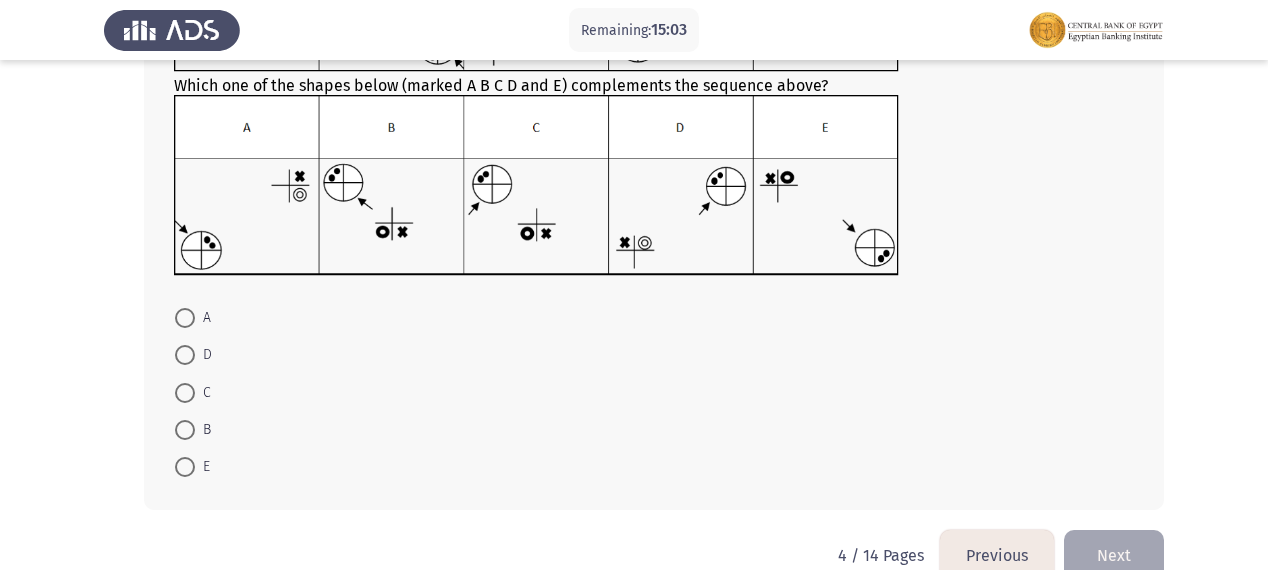 click at bounding box center (185, 467) 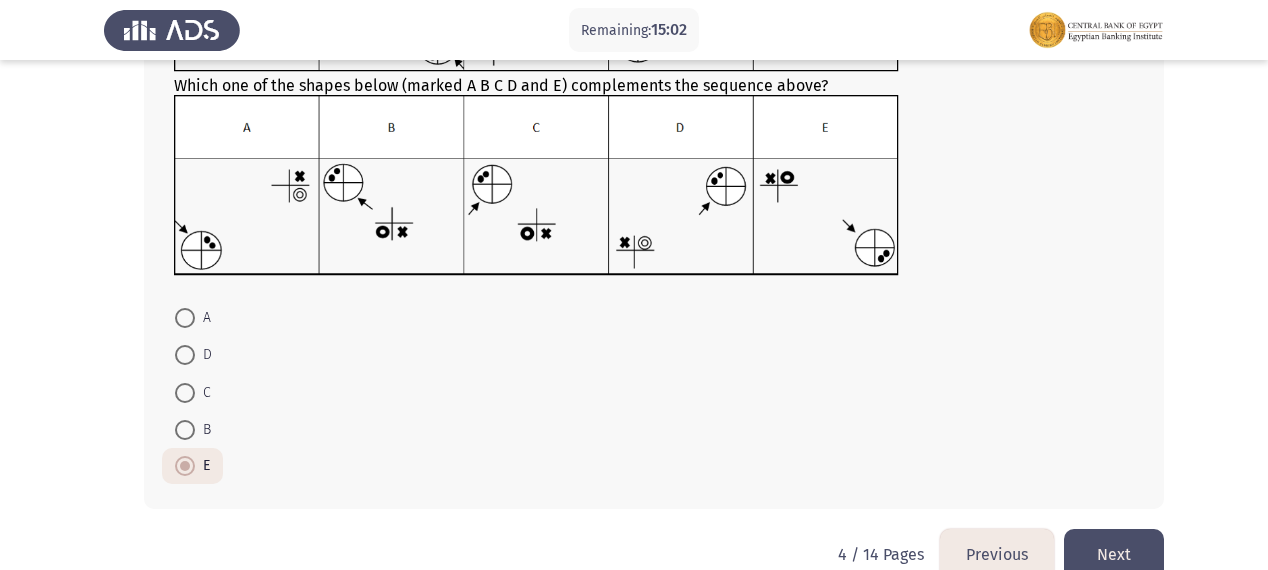 click on "Next" 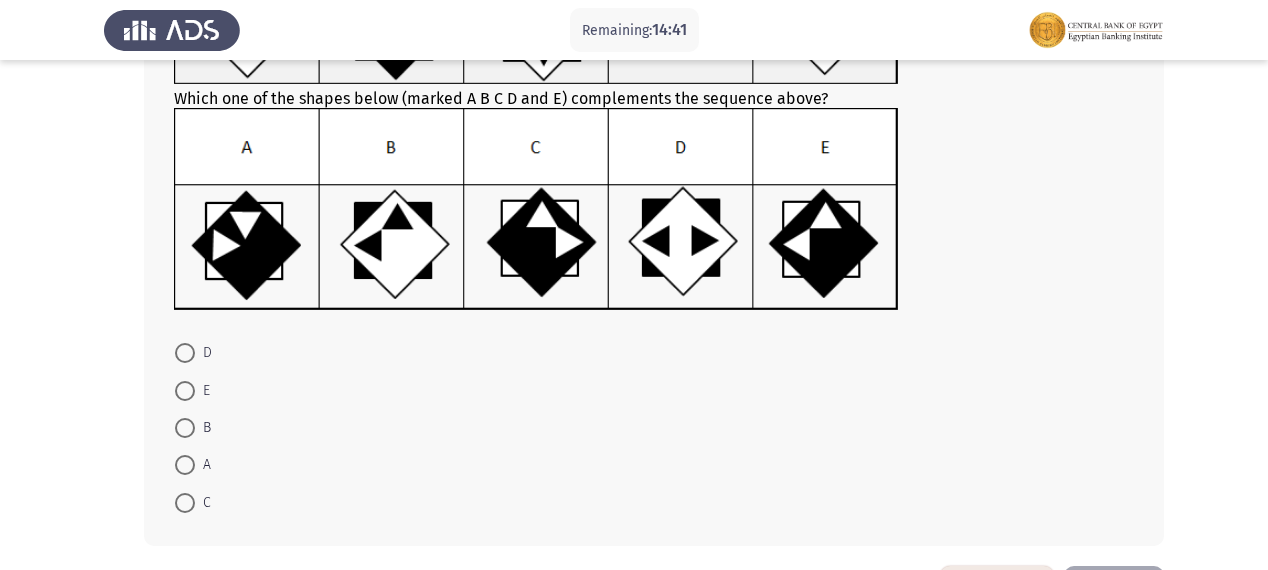 scroll, scrollTop: 240, scrollLeft: 0, axis: vertical 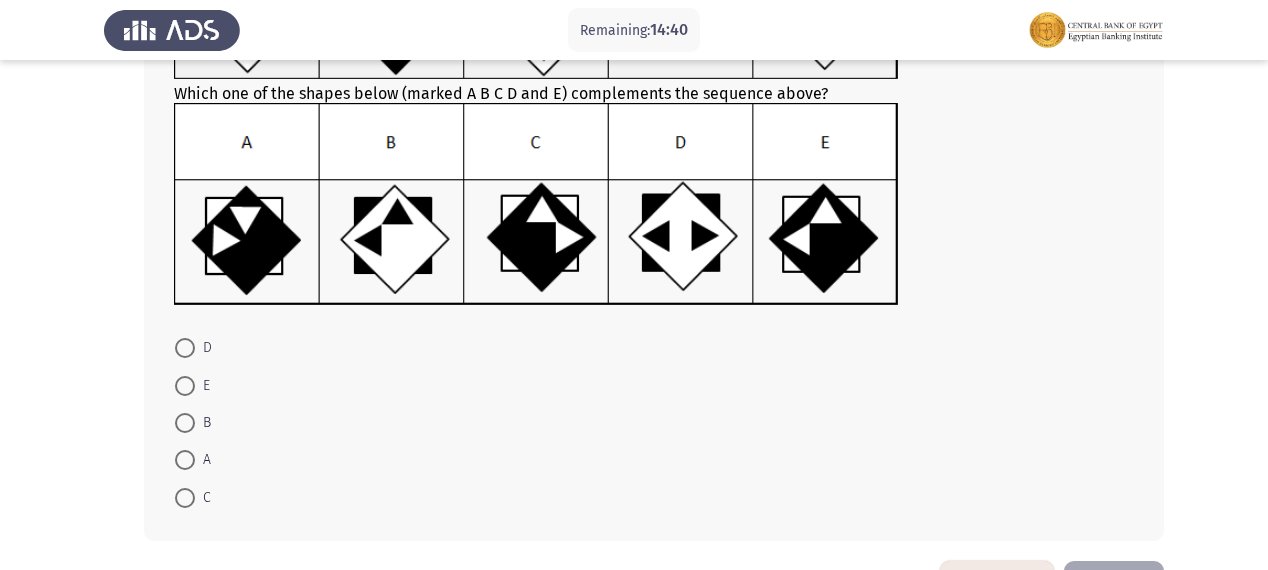 click at bounding box center (185, 460) 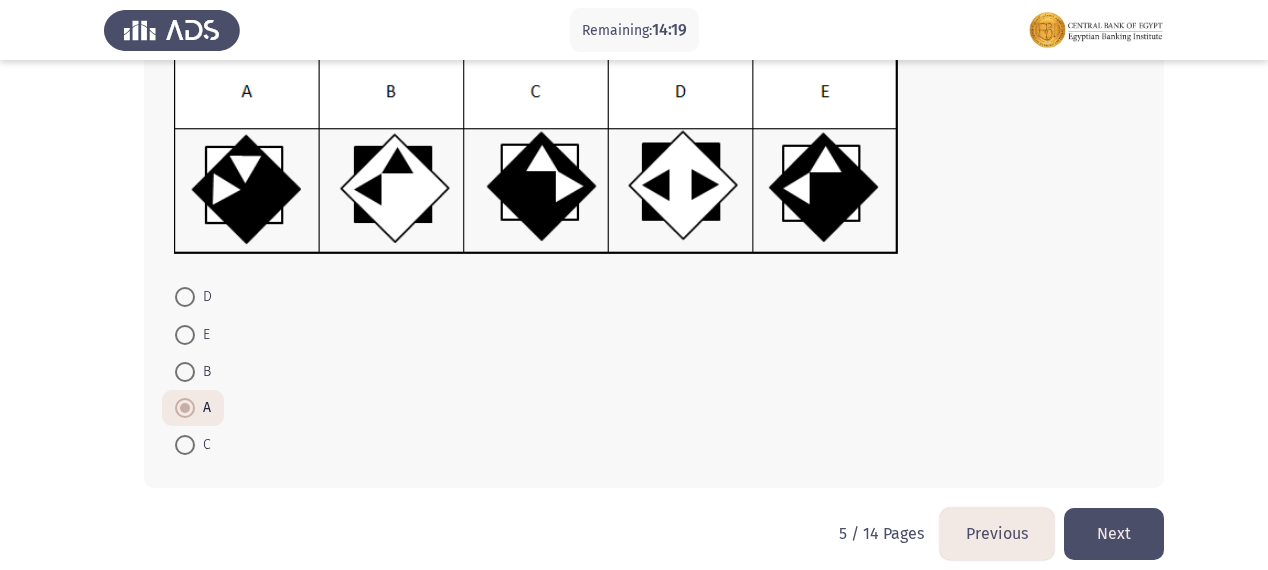 scroll, scrollTop: 308, scrollLeft: 0, axis: vertical 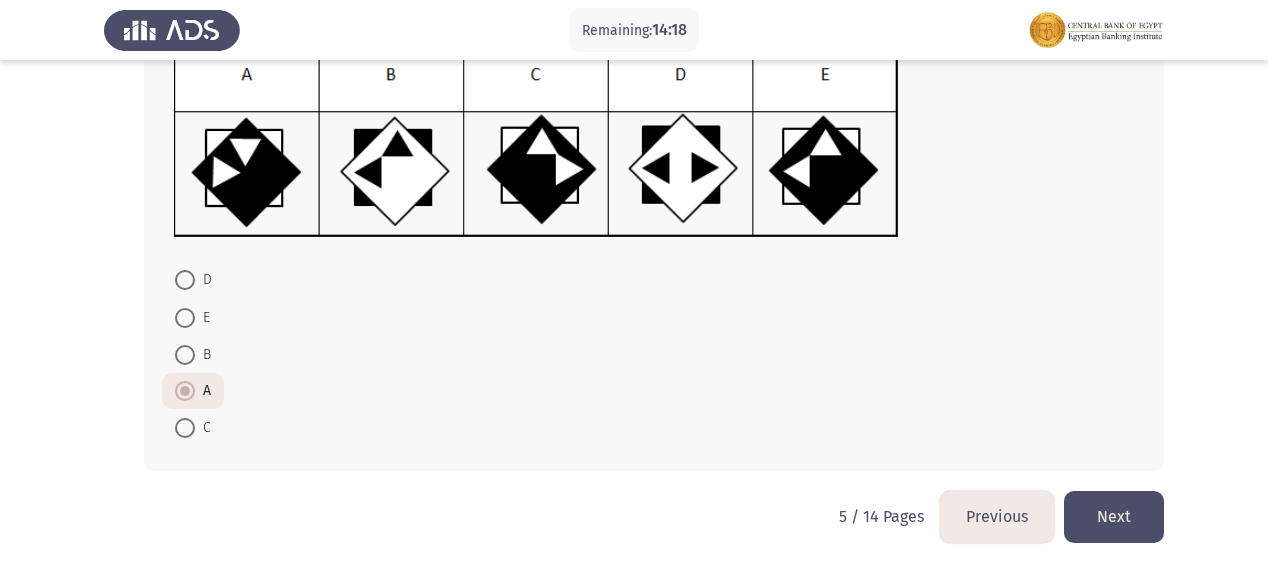 click on "Next" 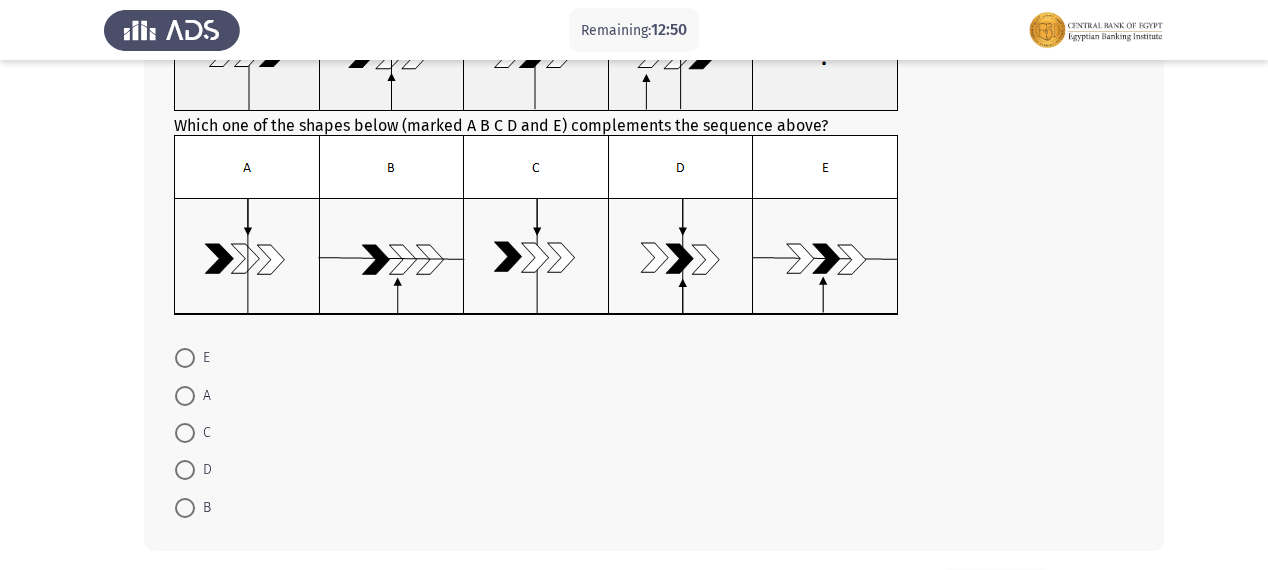scroll, scrollTop: 240, scrollLeft: 0, axis: vertical 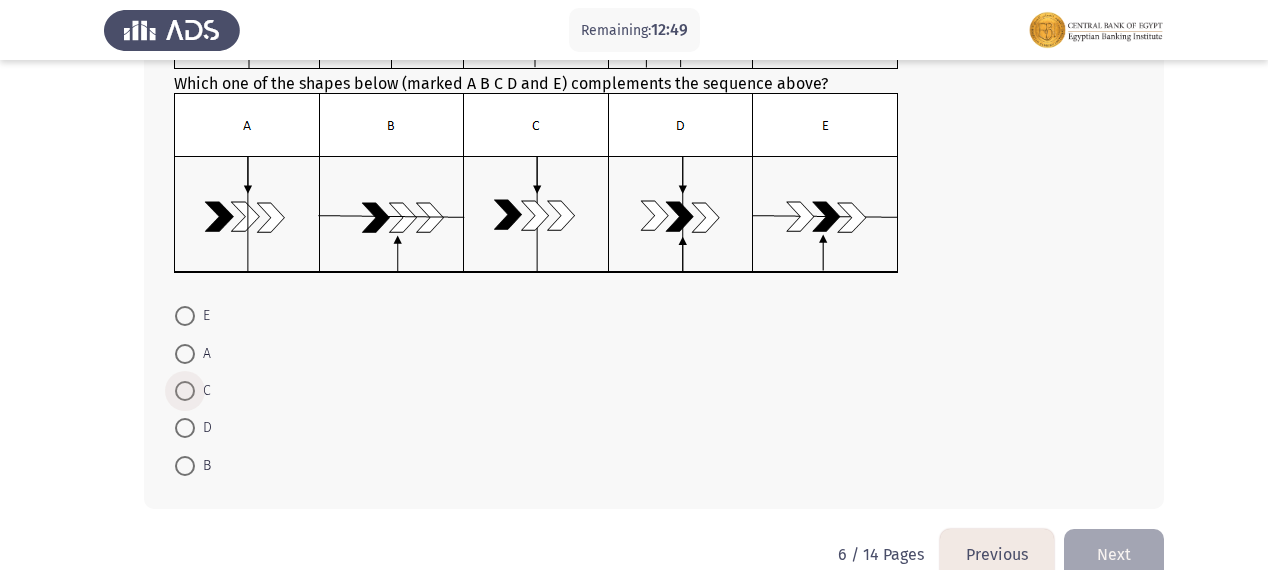 click at bounding box center (185, 391) 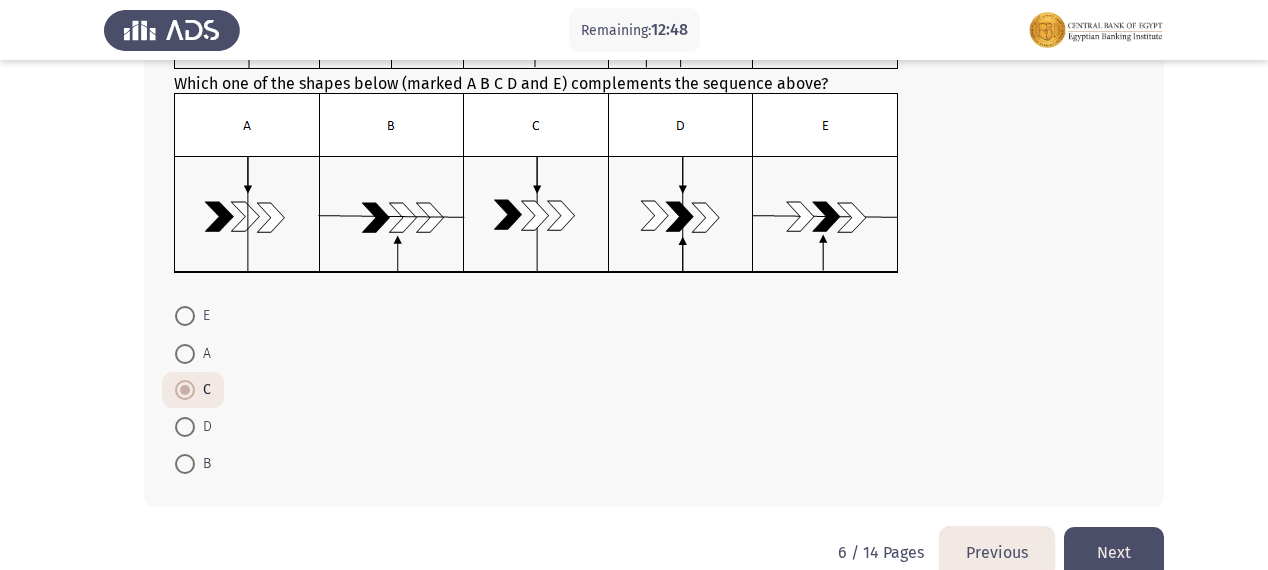 click on "Next" 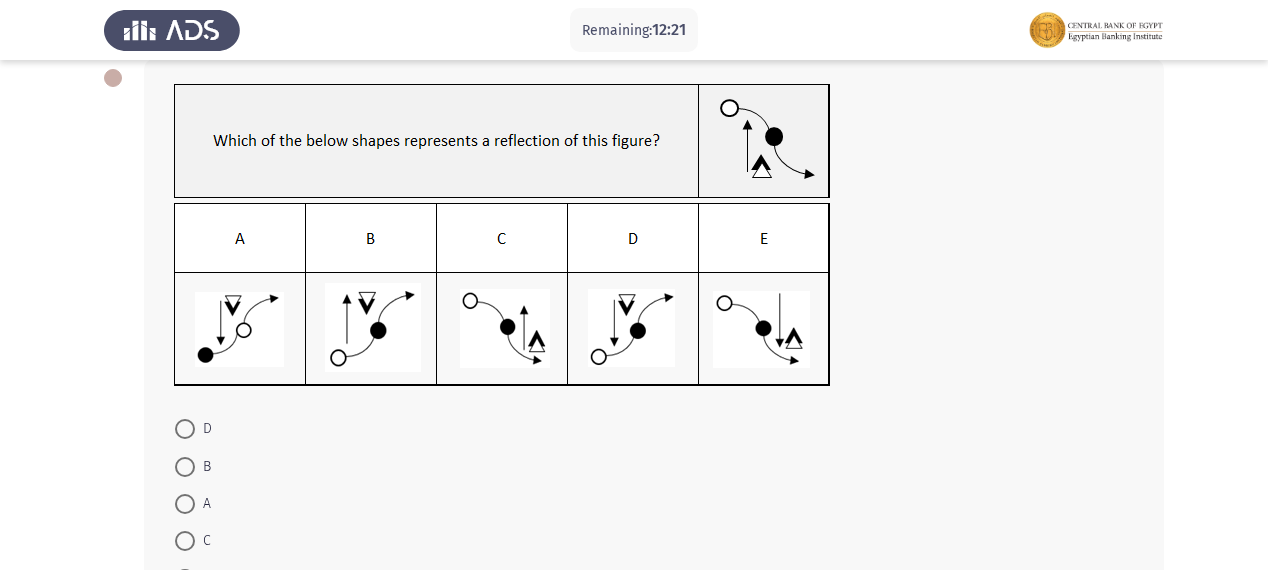 scroll, scrollTop: 160, scrollLeft: 0, axis: vertical 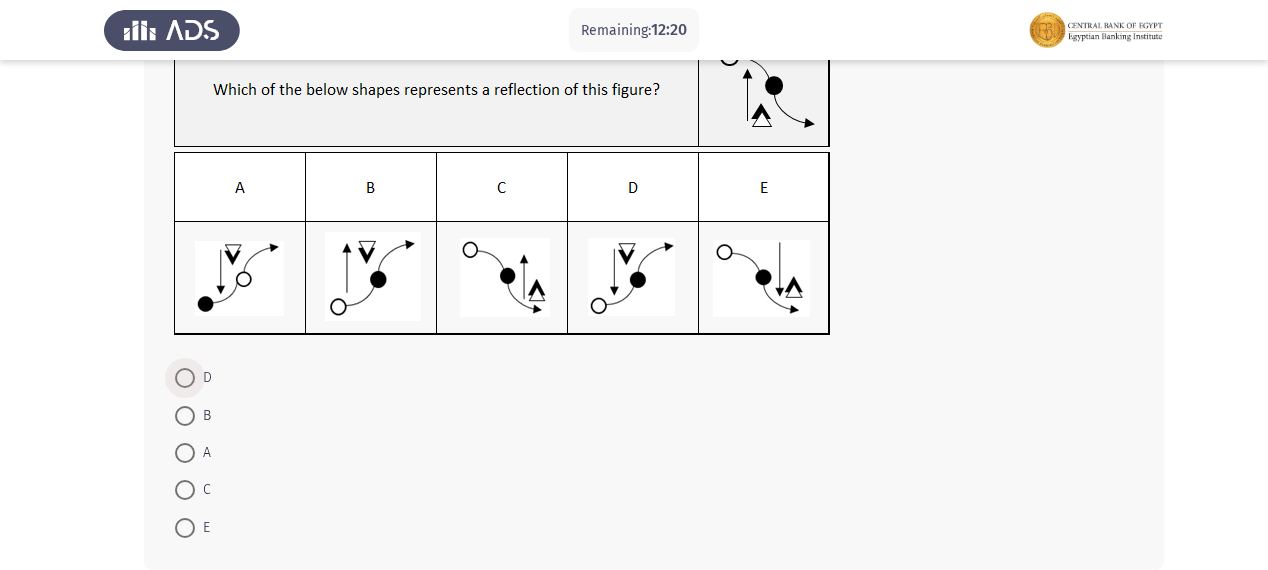 click at bounding box center [185, 378] 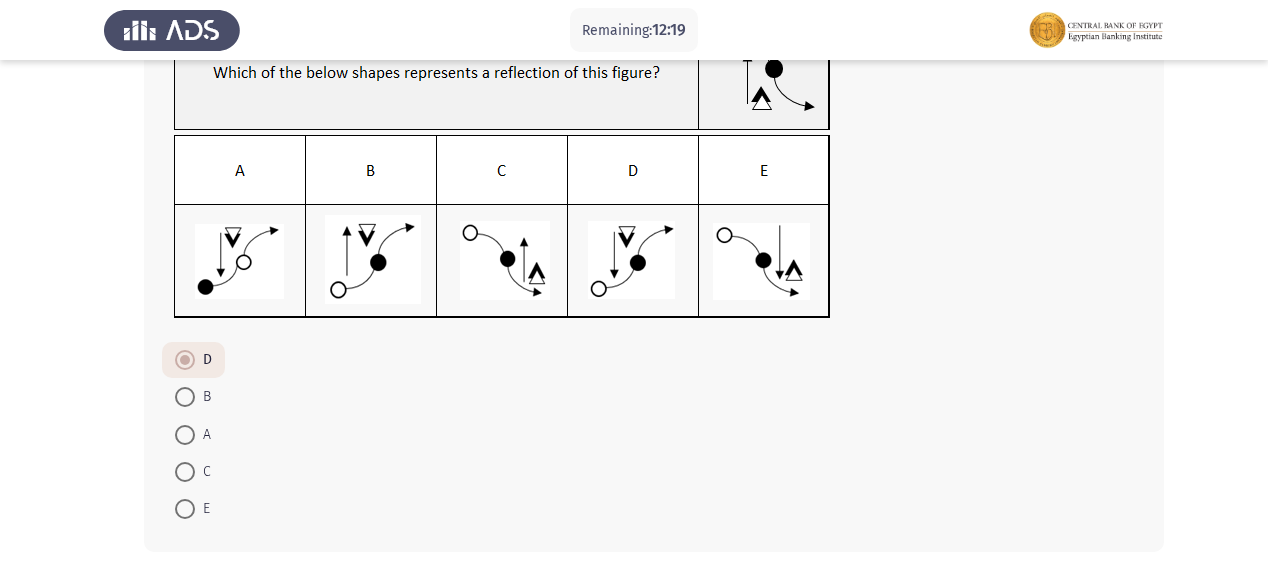scroll, scrollTop: 258, scrollLeft: 0, axis: vertical 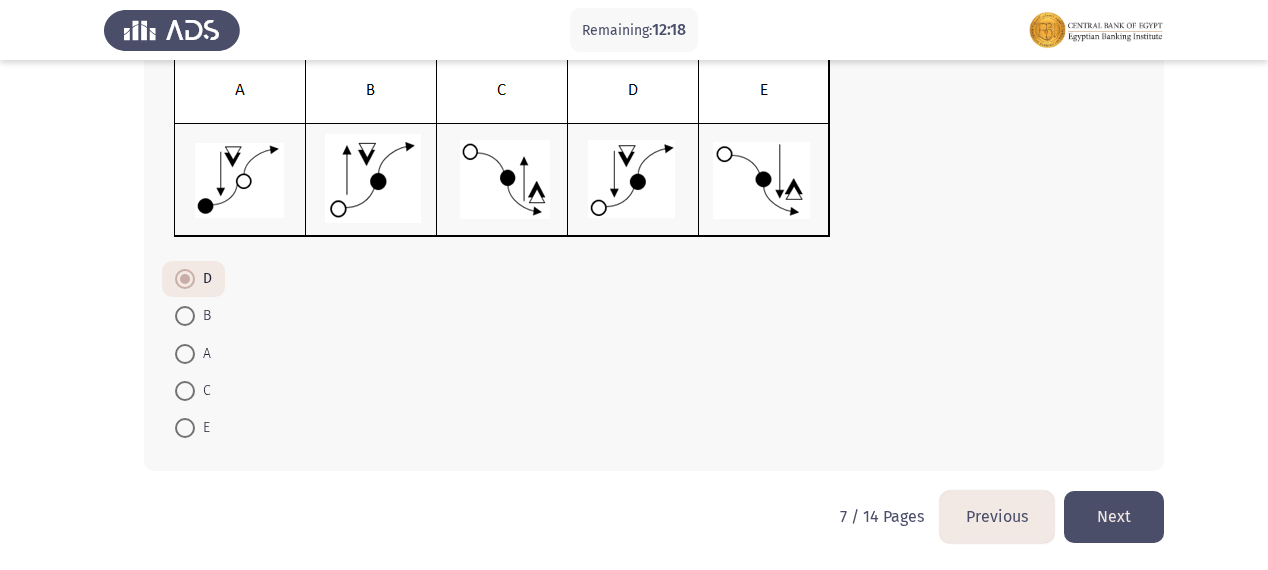 click on "Next" 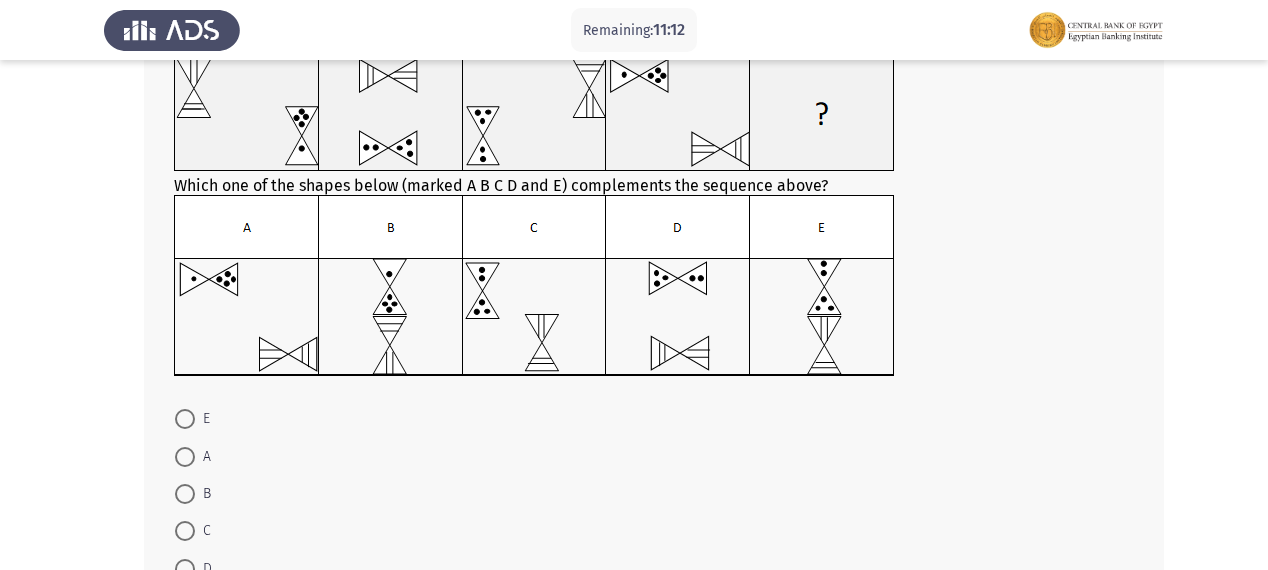 scroll, scrollTop: 240, scrollLeft: 0, axis: vertical 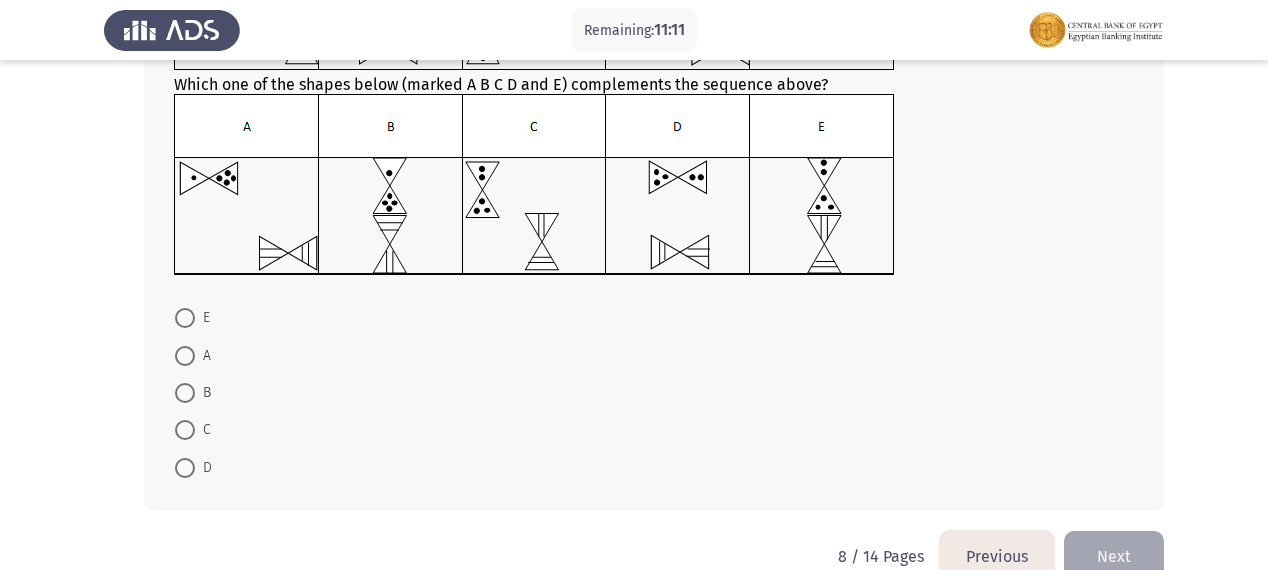 click on "D" at bounding box center (193, 468) 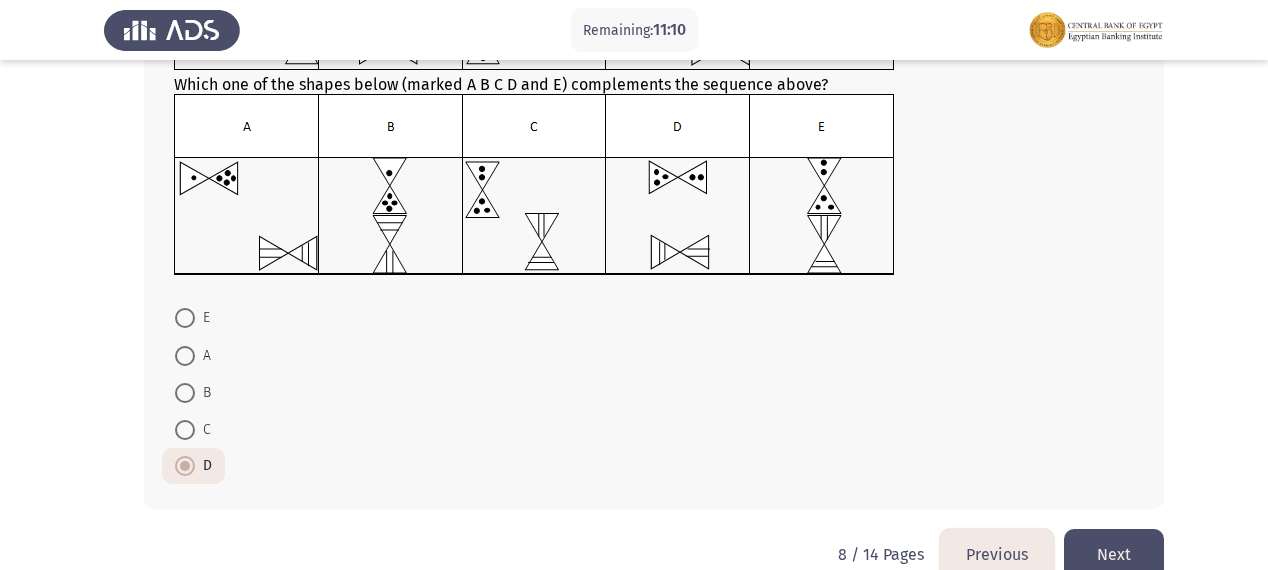click on "Next" 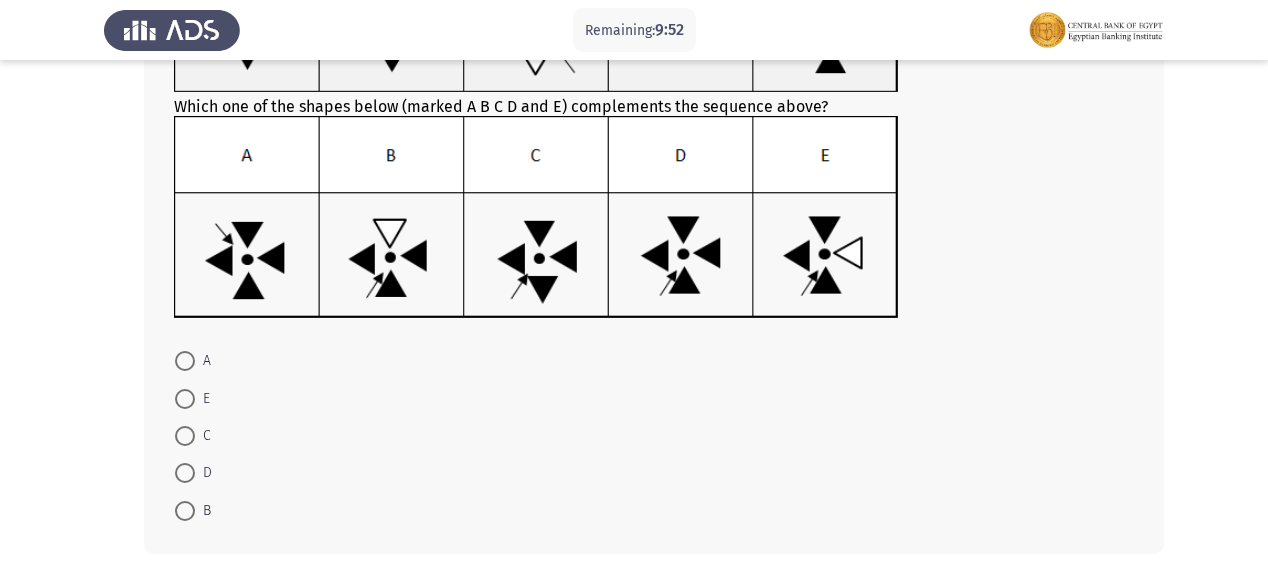 scroll, scrollTop: 240, scrollLeft: 0, axis: vertical 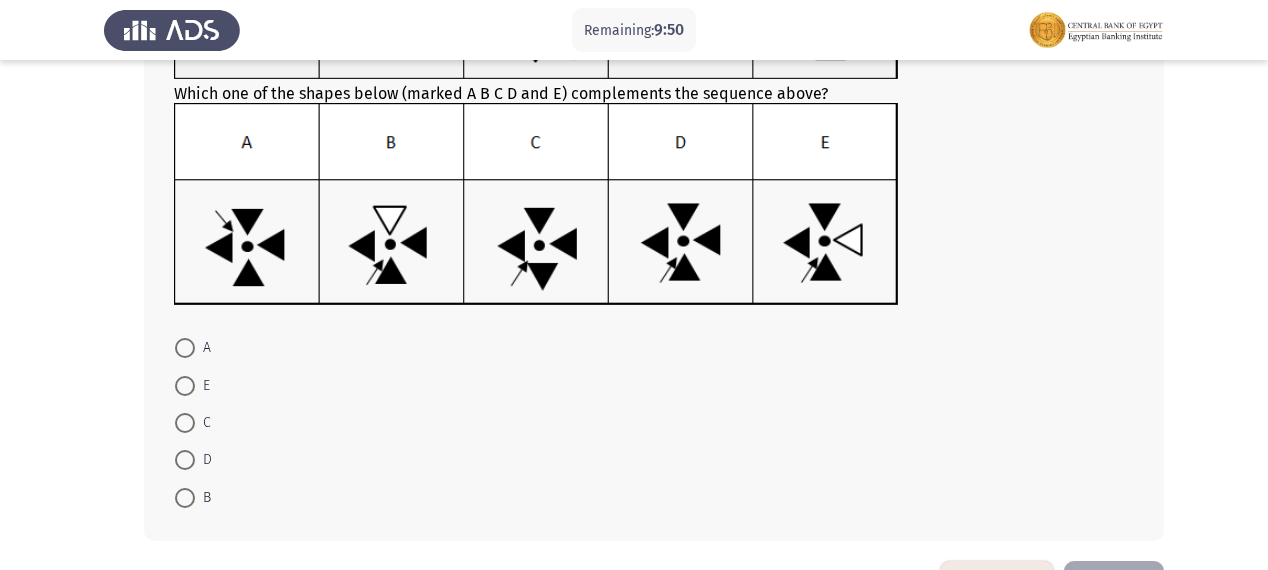 click at bounding box center (185, 423) 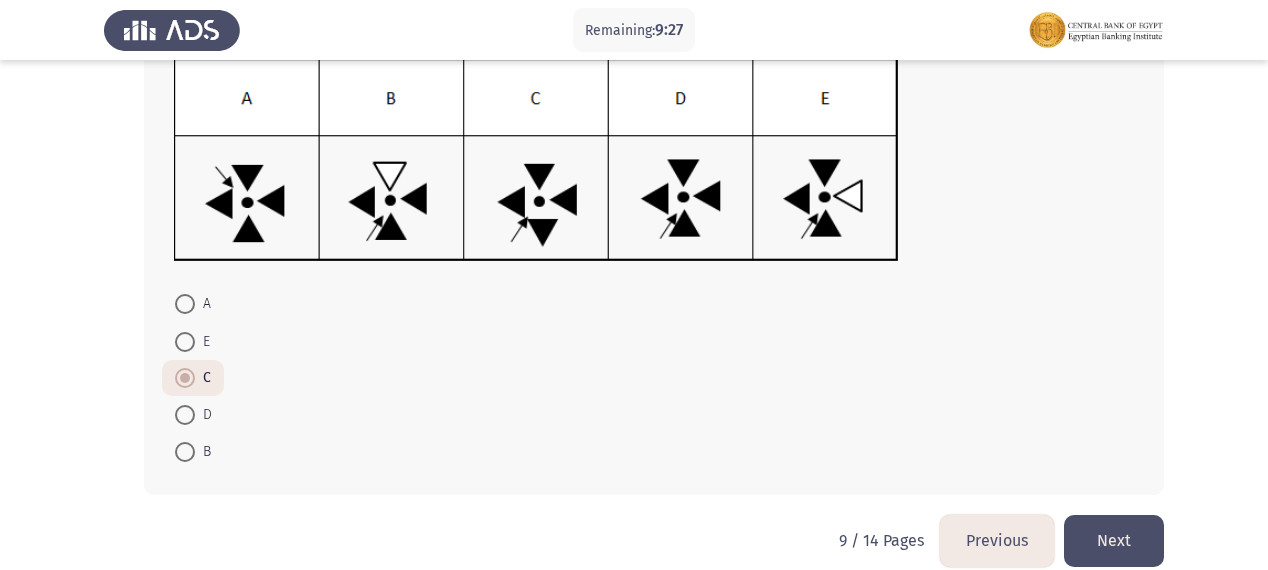scroll, scrollTop: 308, scrollLeft: 0, axis: vertical 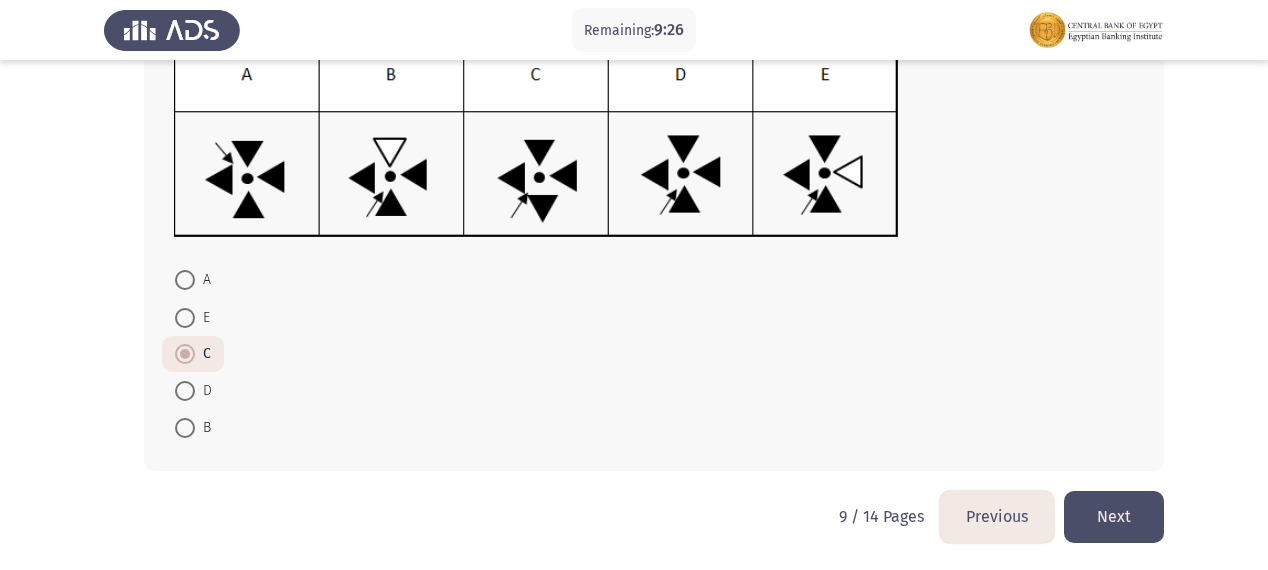click on "Next" 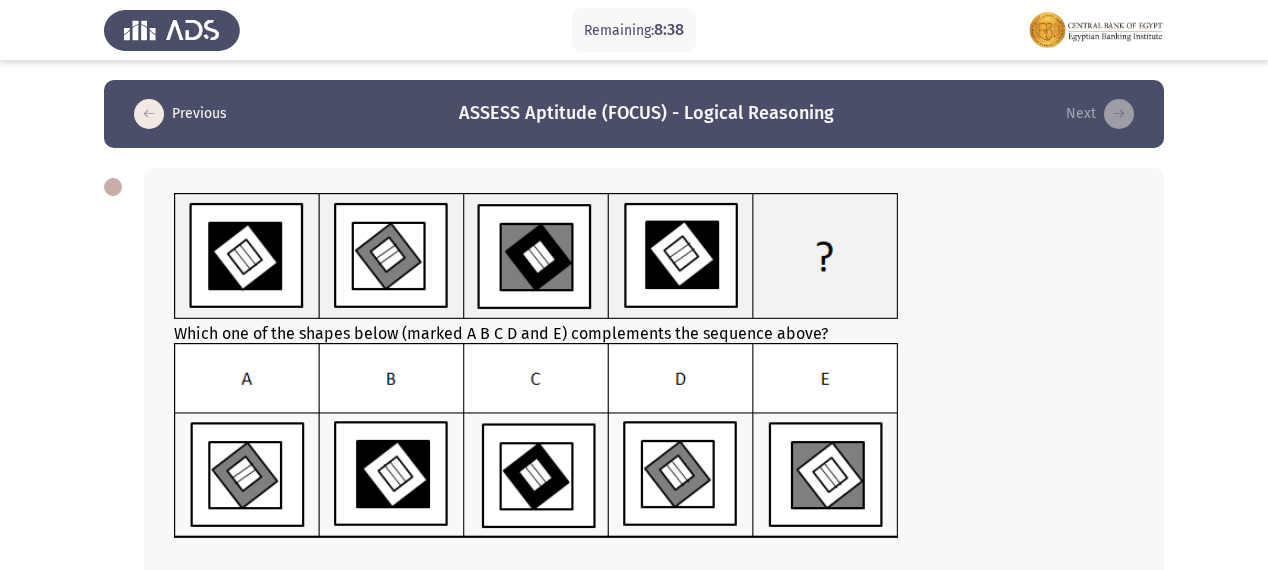 scroll, scrollTop: 80, scrollLeft: 0, axis: vertical 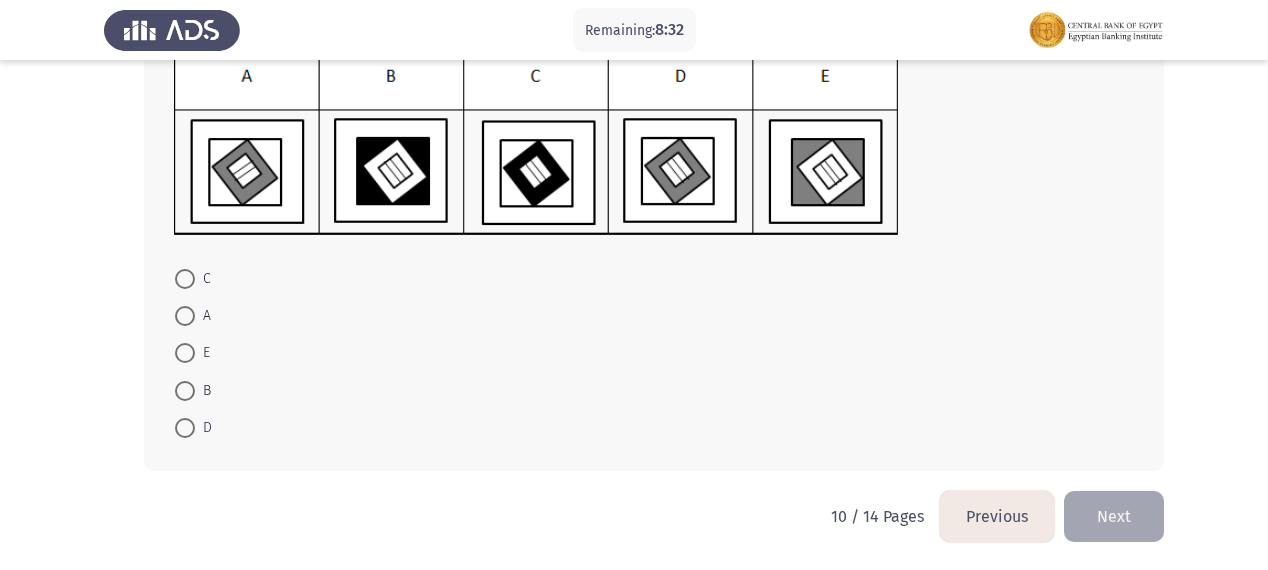 click at bounding box center (185, 428) 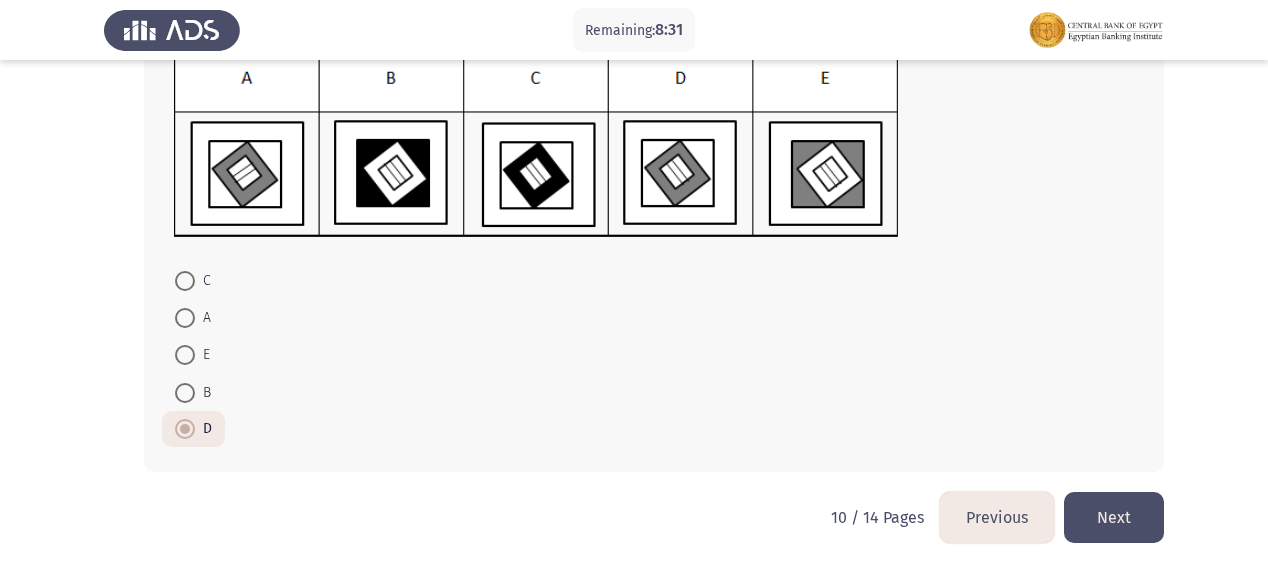 click on "Next" 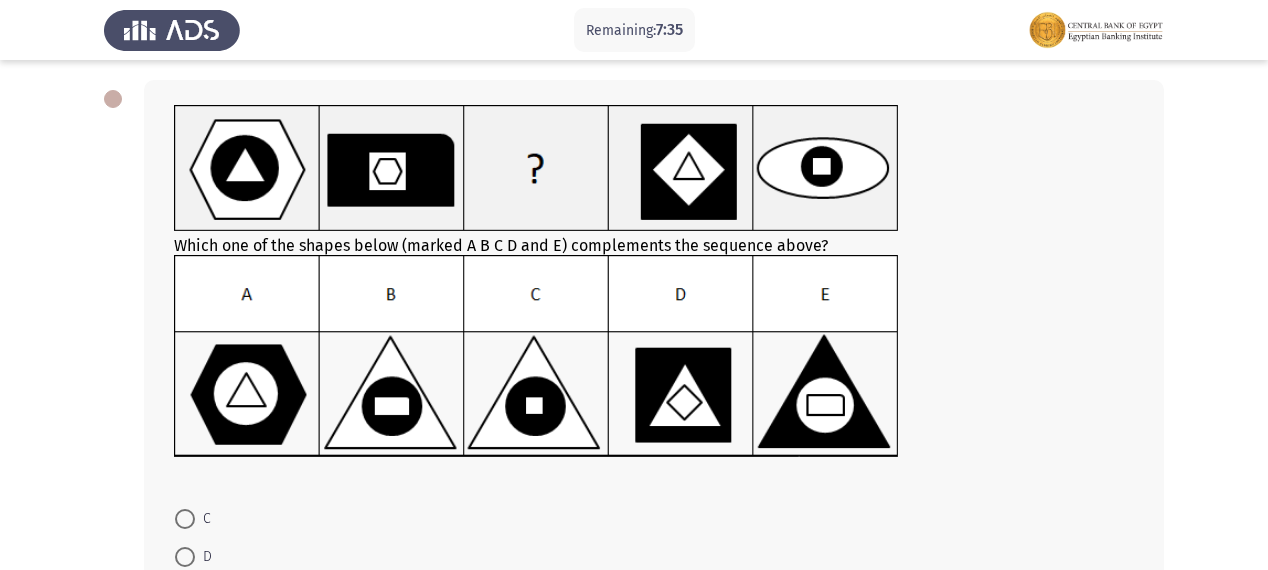 scroll, scrollTop: 248, scrollLeft: 0, axis: vertical 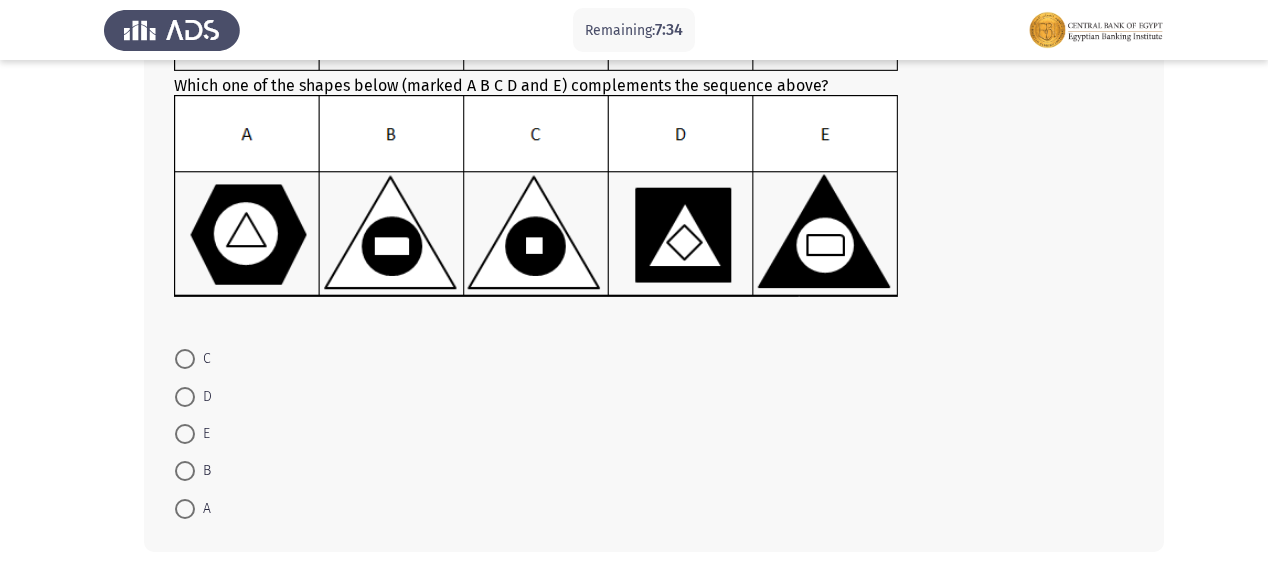 click at bounding box center (185, 471) 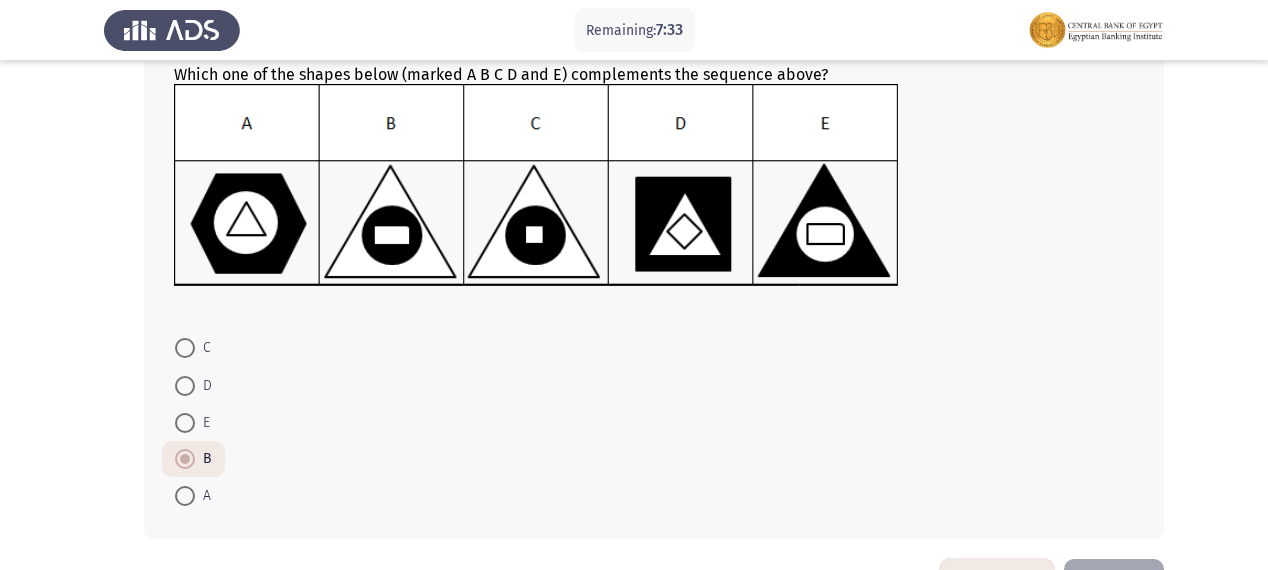 scroll, scrollTop: 328, scrollLeft: 0, axis: vertical 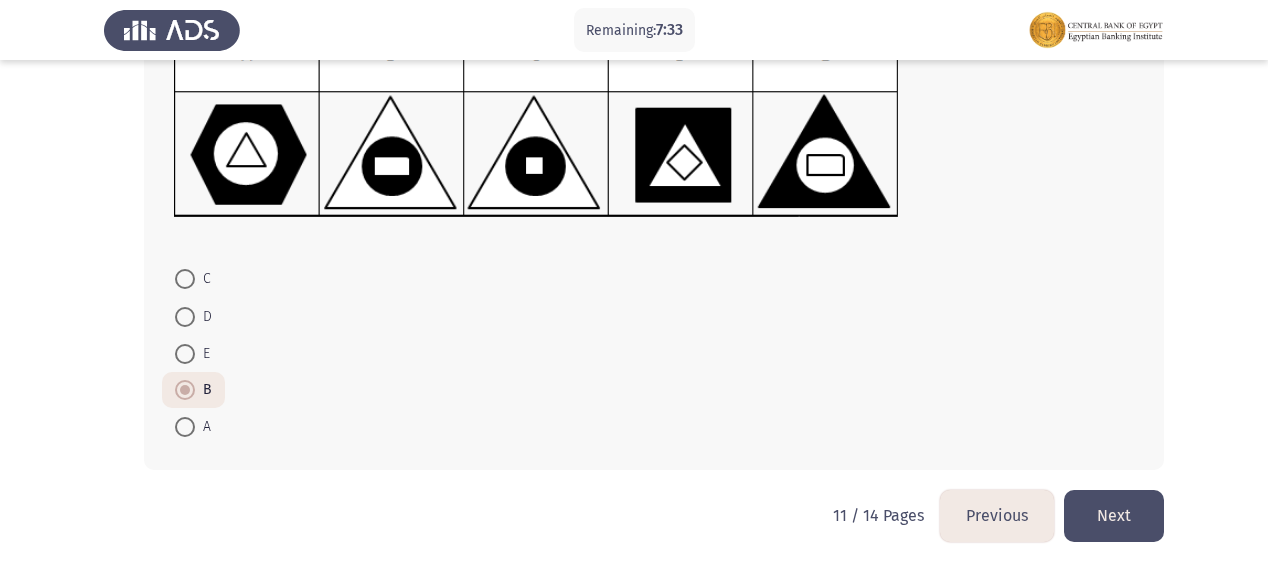 click on "Next" 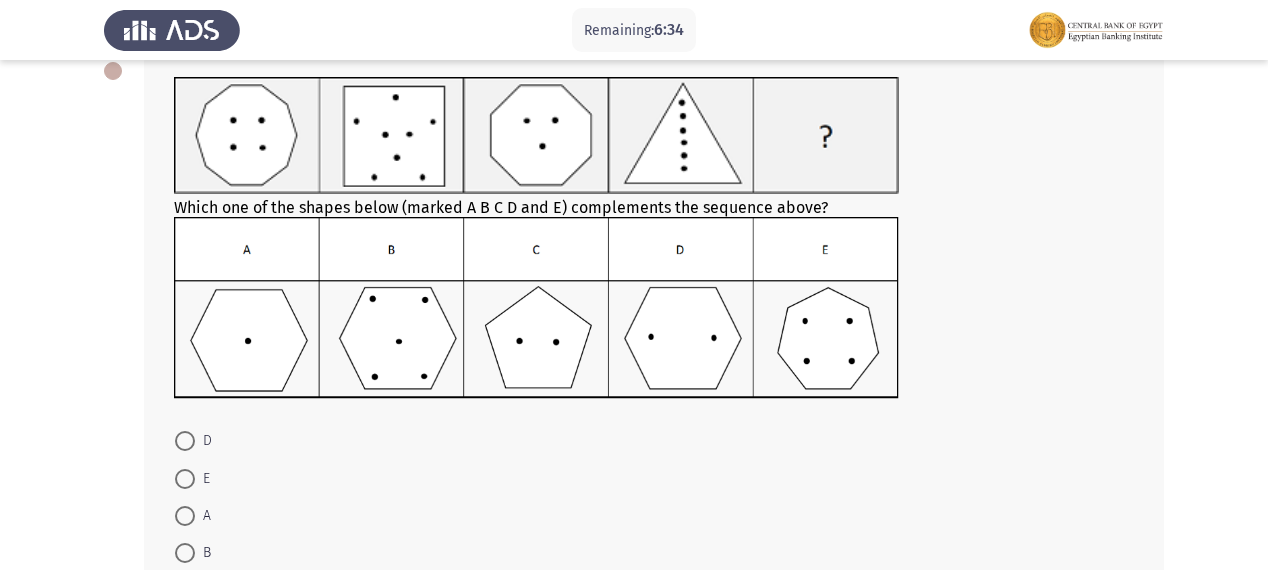 scroll, scrollTop: 118, scrollLeft: 0, axis: vertical 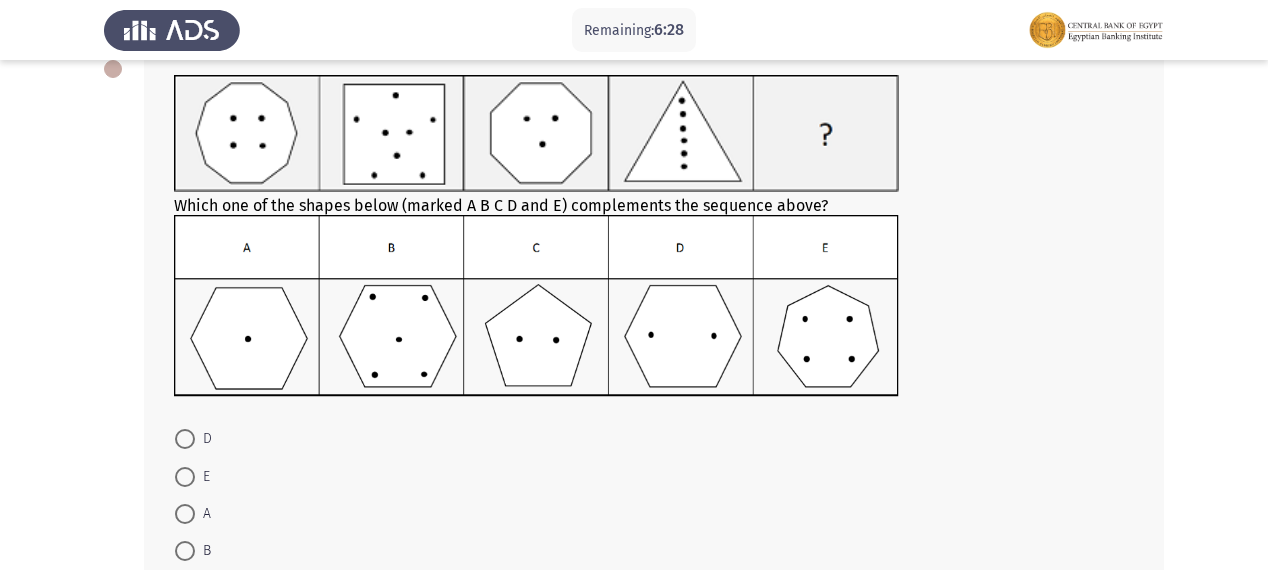 click on "D" at bounding box center (193, 439) 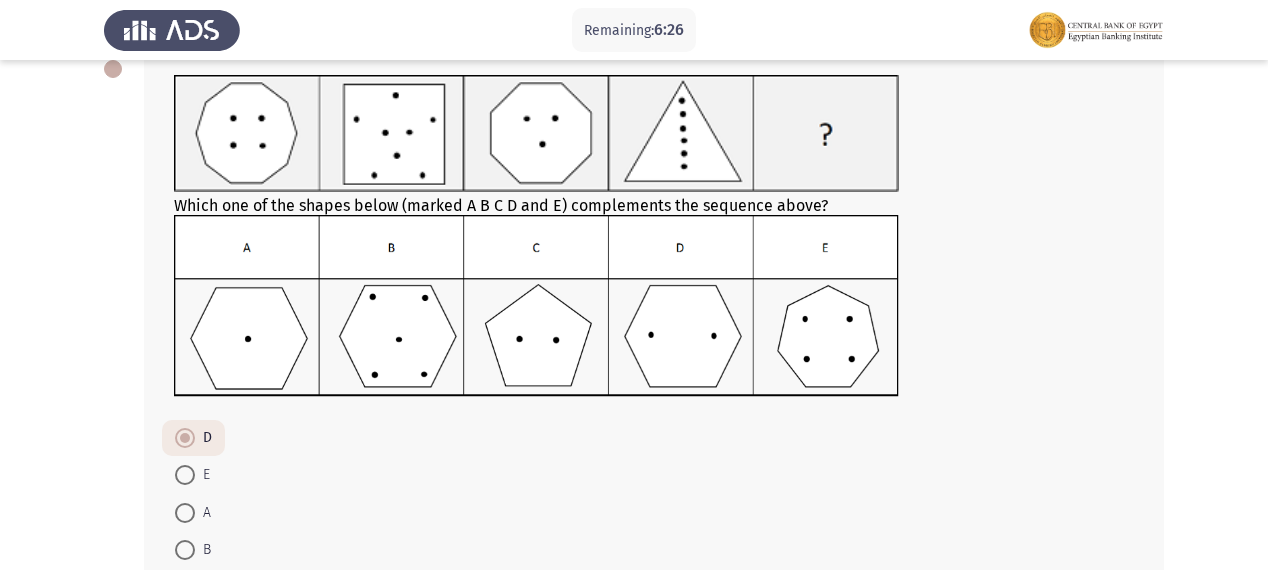 click on "D     E     A     B     C" 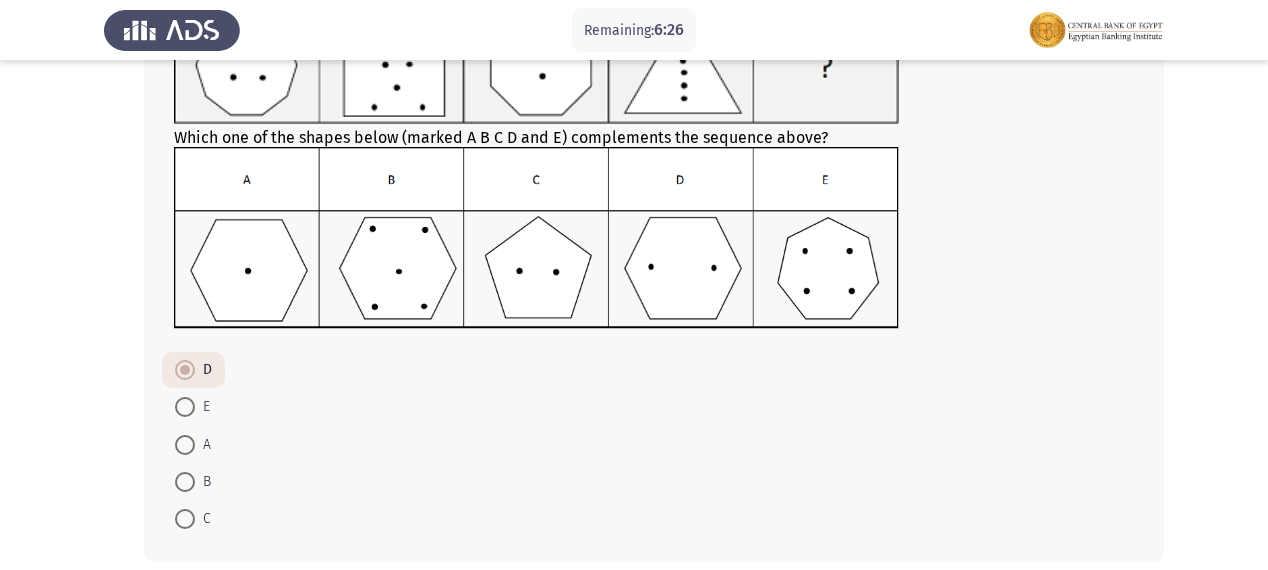 scroll, scrollTop: 277, scrollLeft: 0, axis: vertical 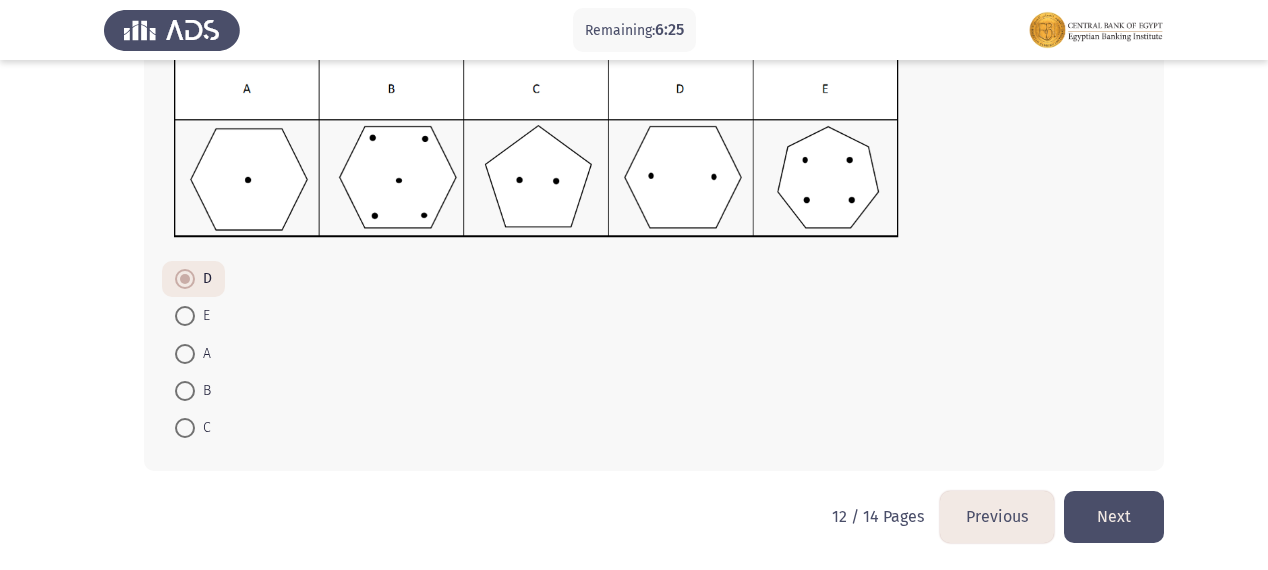 click on "Next" 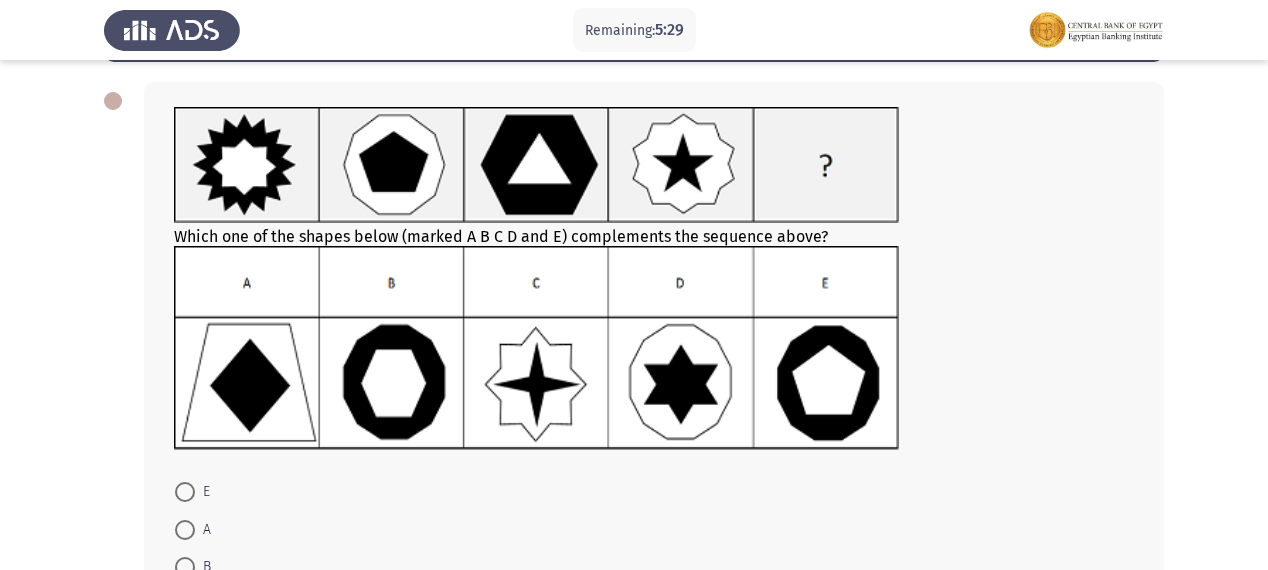 scroll, scrollTop: 160, scrollLeft: 0, axis: vertical 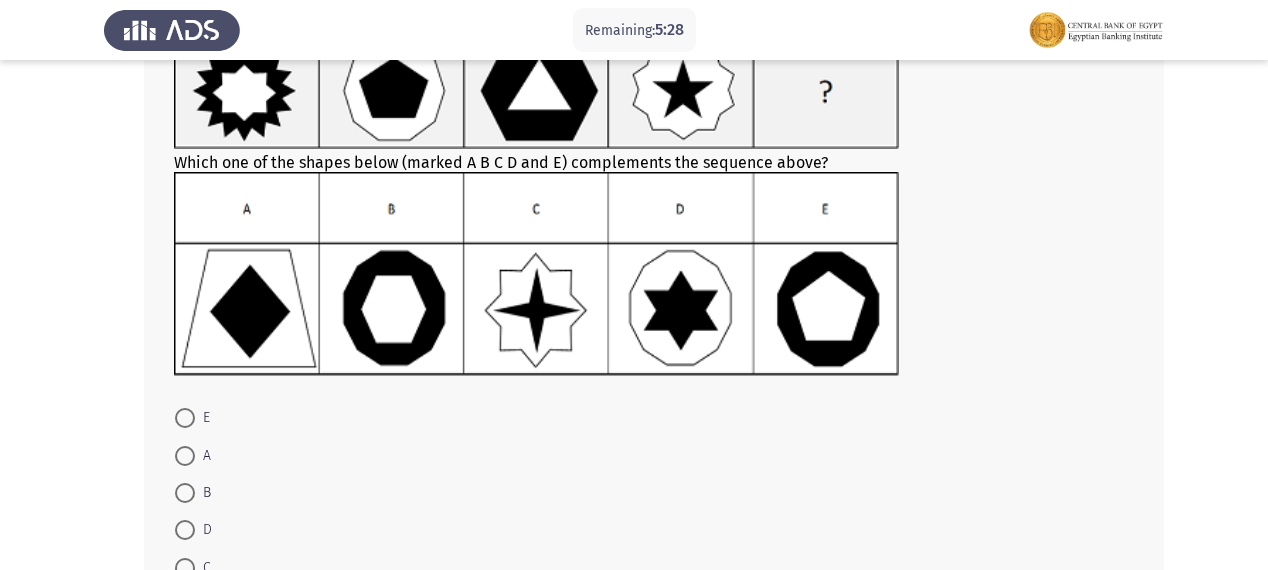click at bounding box center (185, 493) 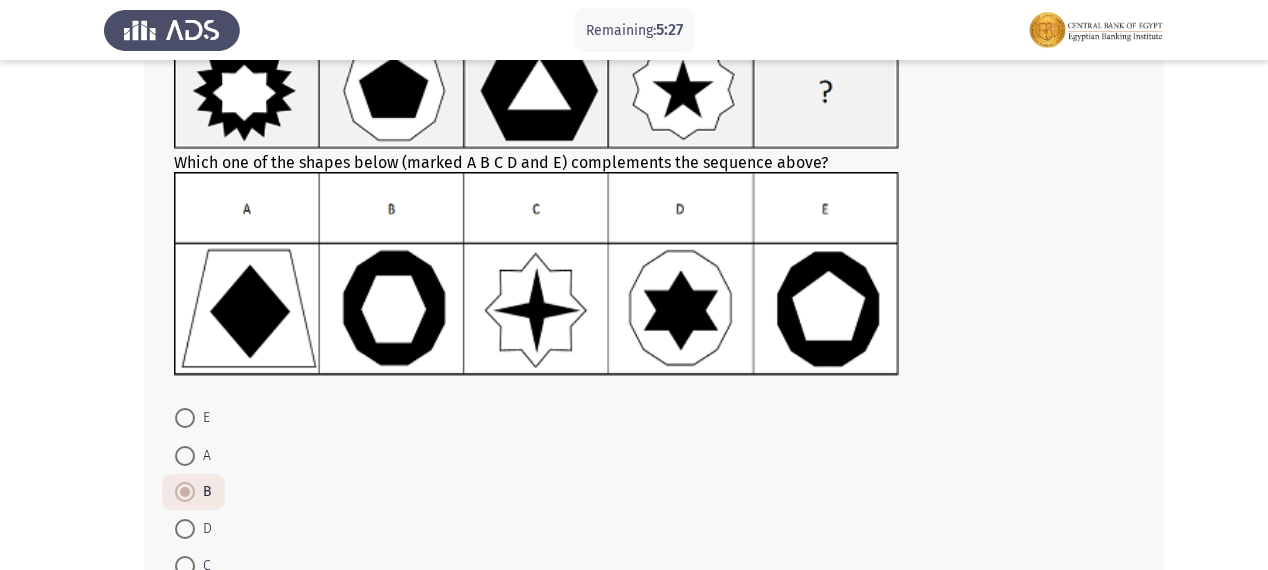 click on "E     A     B     D     C" 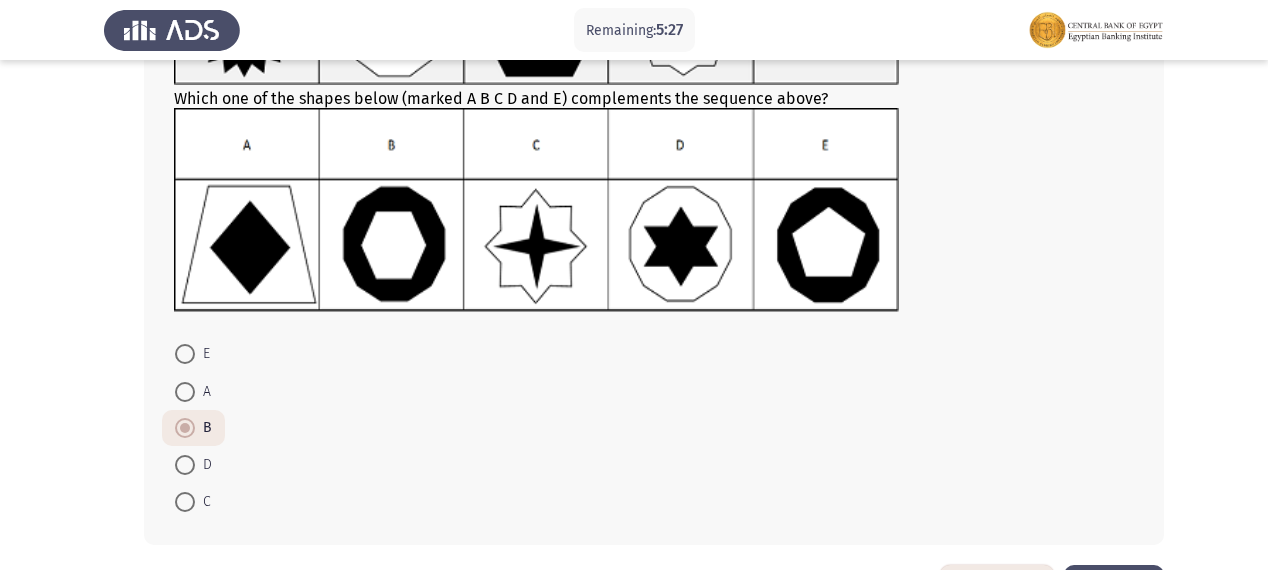 scroll, scrollTop: 298, scrollLeft: 0, axis: vertical 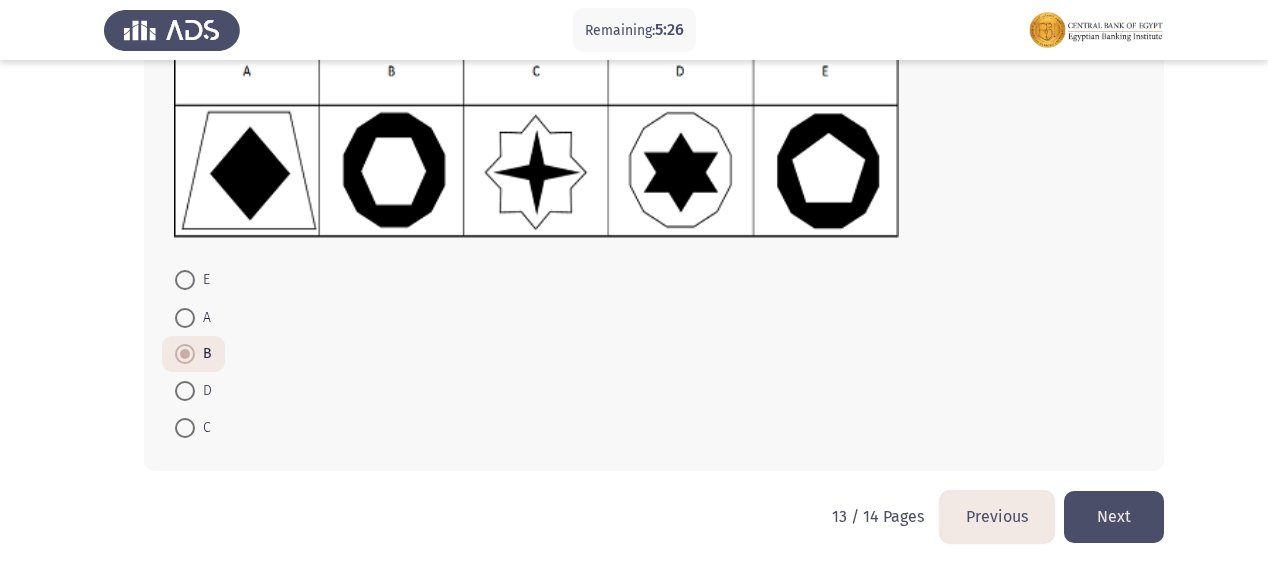 click on "Next" 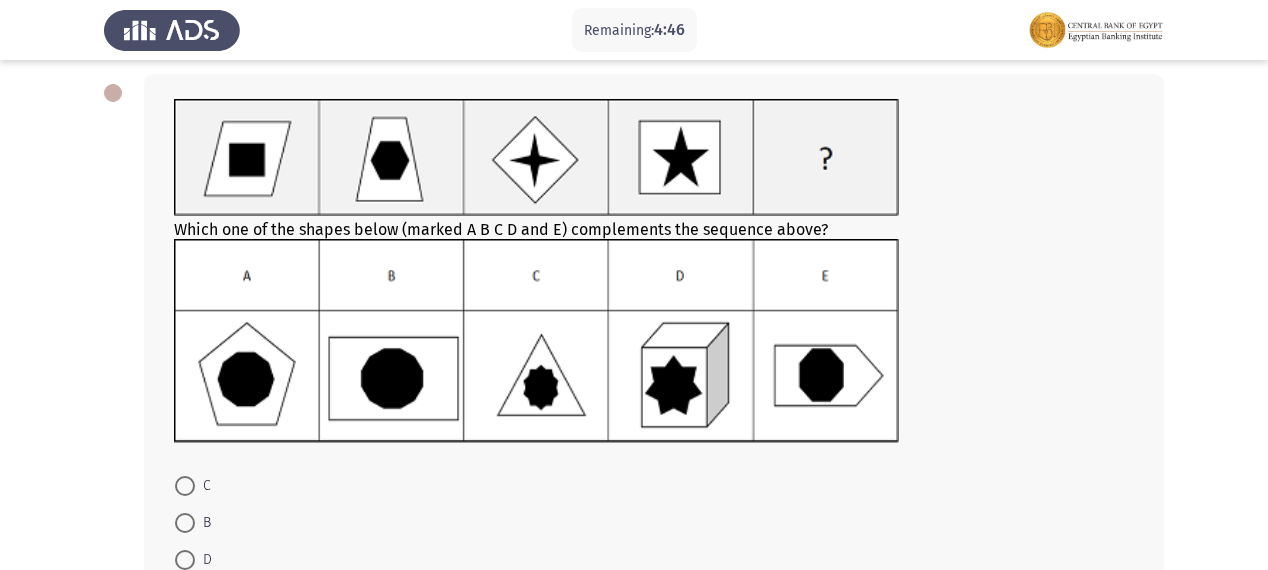 scroll, scrollTop: 240, scrollLeft: 0, axis: vertical 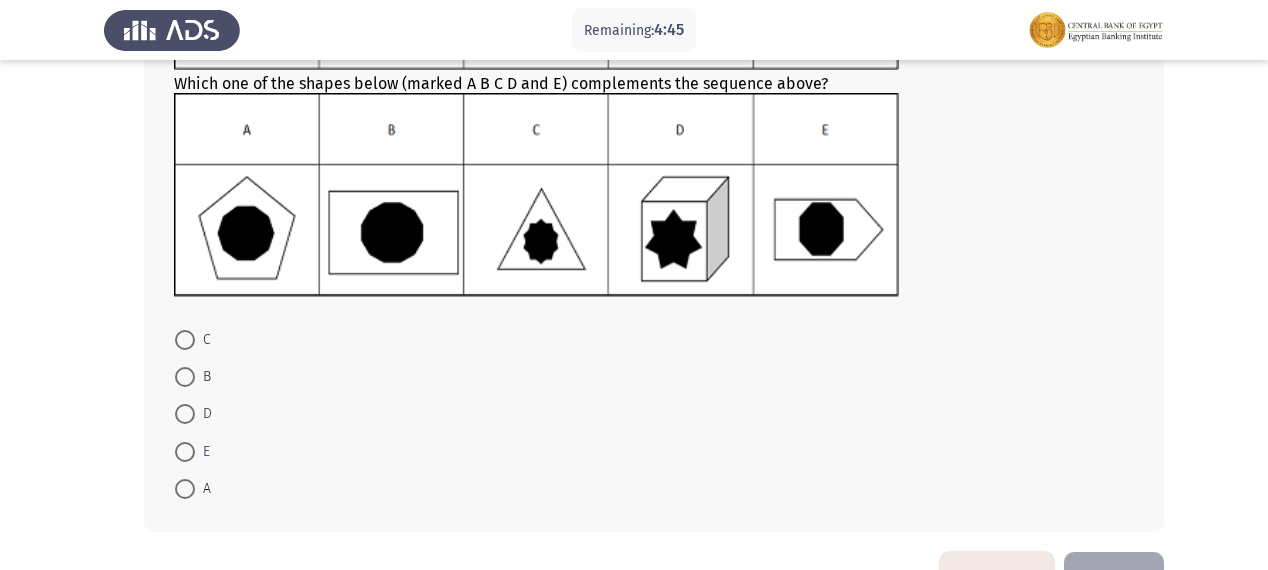 click on "D" at bounding box center [193, 413] 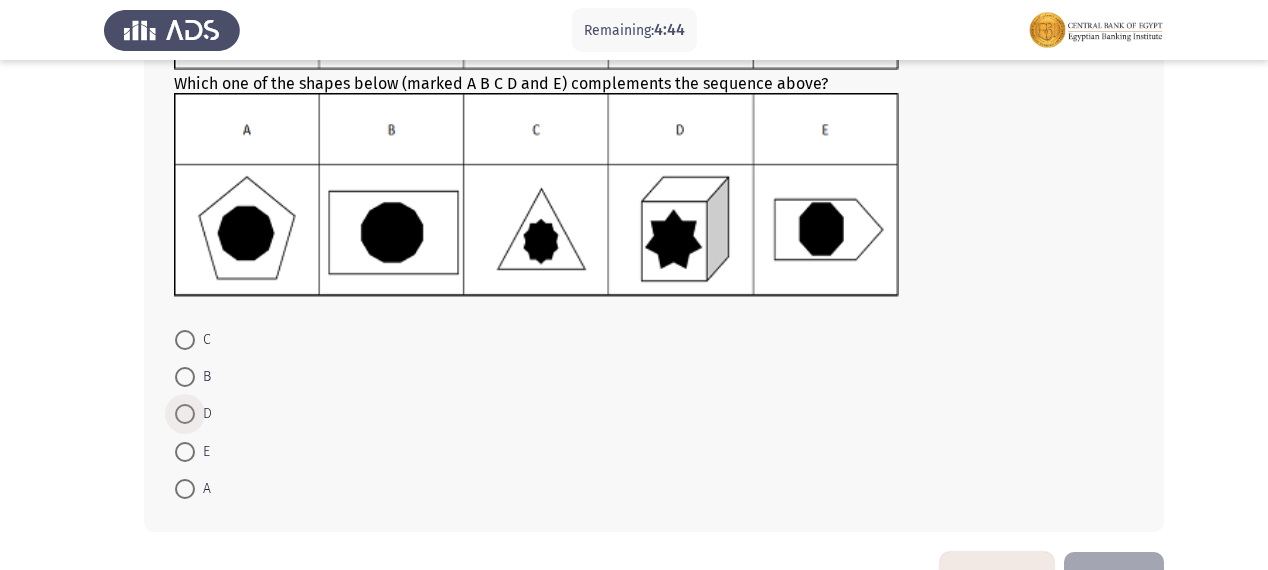 click at bounding box center [185, 414] 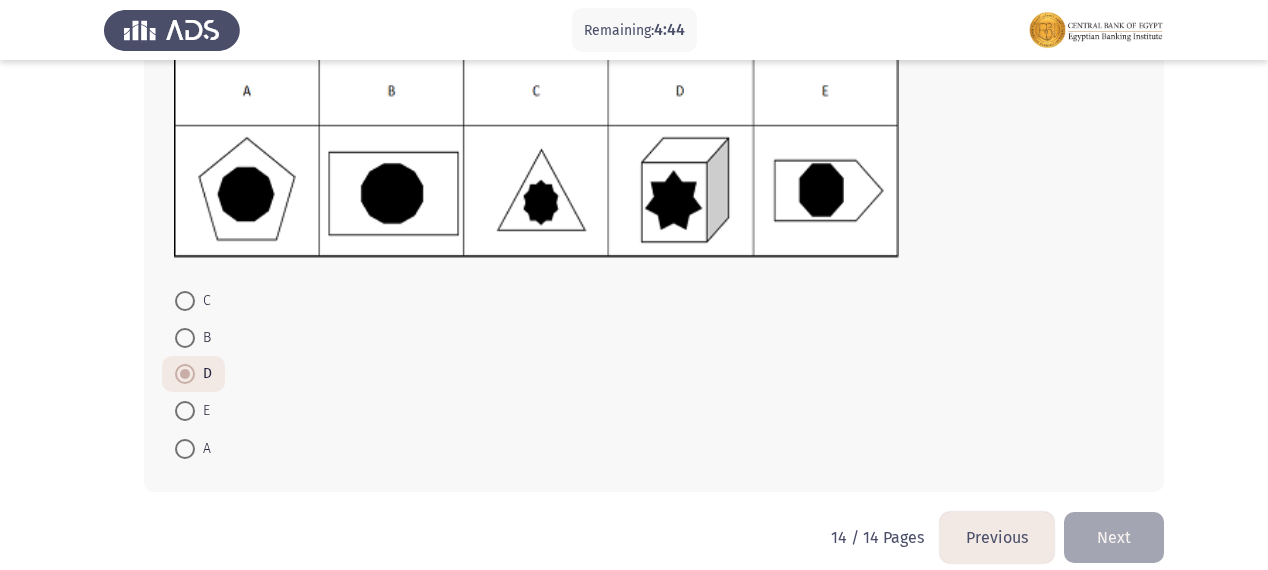 scroll, scrollTop: 300, scrollLeft: 0, axis: vertical 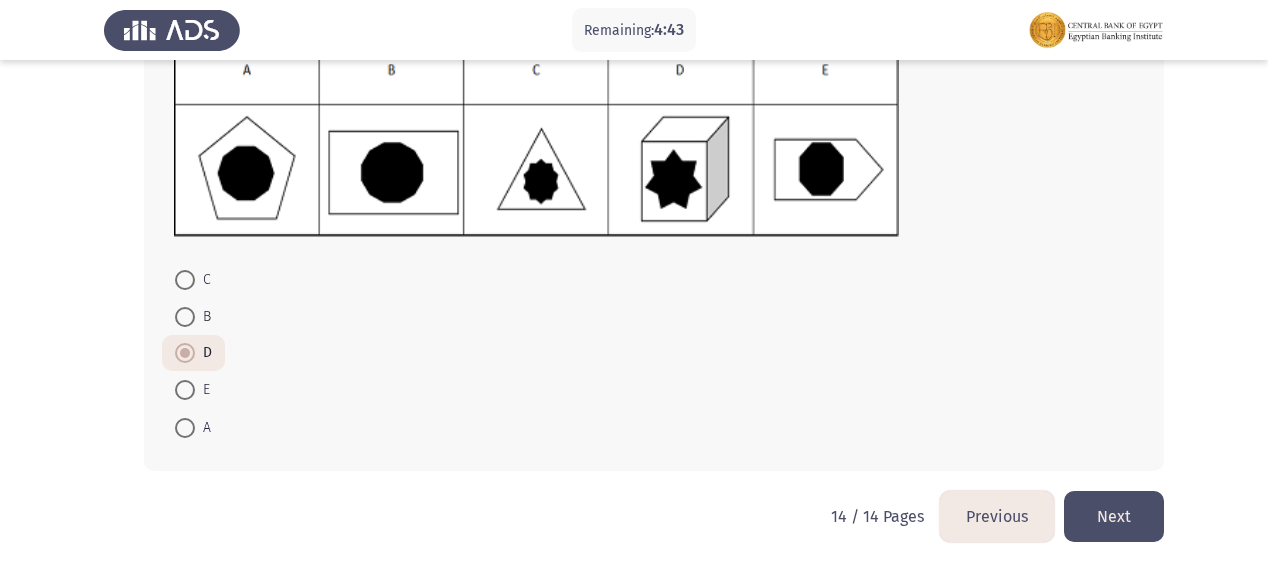 click on "Next" 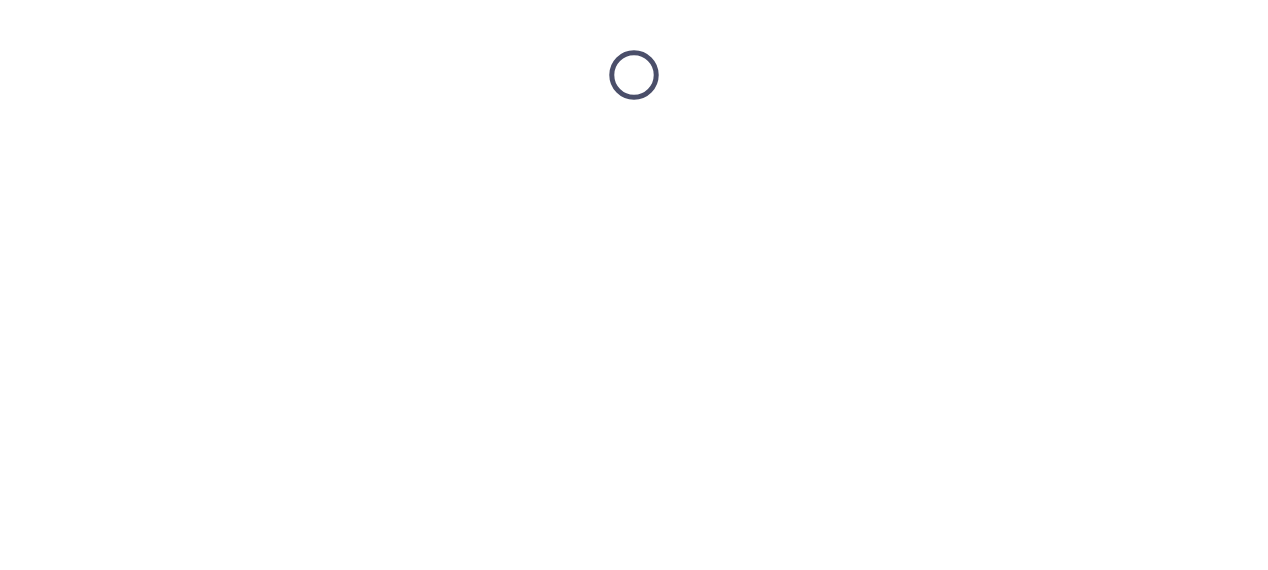scroll, scrollTop: 0, scrollLeft: 0, axis: both 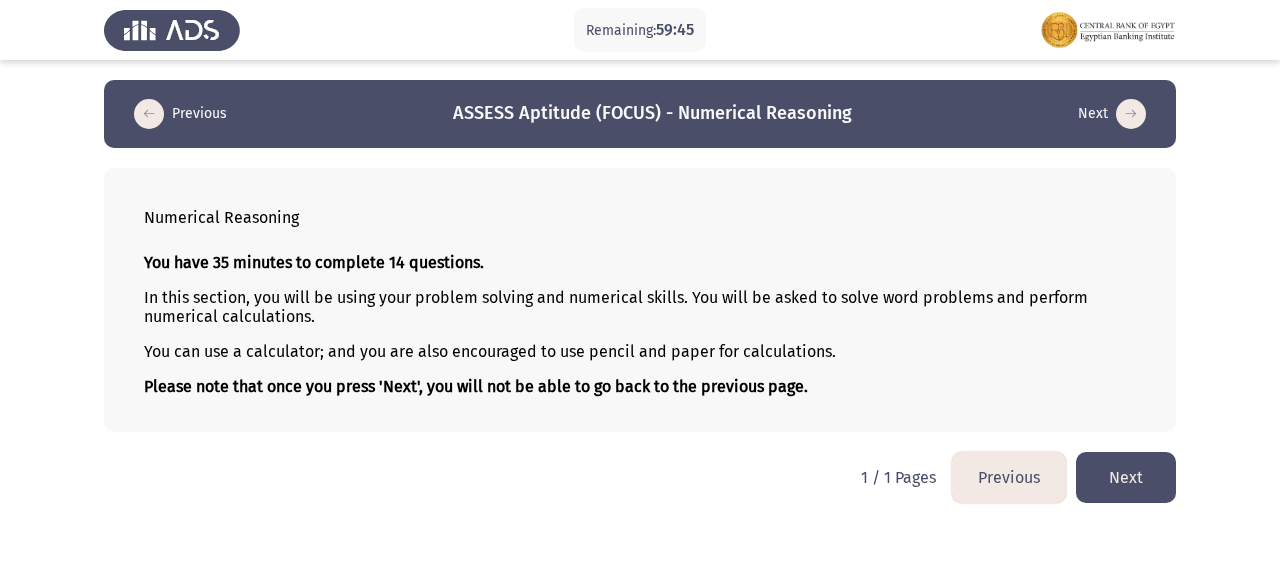 click on "Next" 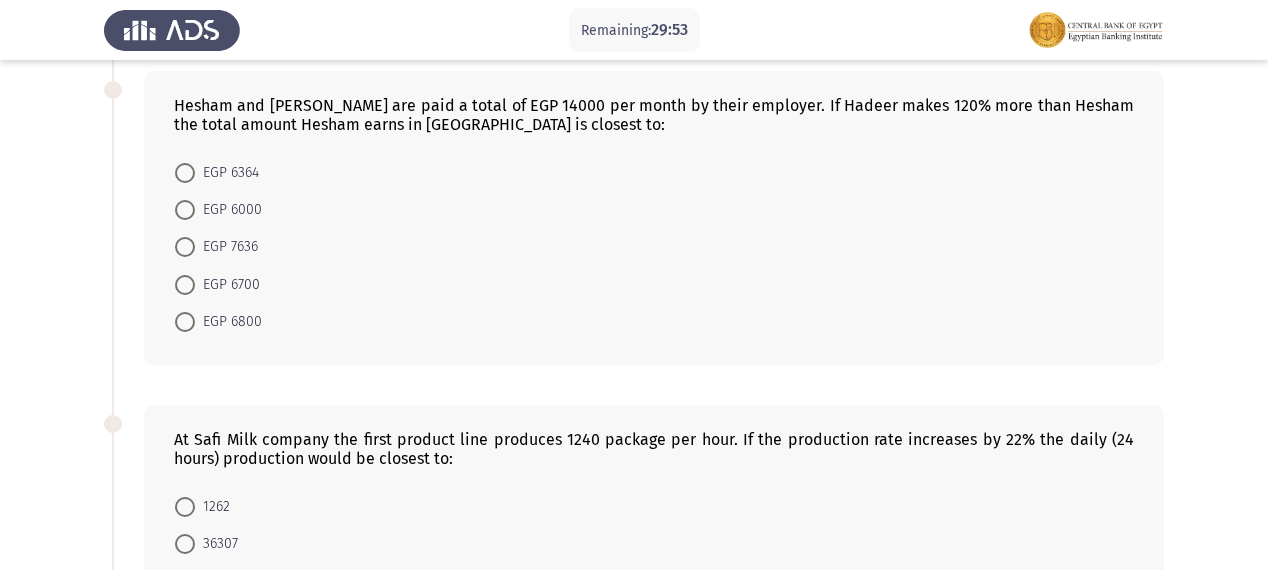 scroll, scrollTop: 604, scrollLeft: 0, axis: vertical 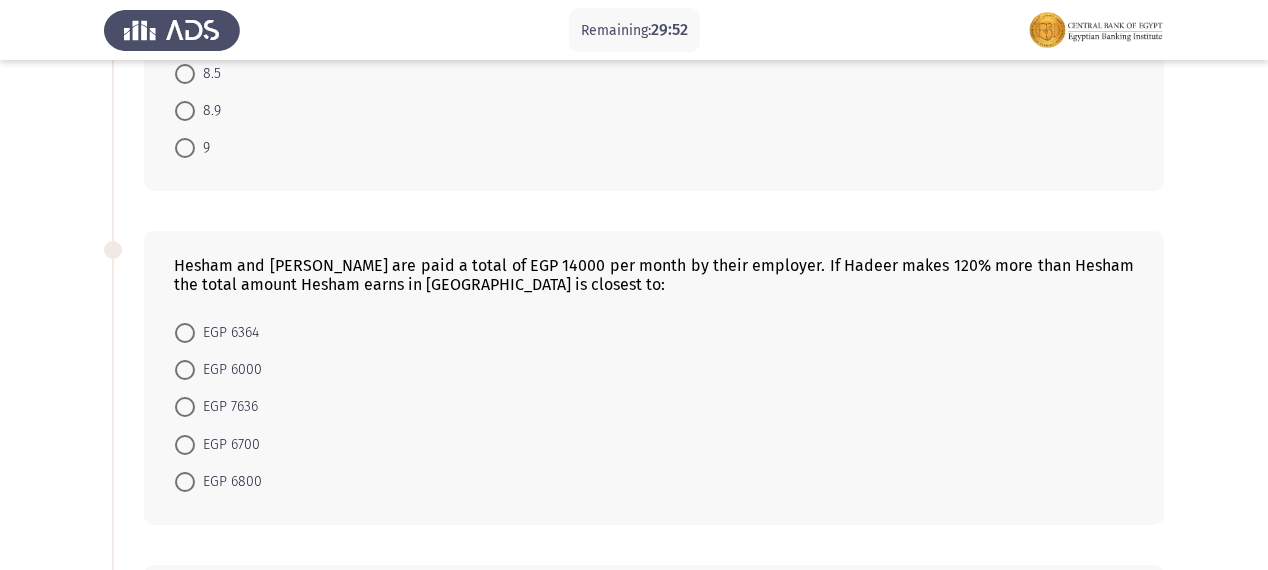 click on "Hesham and [PERSON_NAME] are paid a total of EGP 14000 per month by their employer. If Hadeer makes 120% more than Hesham the total amount Hesham earns in [GEOGRAPHIC_DATA] is closest to:" 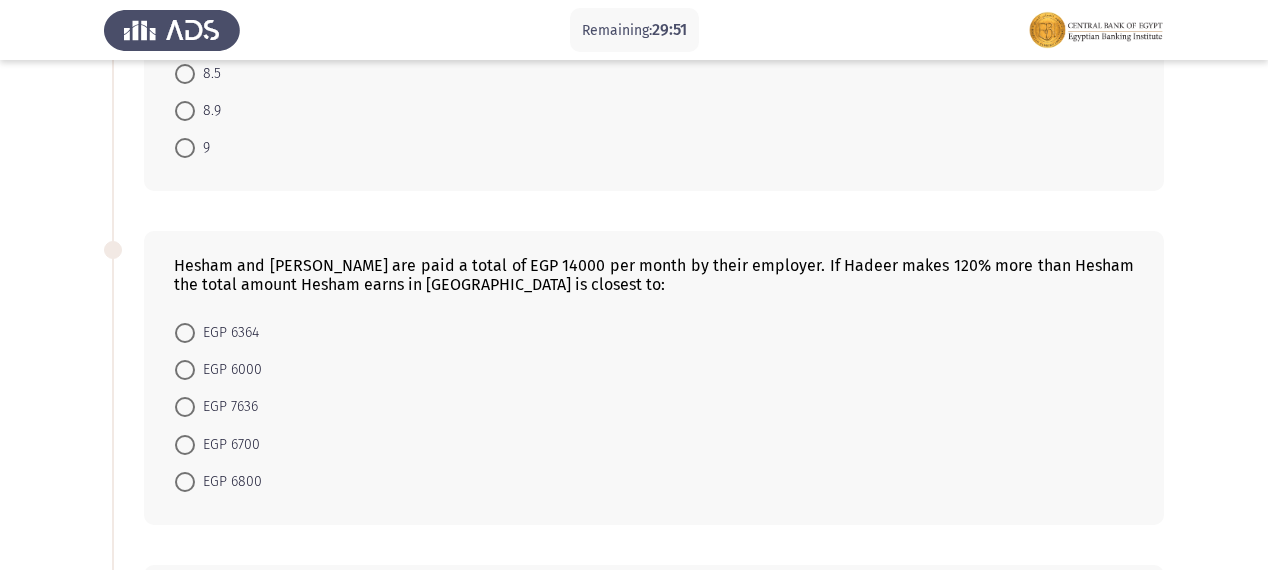 click on "Hesham and [PERSON_NAME] are paid a total of EGP 14000 per month by their employer. If Hadeer makes 120% more than Hesham the total amount Hesham earns in [GEOGRAPHIC_DATA] is closest to:" 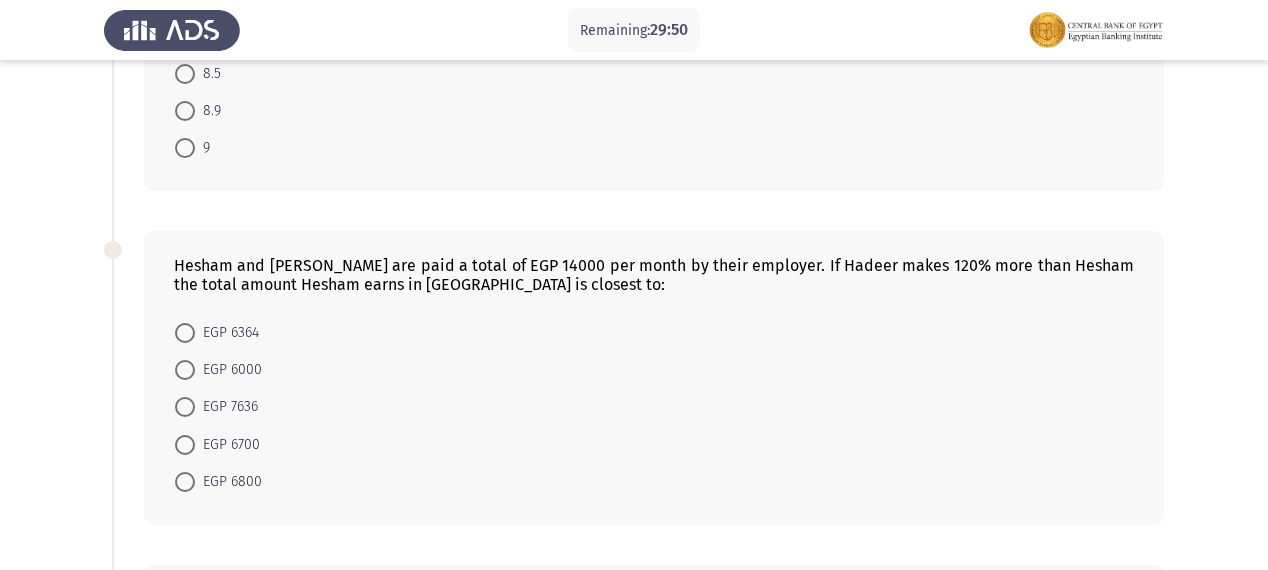 drag, startPoint x: 428, startPoint y: 288, endPoint x: 449, endPoint y: 287, distance: 21.023796 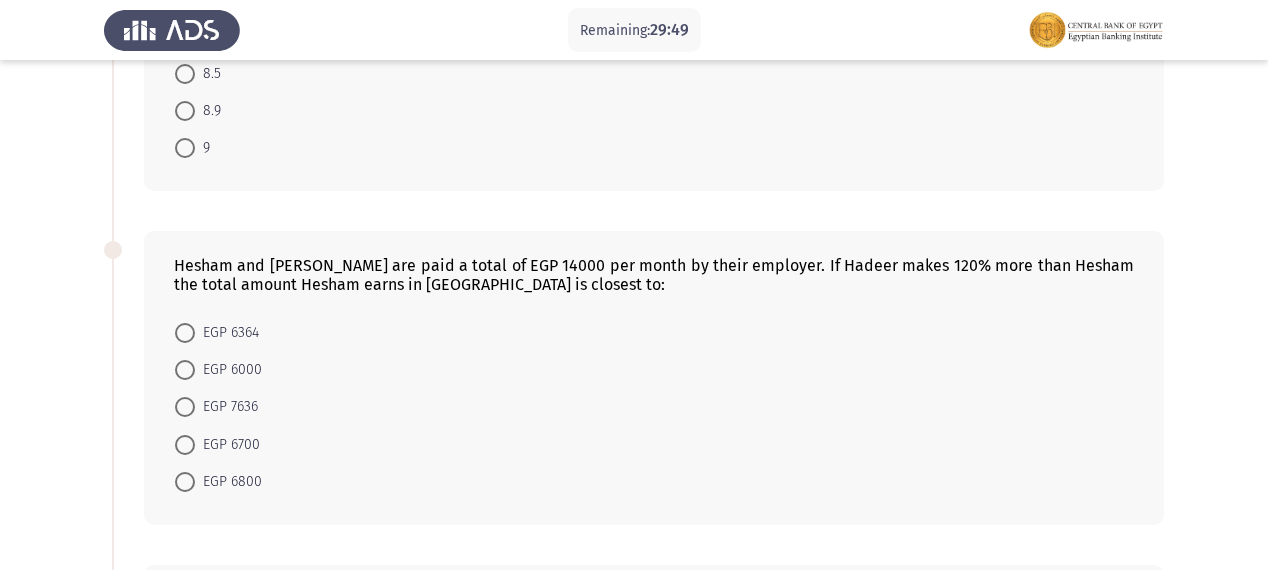 click on "Hesham and [PERSON_NAME] are paid a total of EGP 14000 per month by their employer. If Hadeer makes 120% more than Hesham the total amount Hesham earns in [GEOGRAPHIC_DATA] is closest to:" 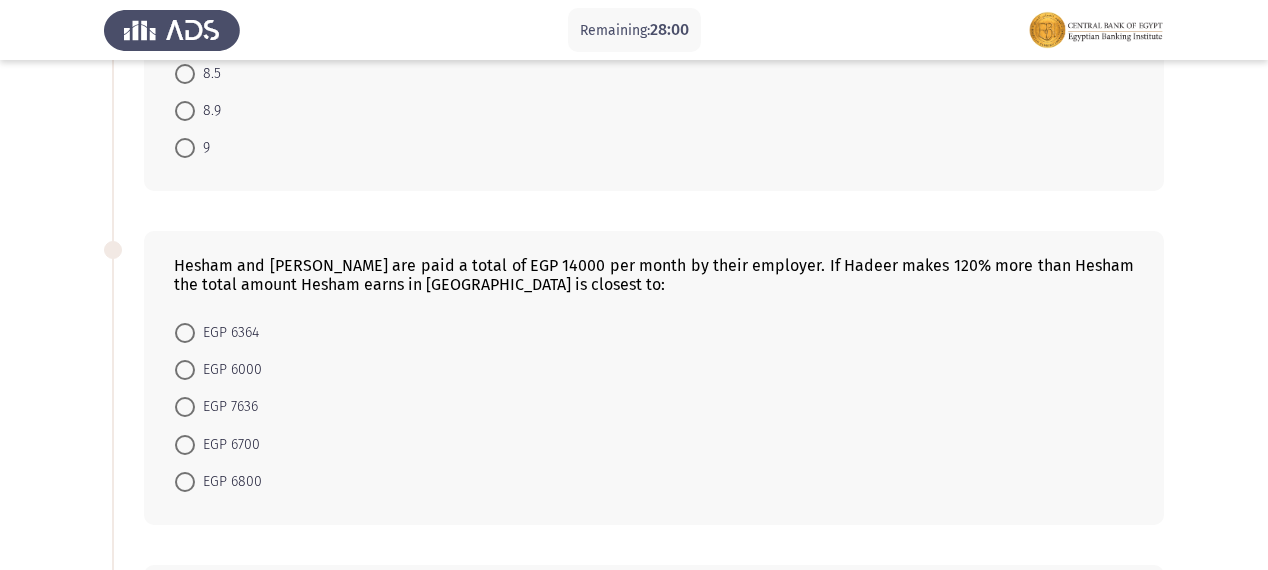 click at bounding box center [185, 333] 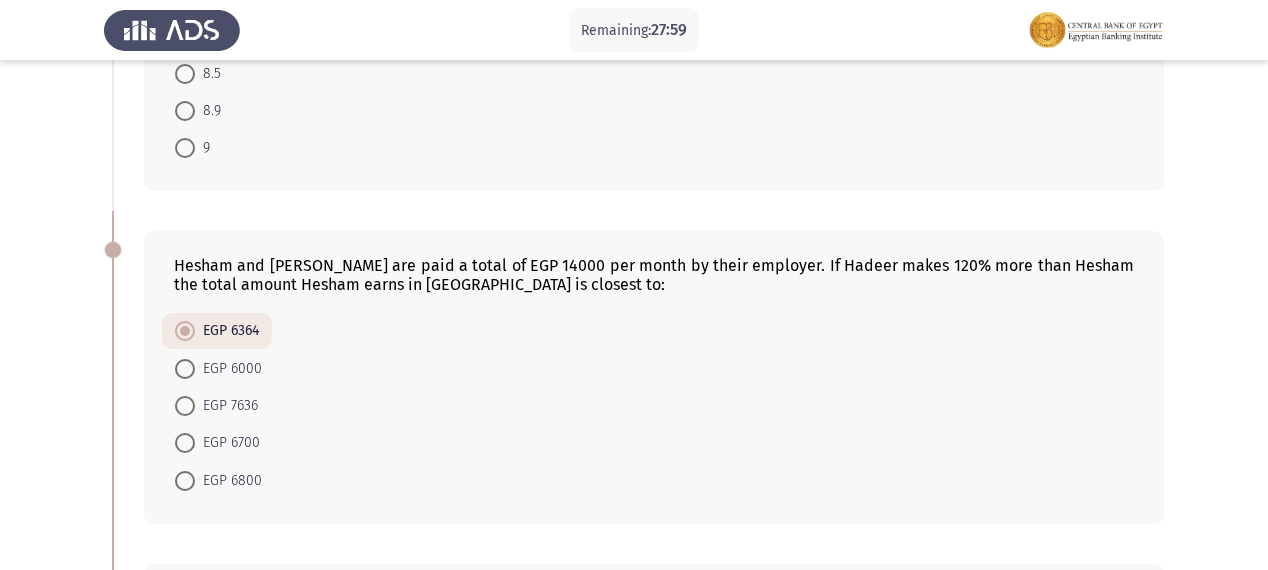 click on "EGP 6364     EGP 6000     EGP 7636     EGP 6700     EGP 6800" 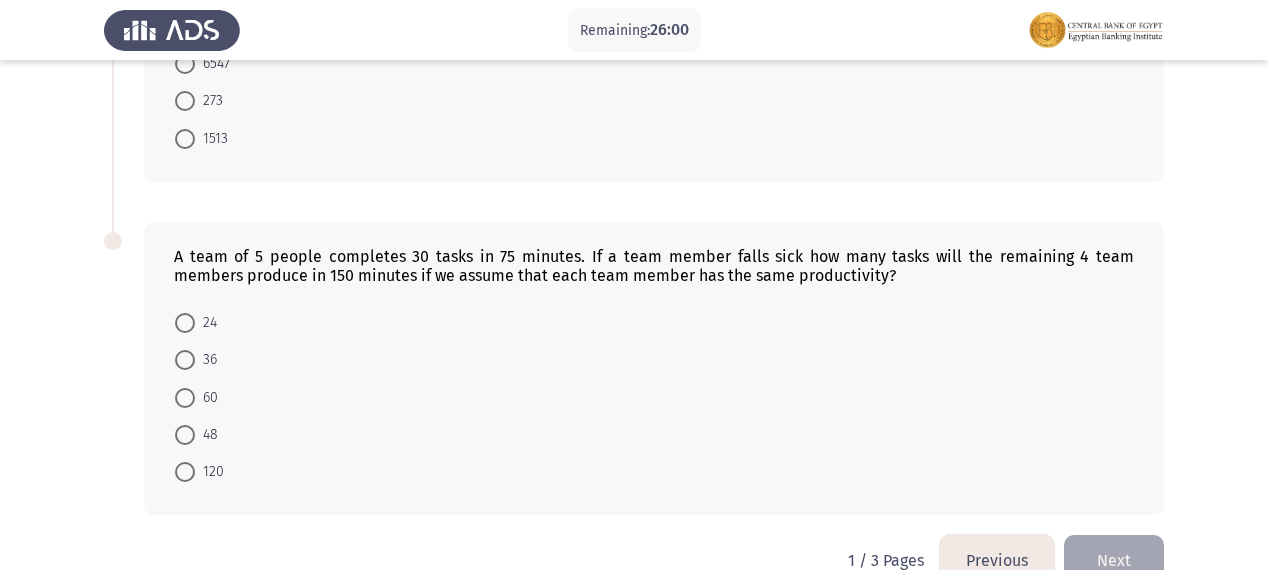 scroll, scrollTop: 1243, scrollLeft: 0, axis: vertical 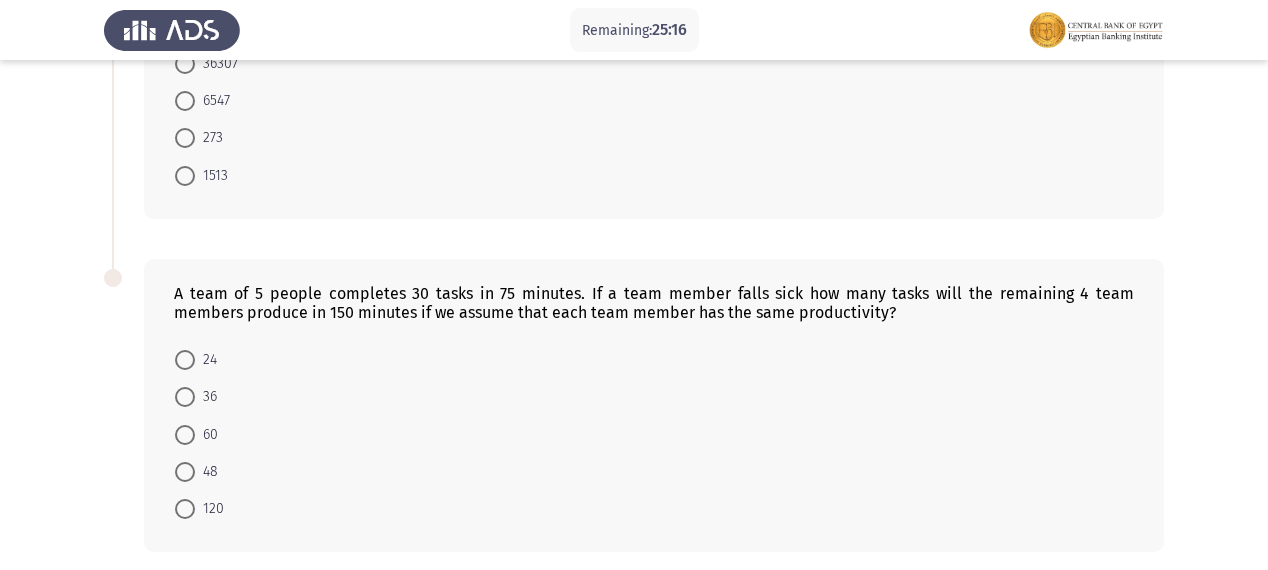 click at bounding box center [185, 360] 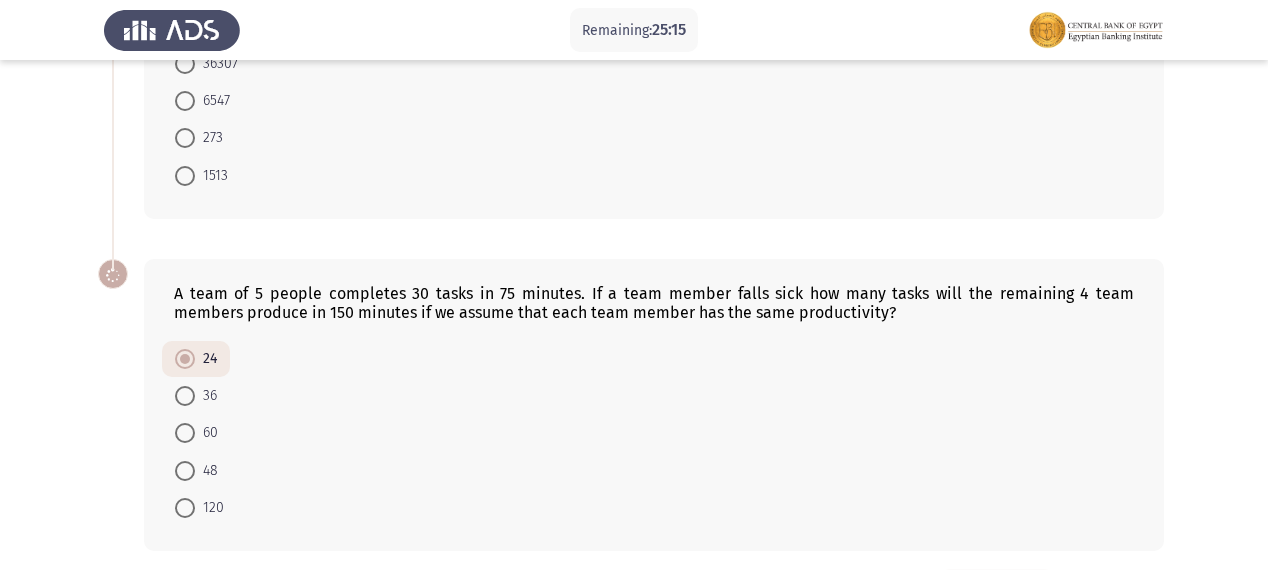 click on "24     36     60     48     120" 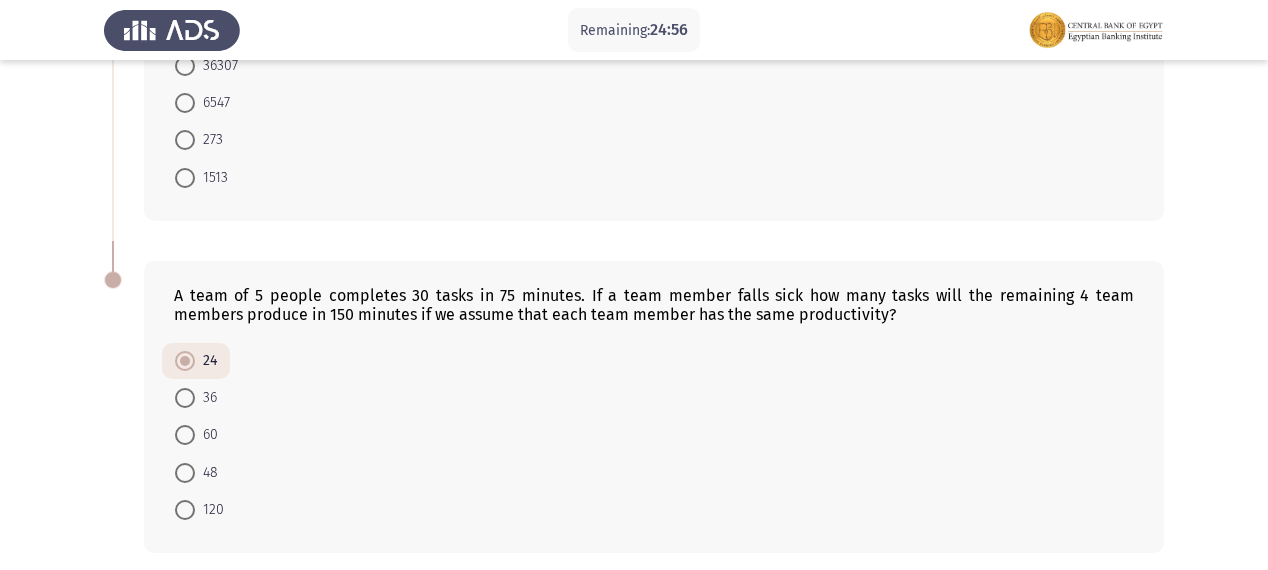 scroll, scrollTop: 1321, scrollLeft: 0, axis: vertical 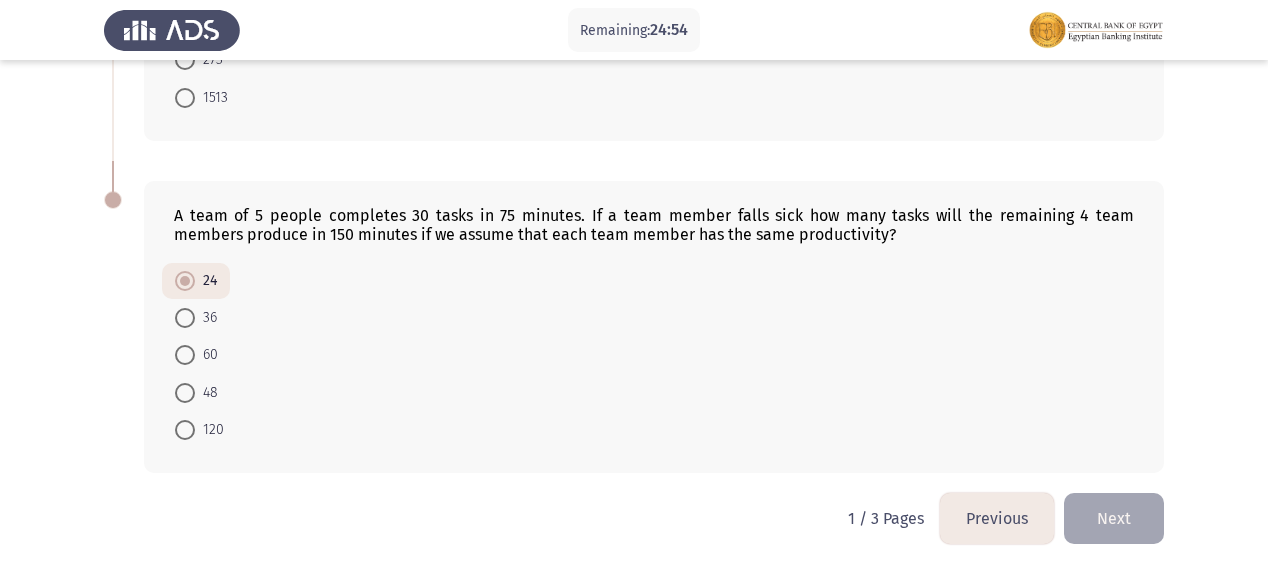 click at bounding box center [185, 355] 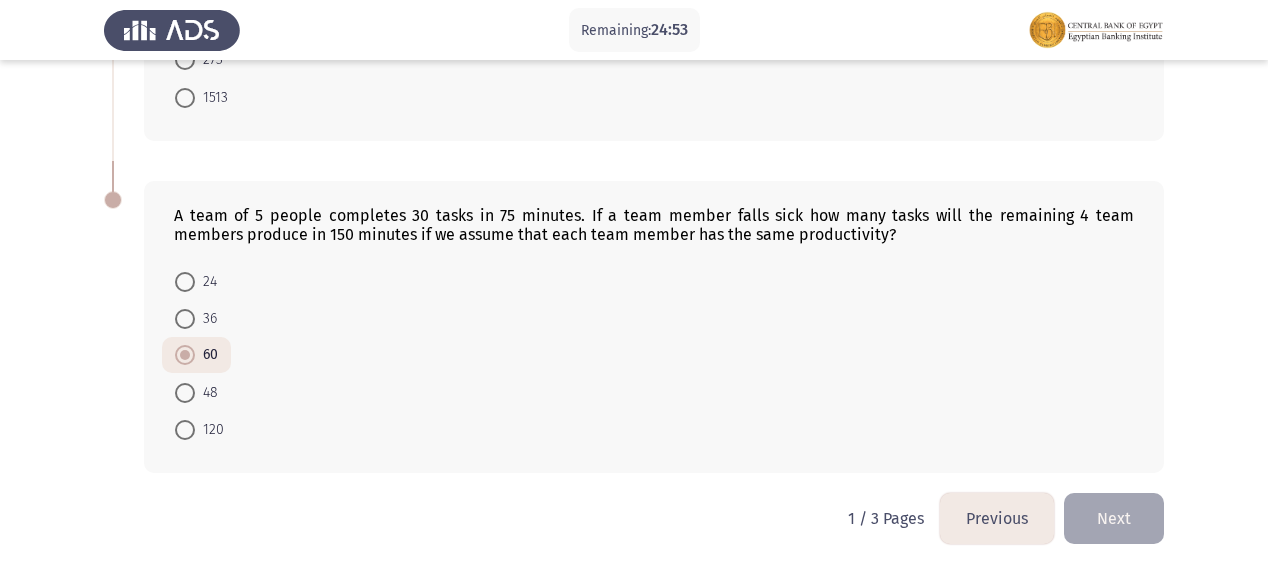 click on "24     36     60     48     120" 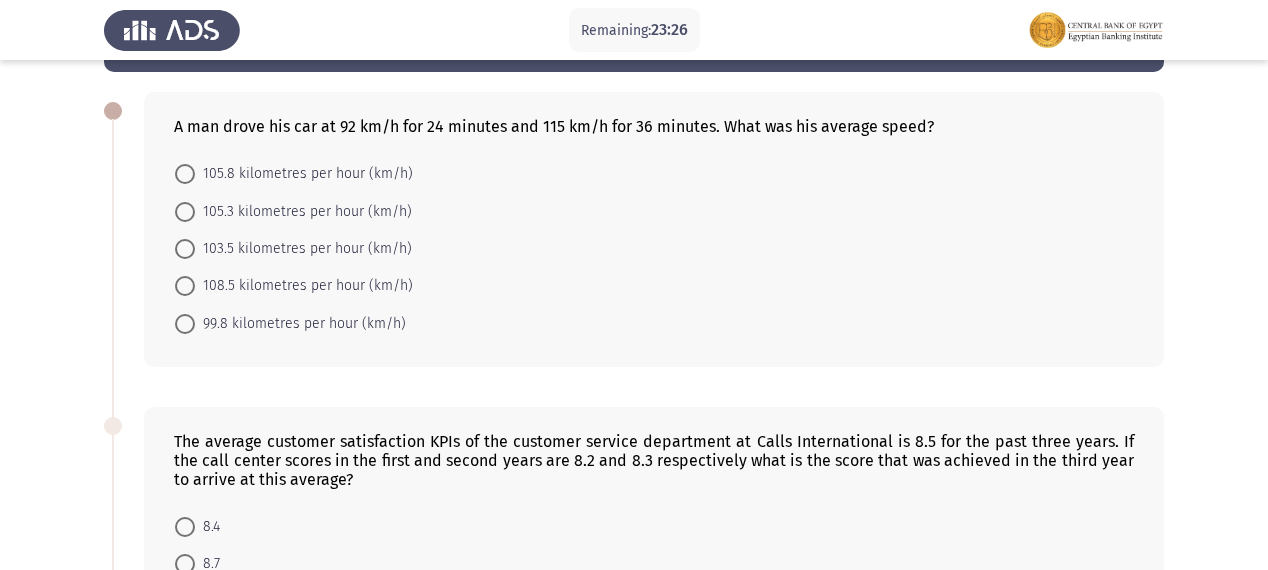 scroll, scrollTop: 0, scrollLeft: 0, axis: both 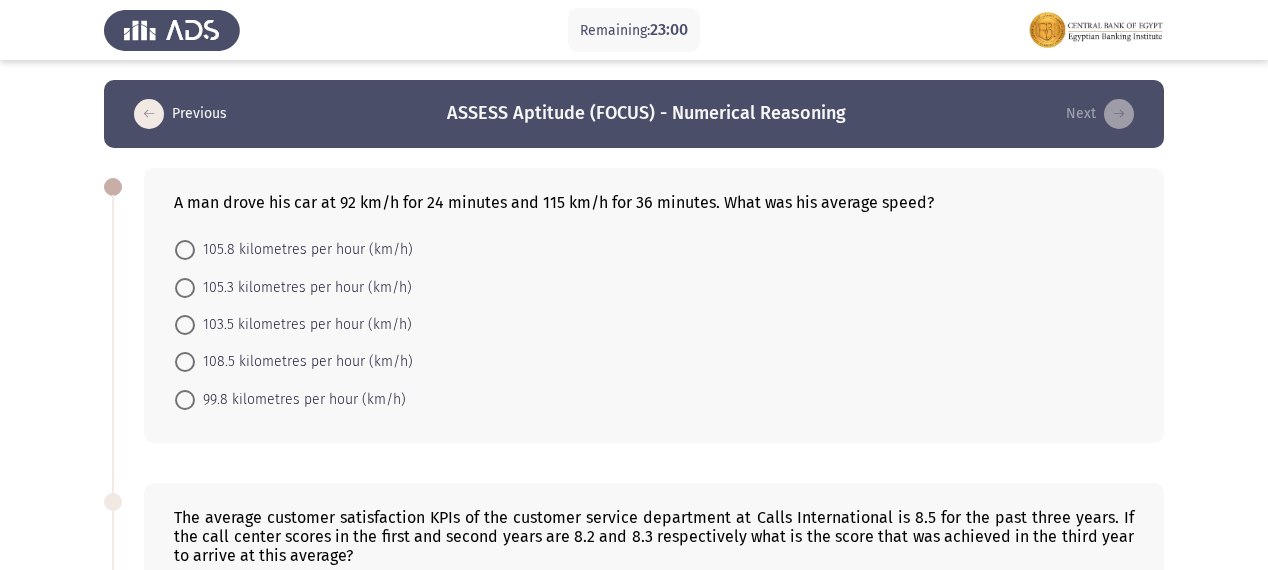 click at bounding box center (185, 325) 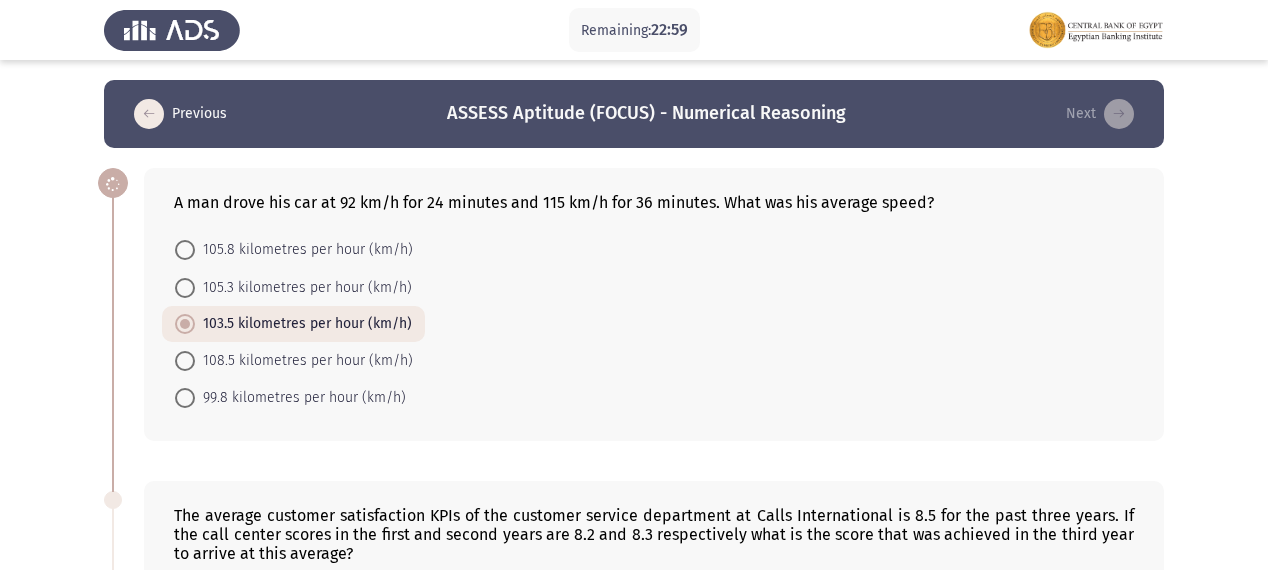 click on "A man drove his car at 92 km/h for 24 minutes and 115 km/h for 36 minutes. What was his average speed?    105.8 kilometres per hour (km/h)     105.3 kilometres per hour (km/h)     103.5 kilometres per hour (km/h)     108.5 kilometres per hour (km/h)     99.8 kilometres per hour (km/h)" 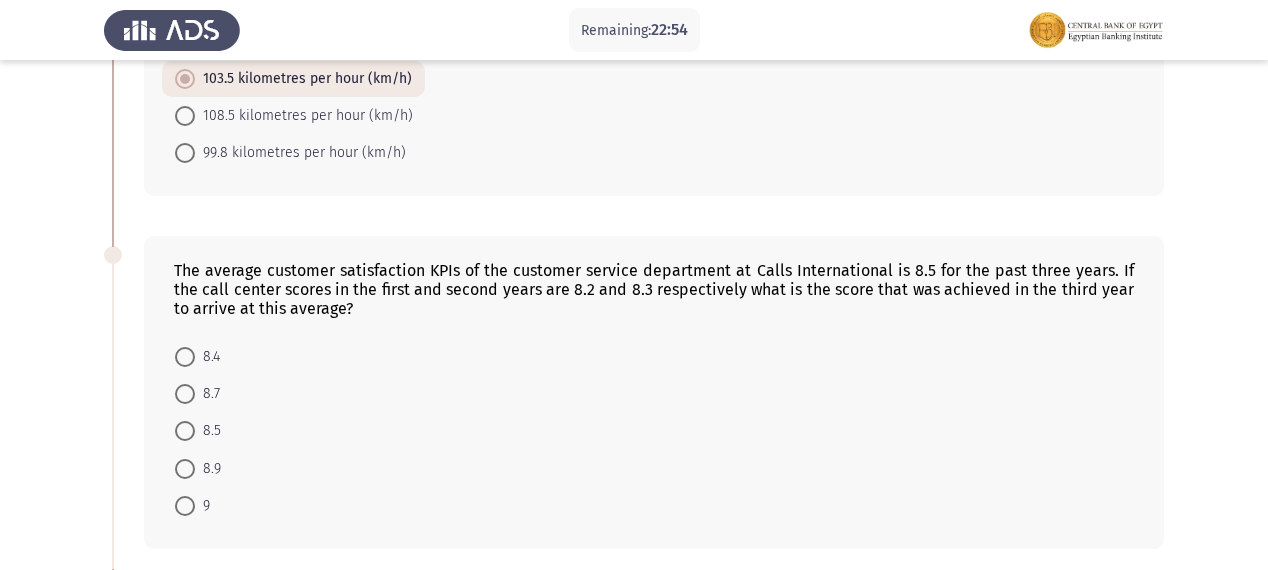 scroll, scrollTop: 240, scrollLeft: 0, axis: vertical 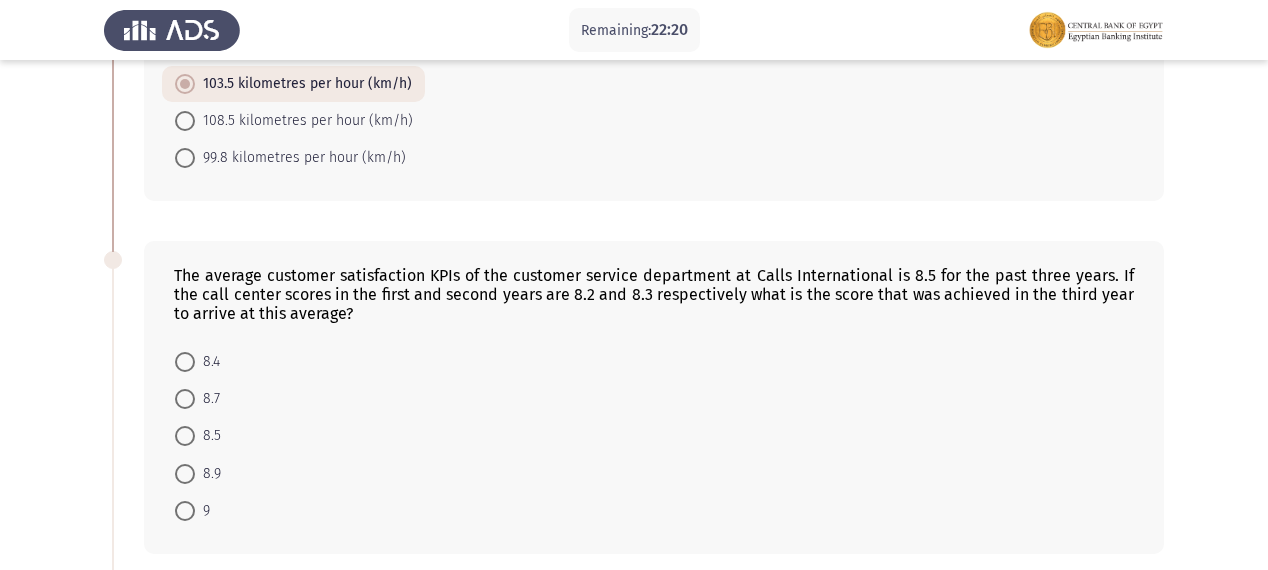 click at bounding box center (185, 362) 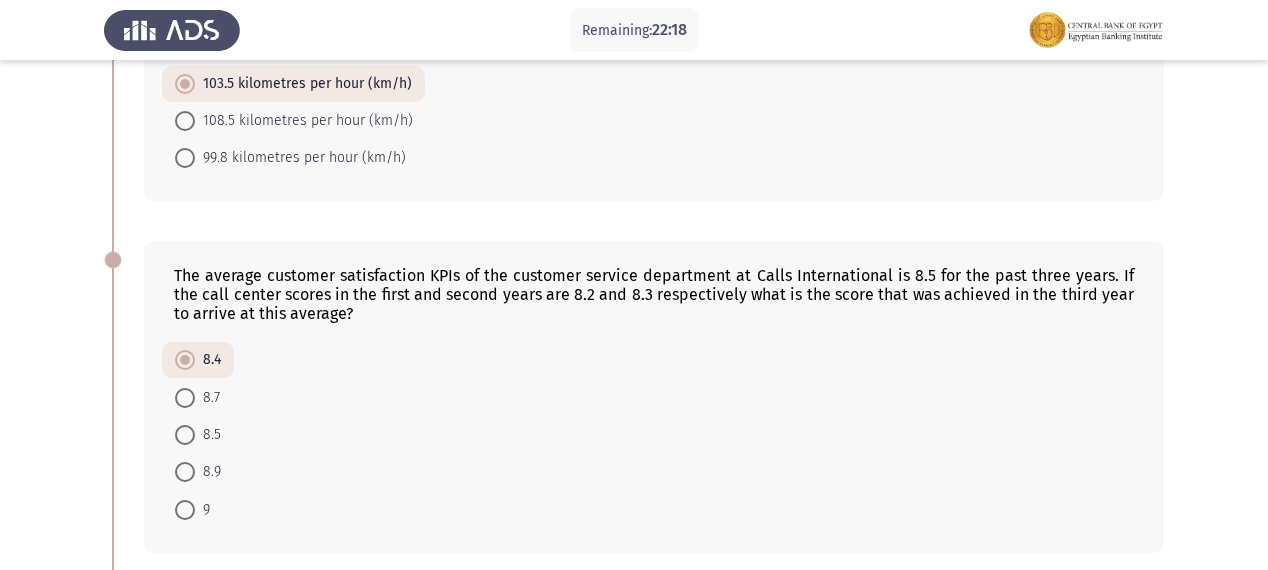 click on "8.4     8.7     8.5     8.9     9" 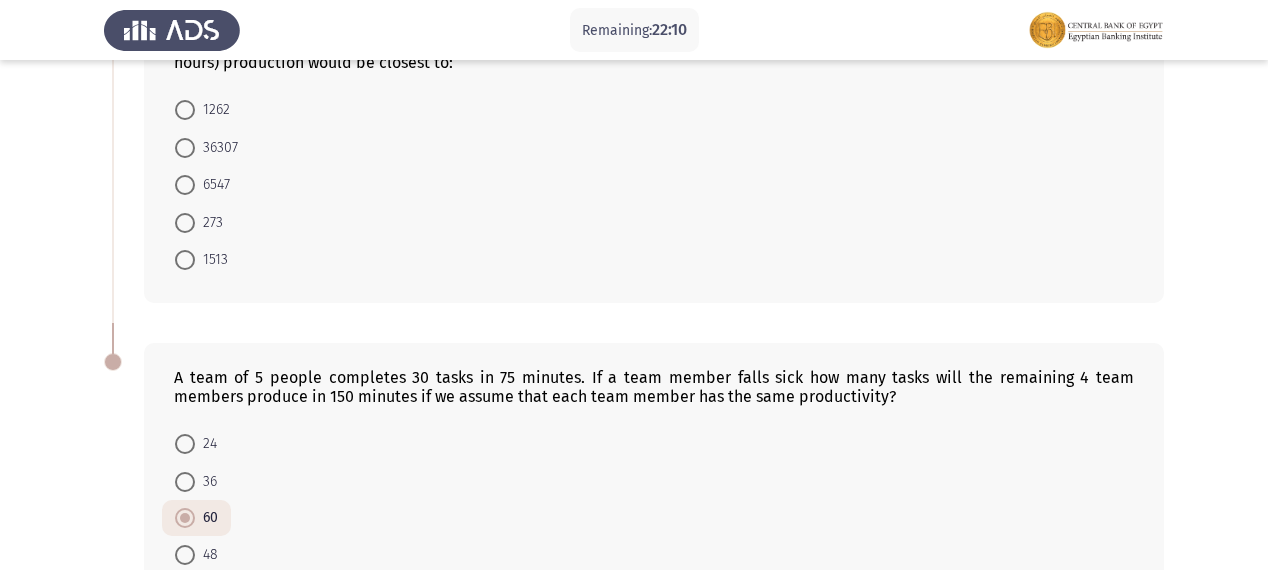 scroll, scrollTop: 919, scrollLeft: 0, axis: vertical 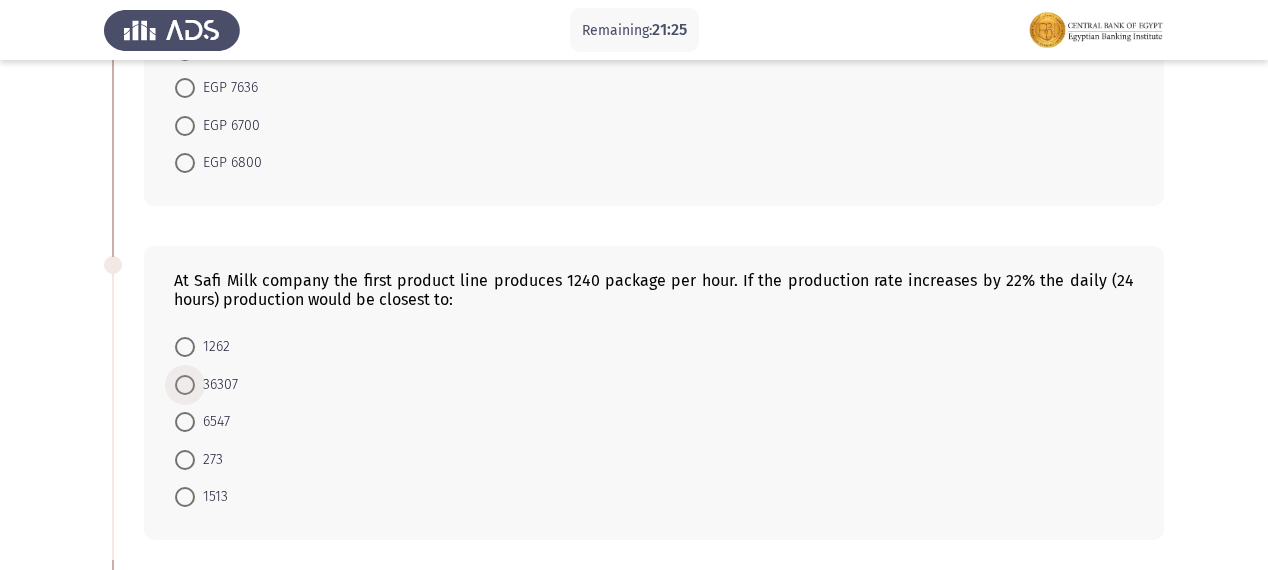 click at bounding box center (185, 385) 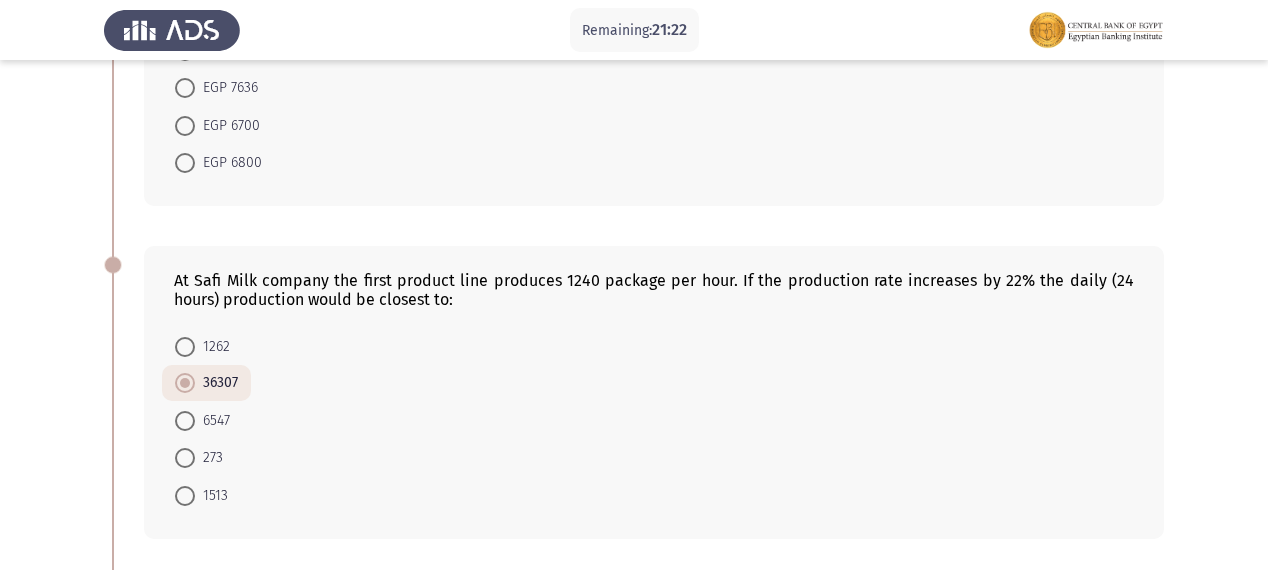 click on "1262     36307     6547     273     1513" 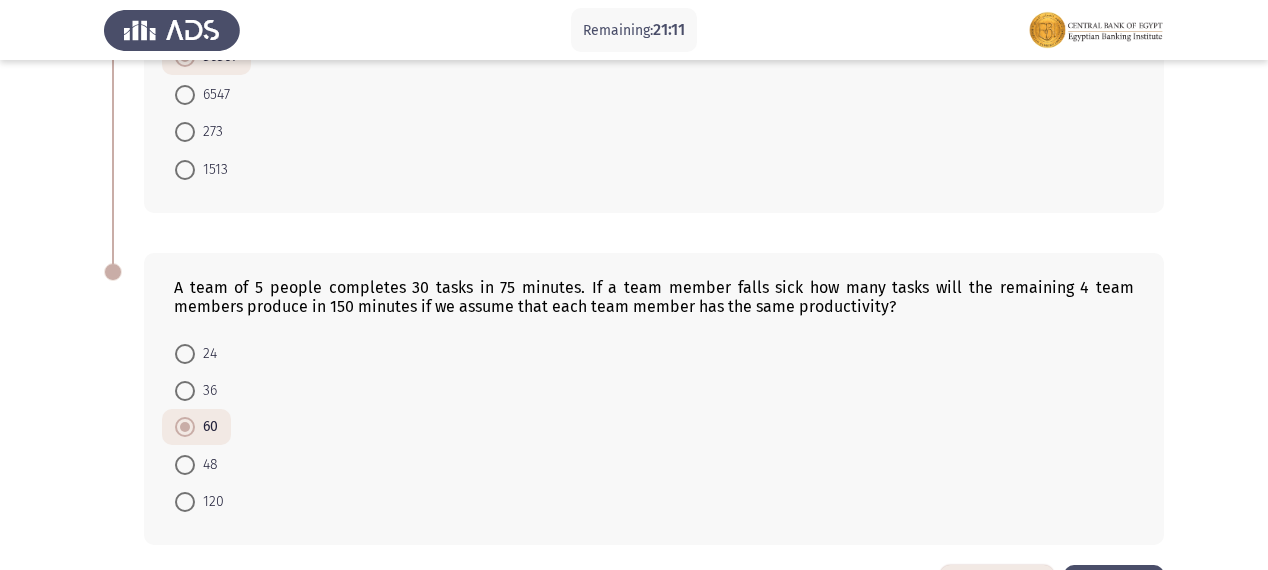 scroll, scrollTop: 1318, scrollLeft: 0, axis: vertical 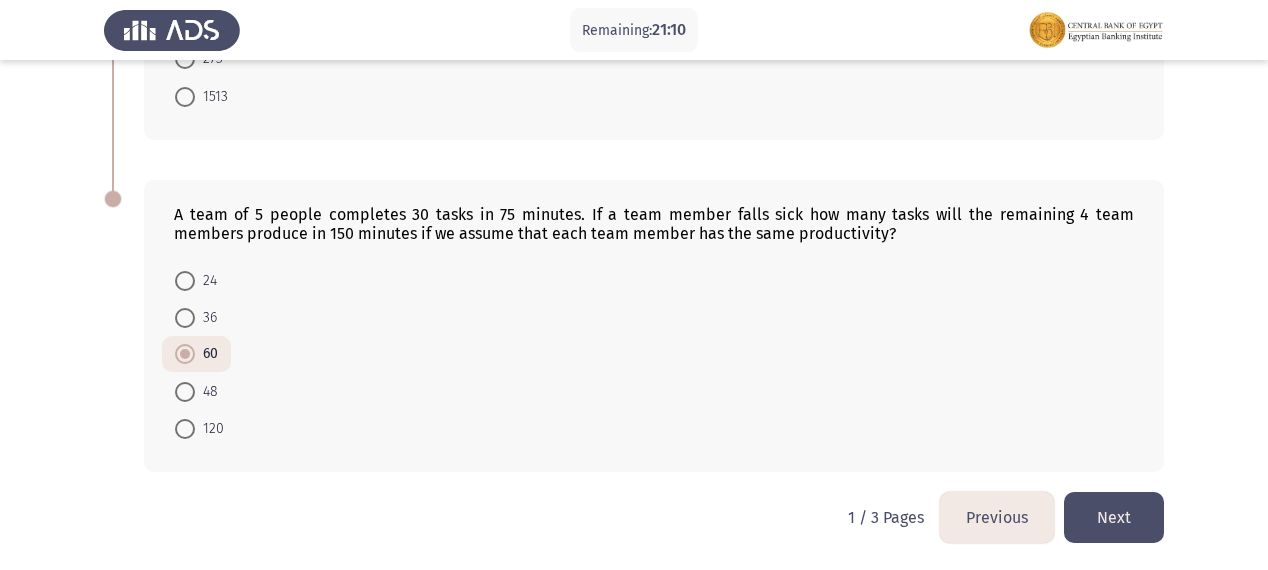 click on "Next" 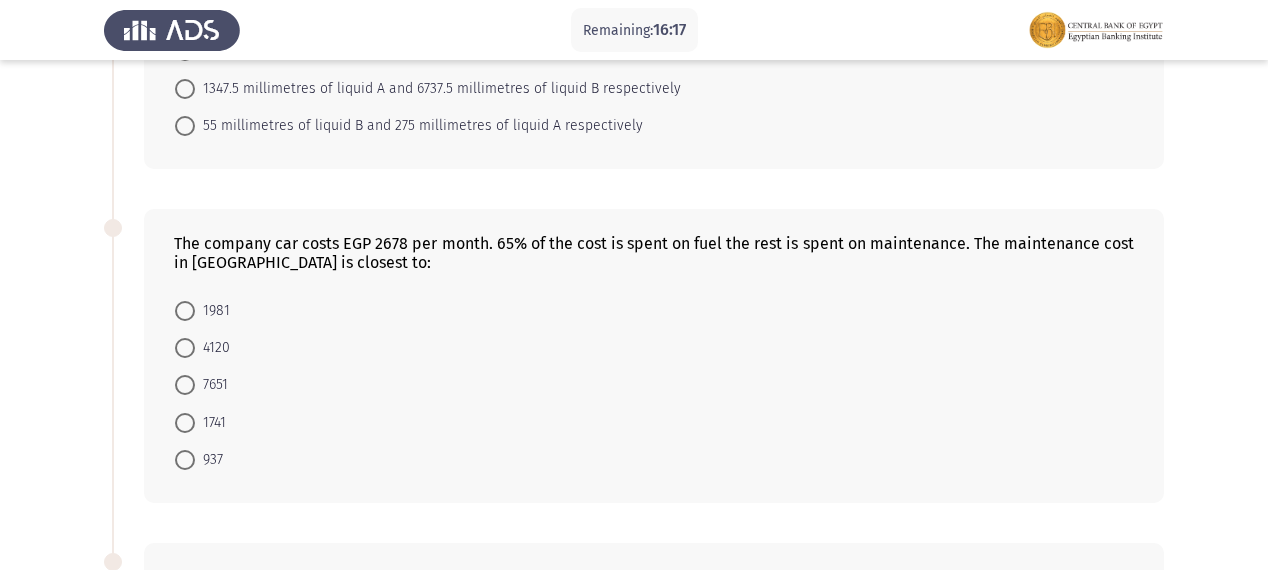 scroll, scrollTop: 924, scrollLeft: 0, axis: vertical 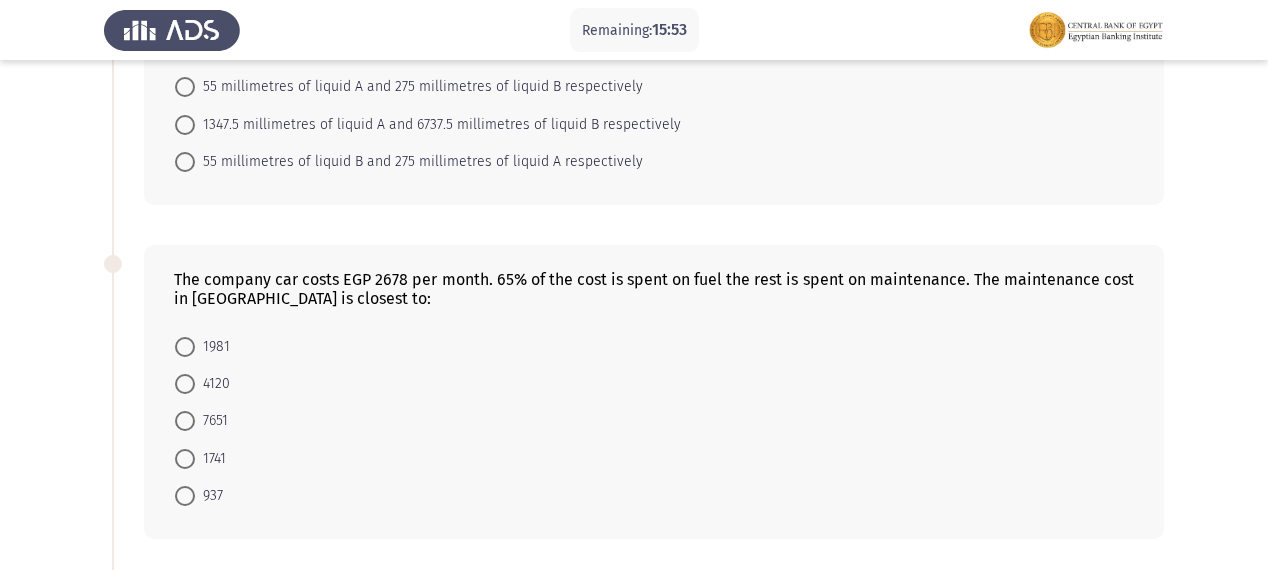 click at bounding box center (185, 459) 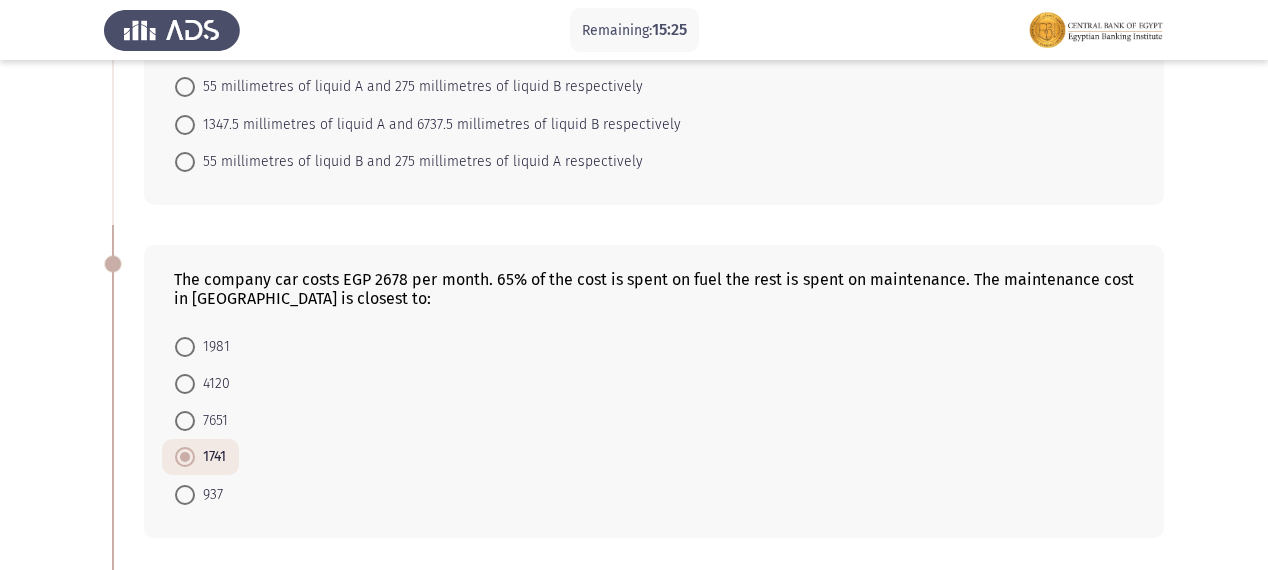 click at bounding box center (185, 495) 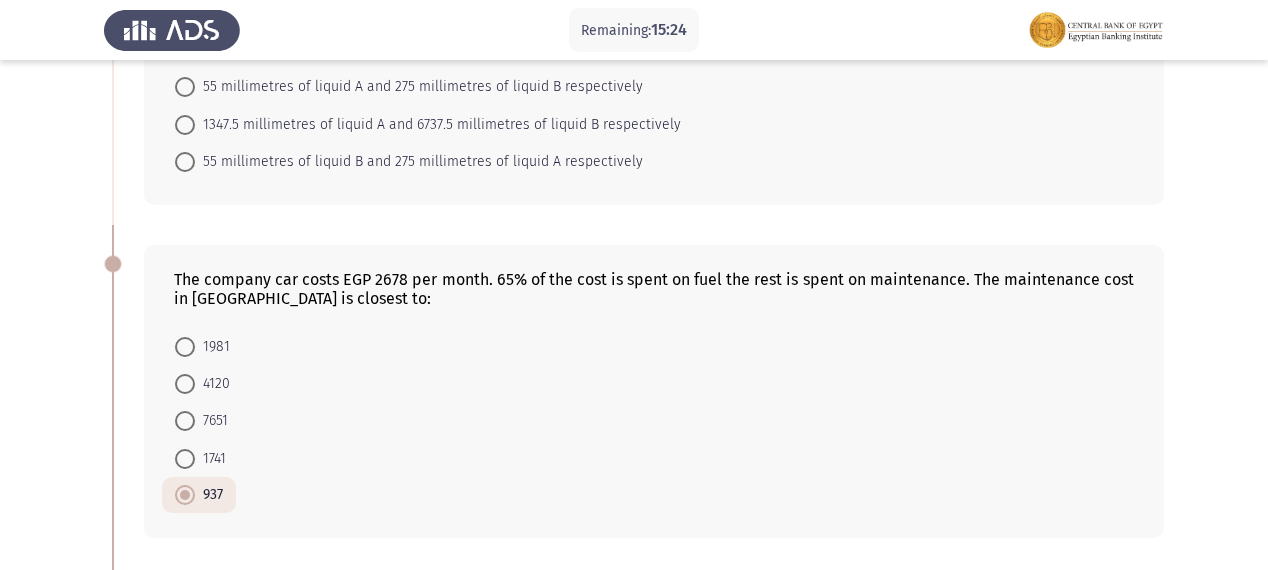 click on "1981     4120     7651     1741     937" 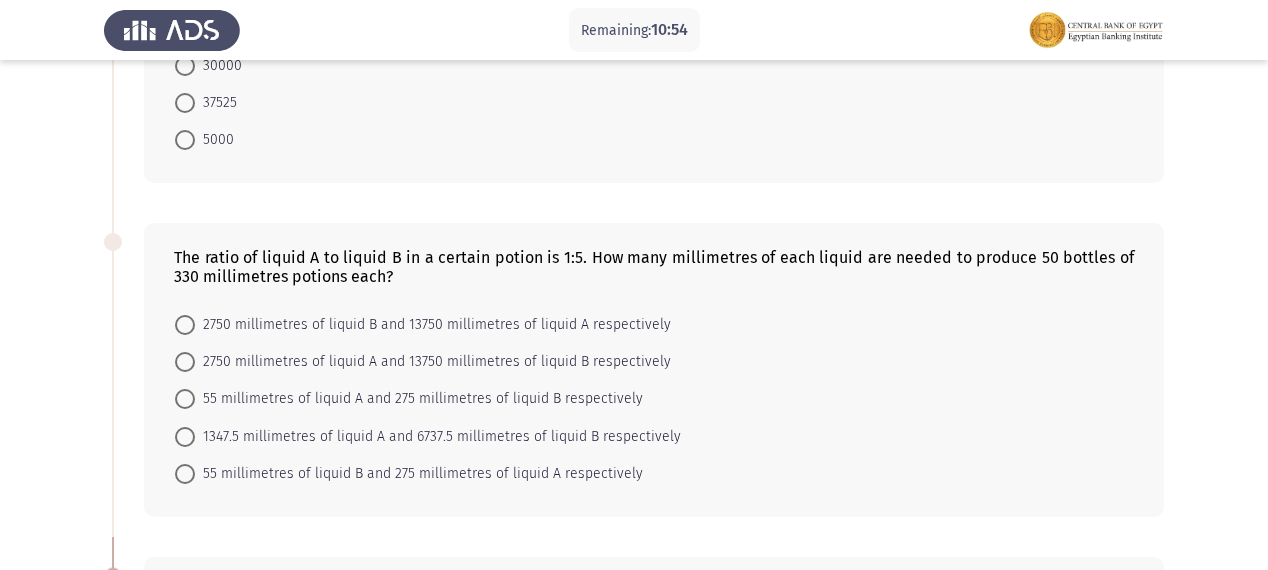 scroll, scrollTop: 640, scrollLeft: 0, axis: vertical 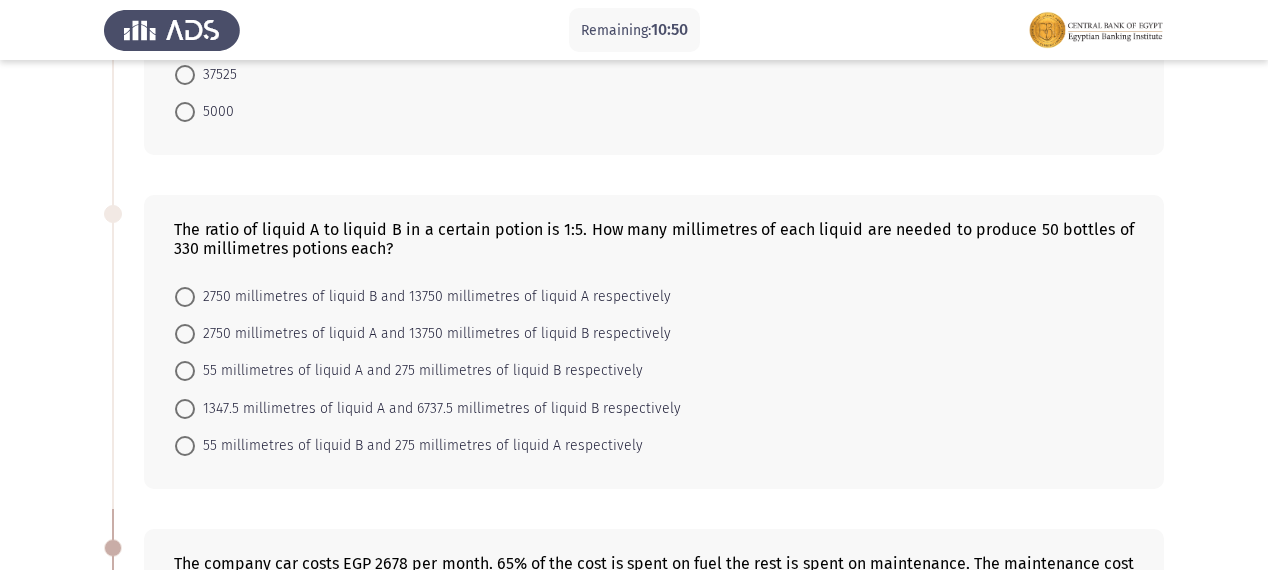click at bounding box center [185, 297] 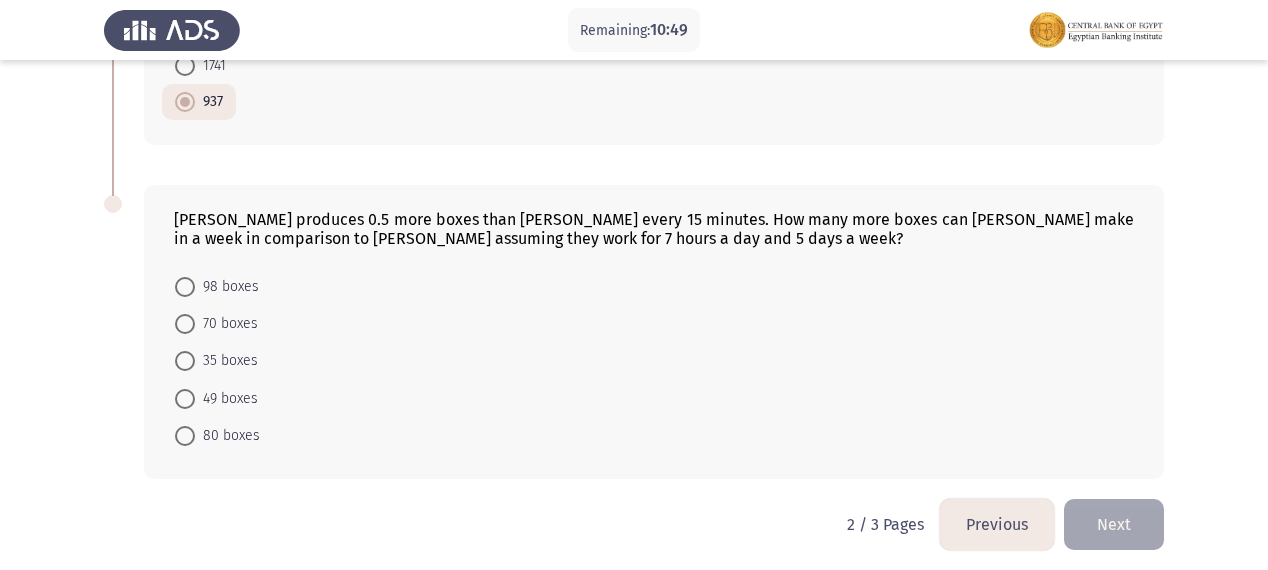 scroll, scrollTop: 1321, scrollLeft: 0, axis: vertical 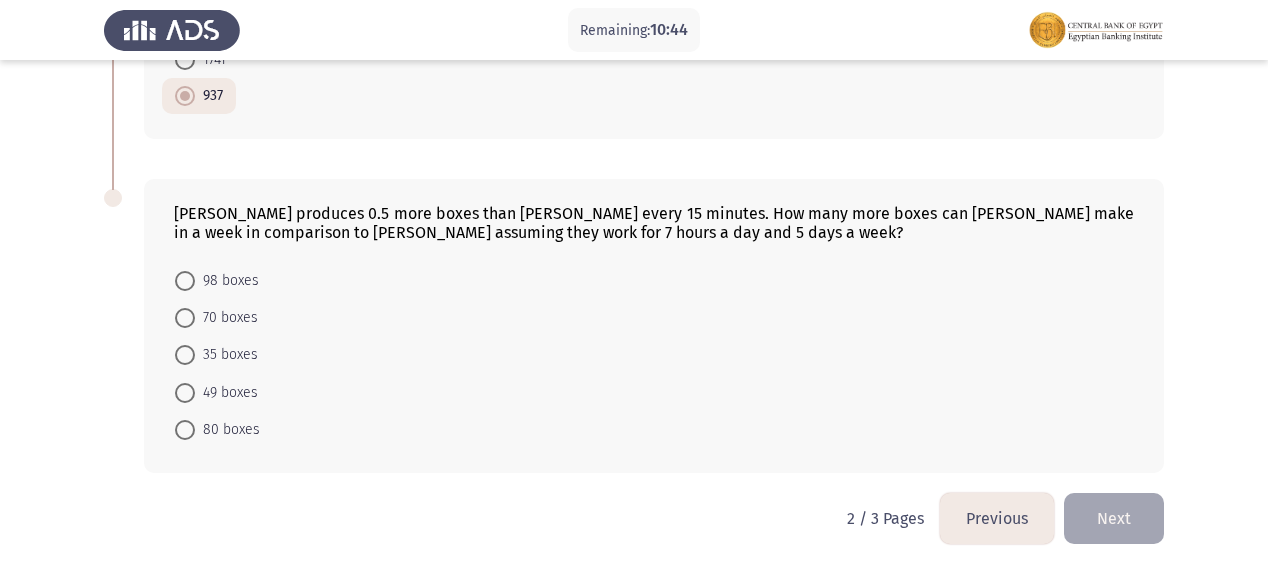 click at bounding box center (185, 355) 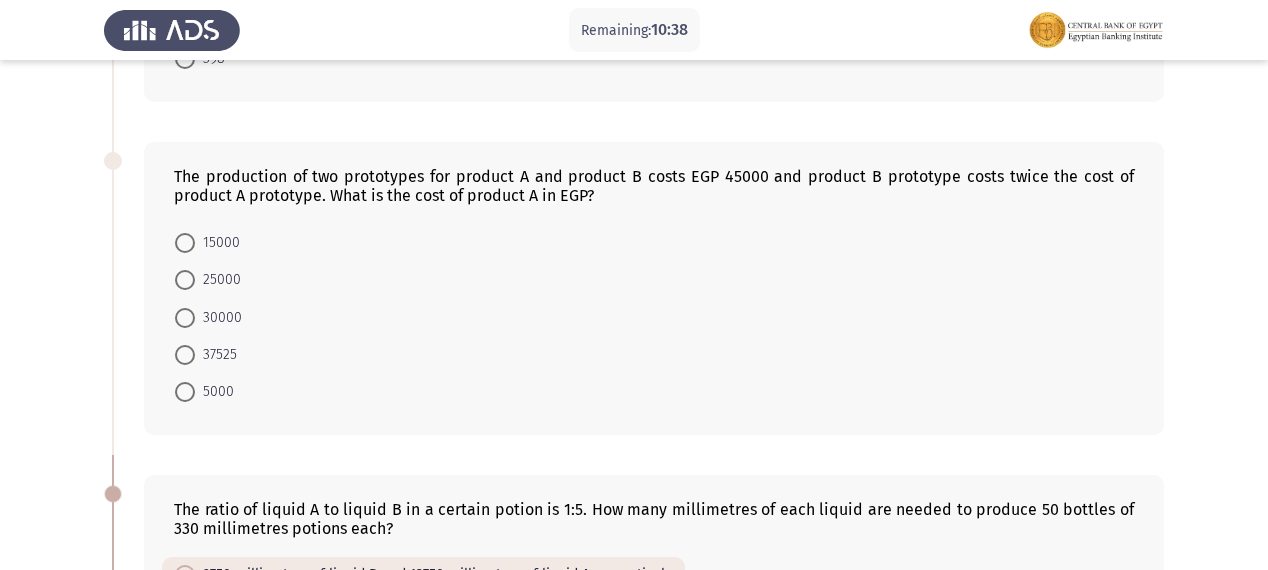 scroll, scrollTop: 280, scrollLeft: 0, axis: vertical 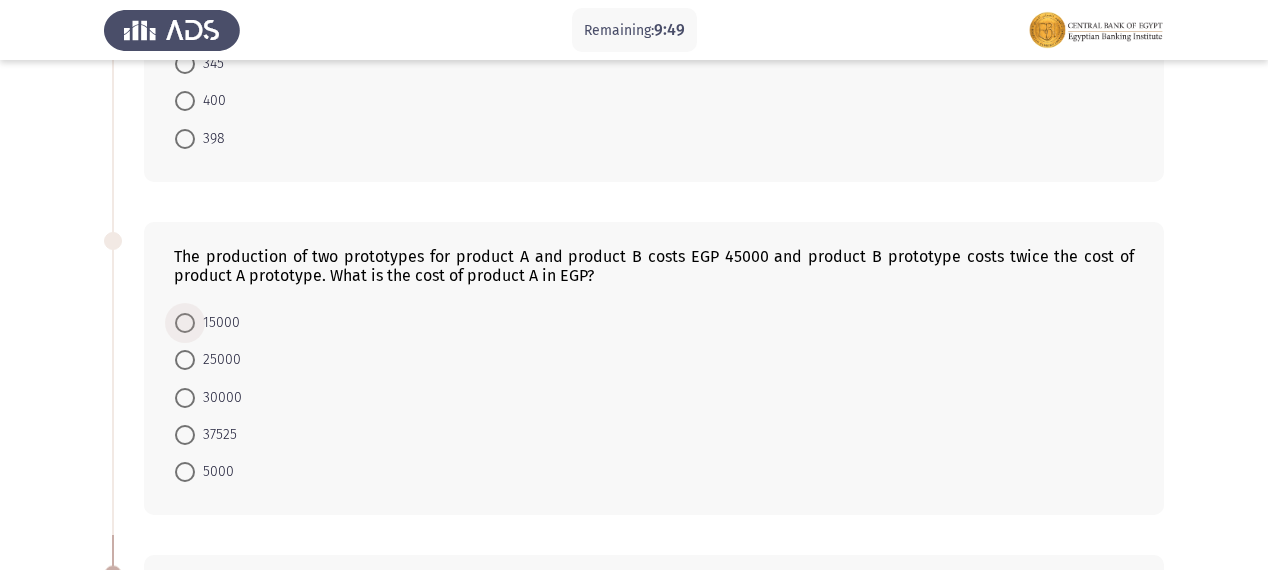 click at bounding box center [185, 323] 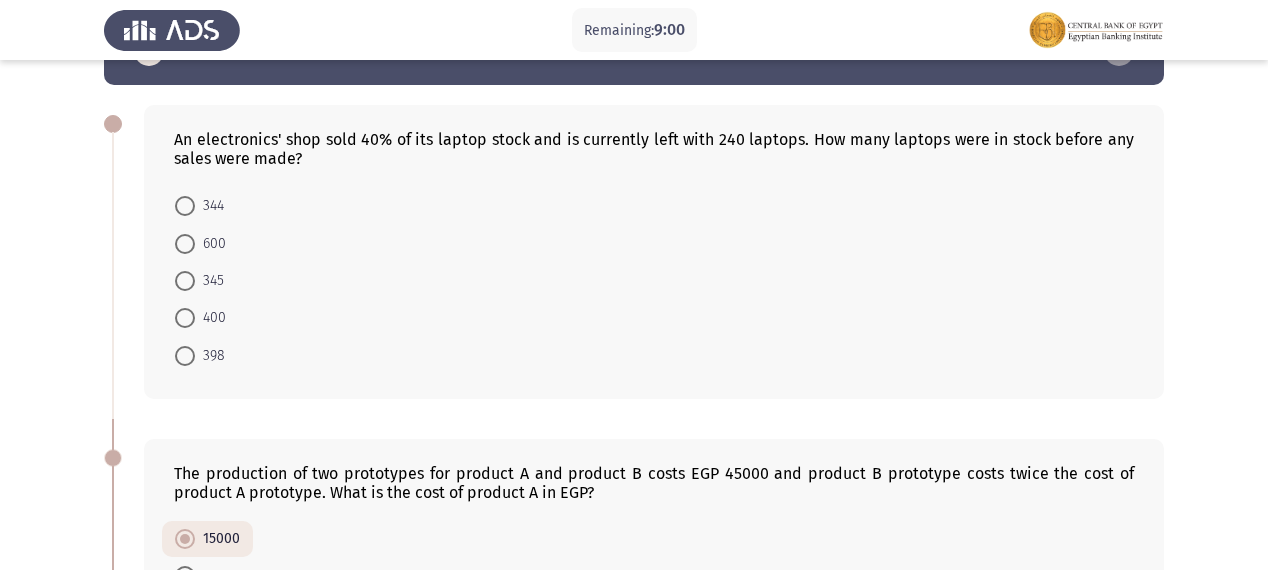 scroll, scrollTop: 0, scrollLeft: 0, axis: both 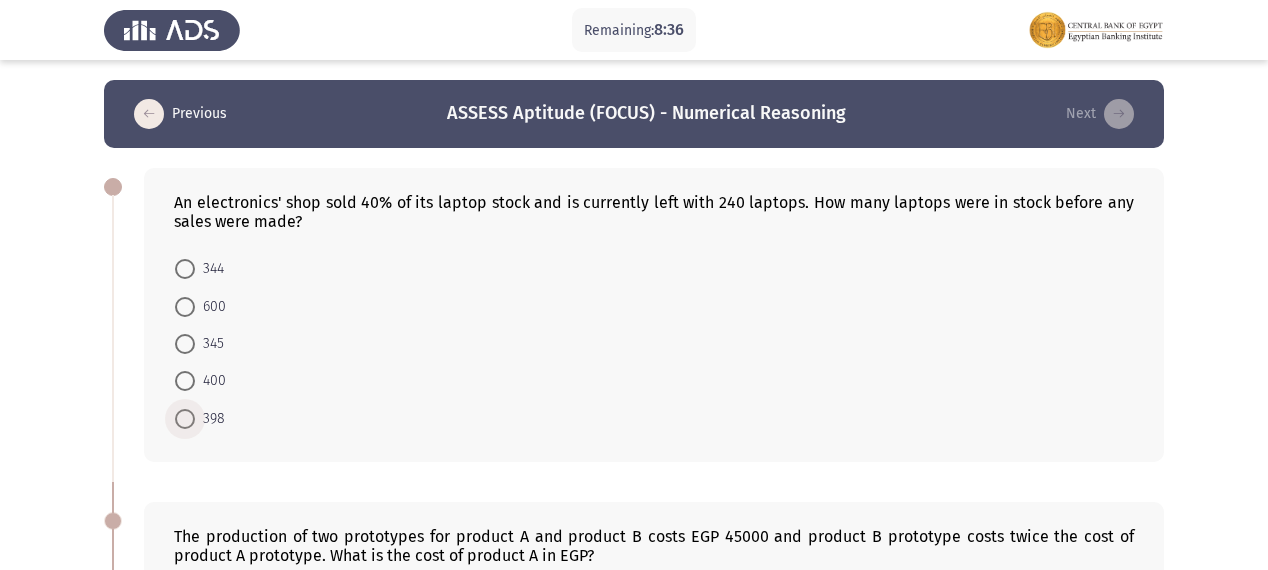click at bounding box center (185, 419) 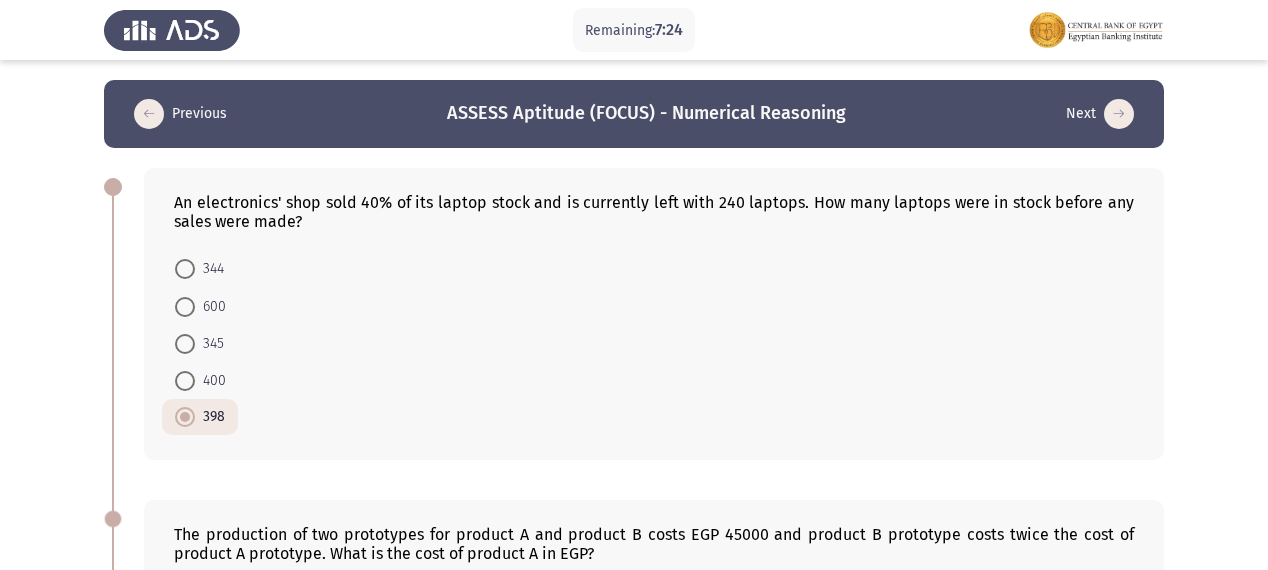 click at bounding box center [185, 307] 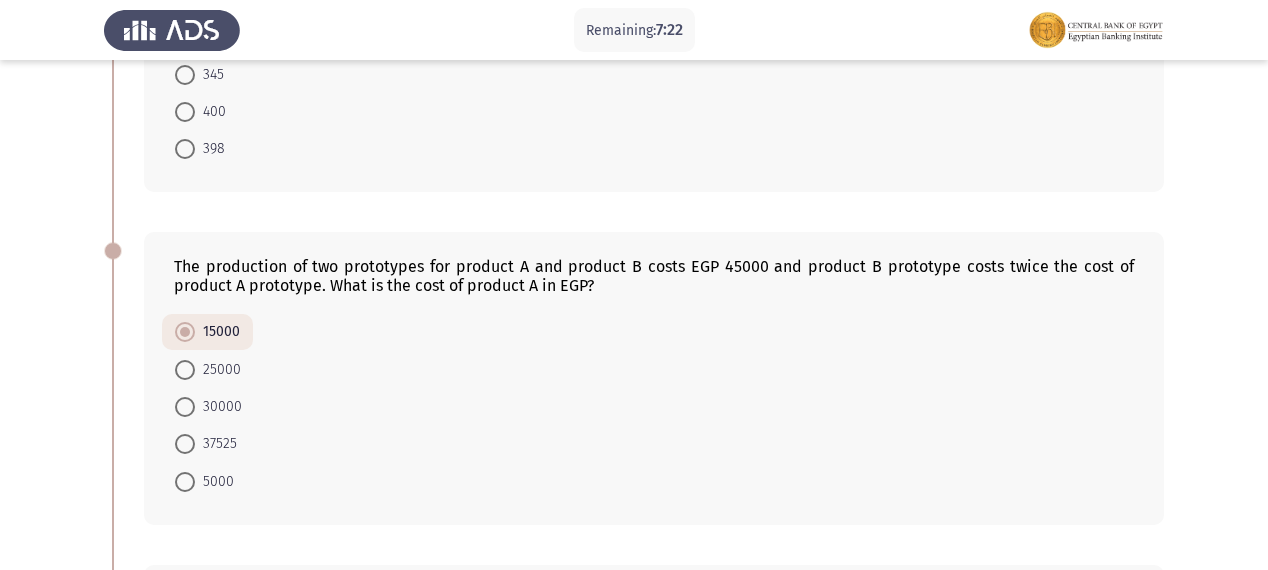 scroll, scrollTop: 400, scrollLeft: 0, axis: vertical 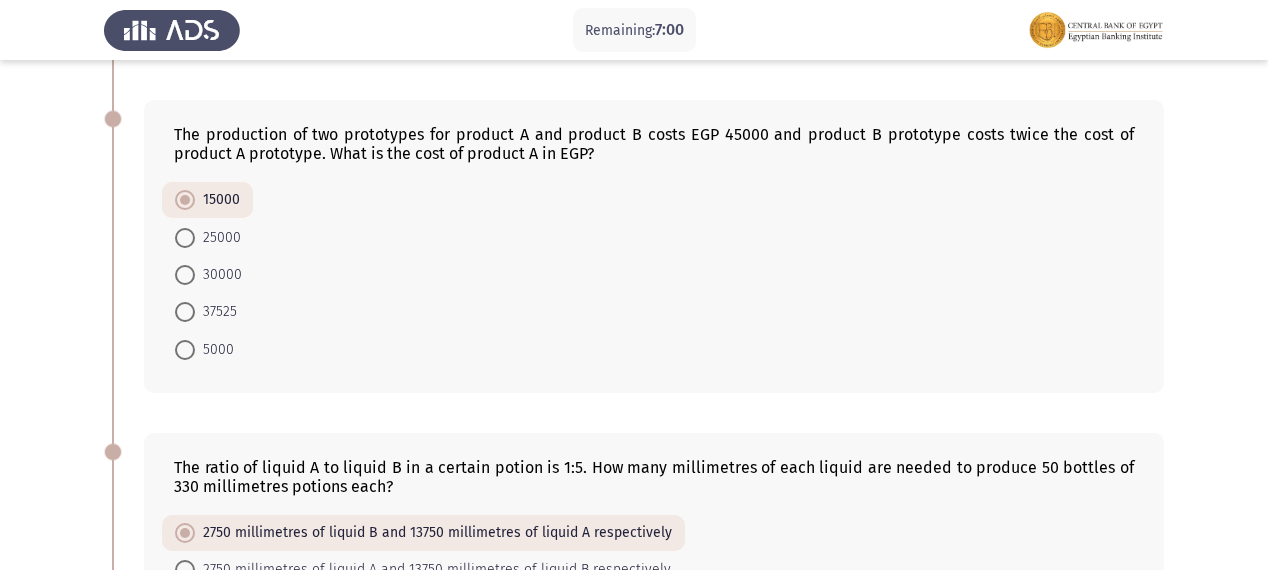 click on "25000" at bounding box center (218, 238) 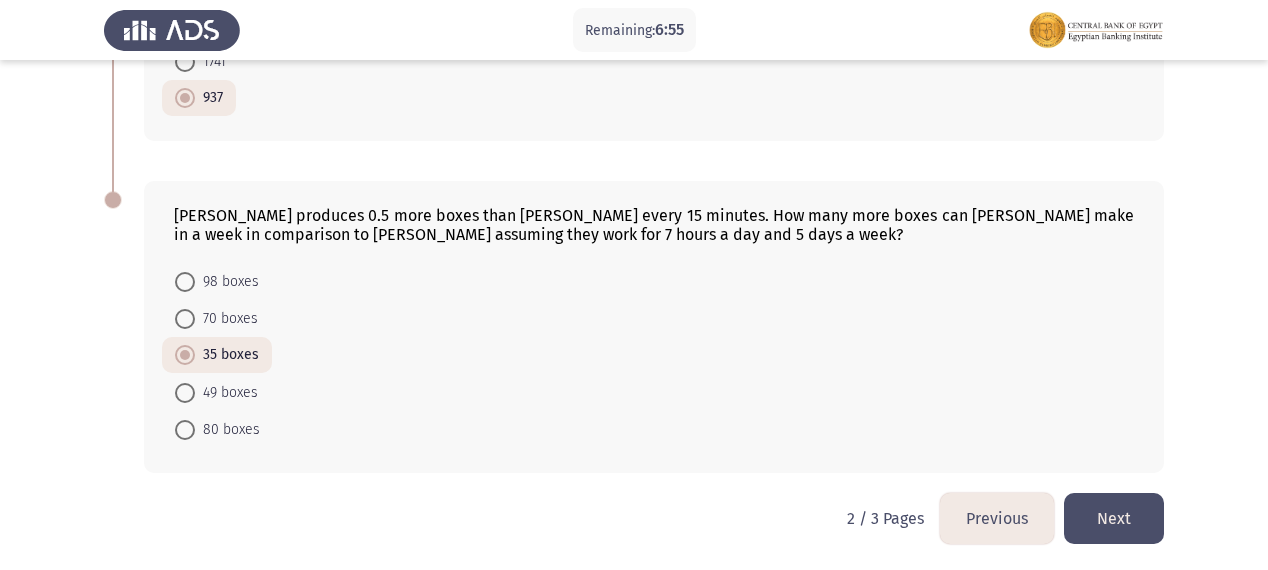 scroll, scrollTop: 1318, scrollLeft: 0, axis: vertical 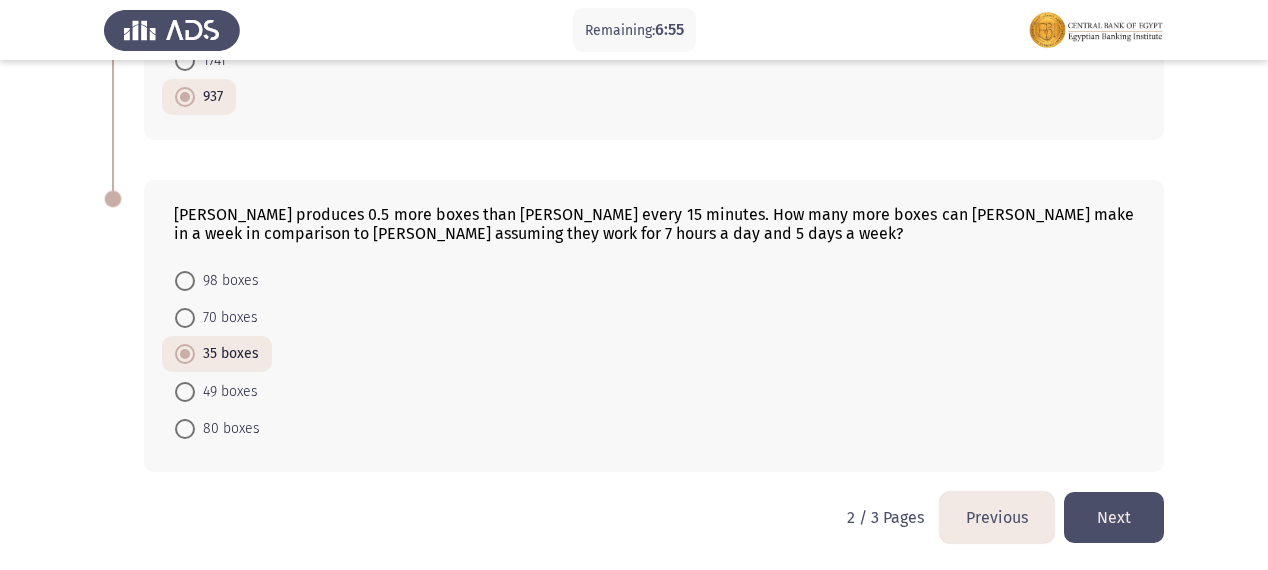 click on "Next" 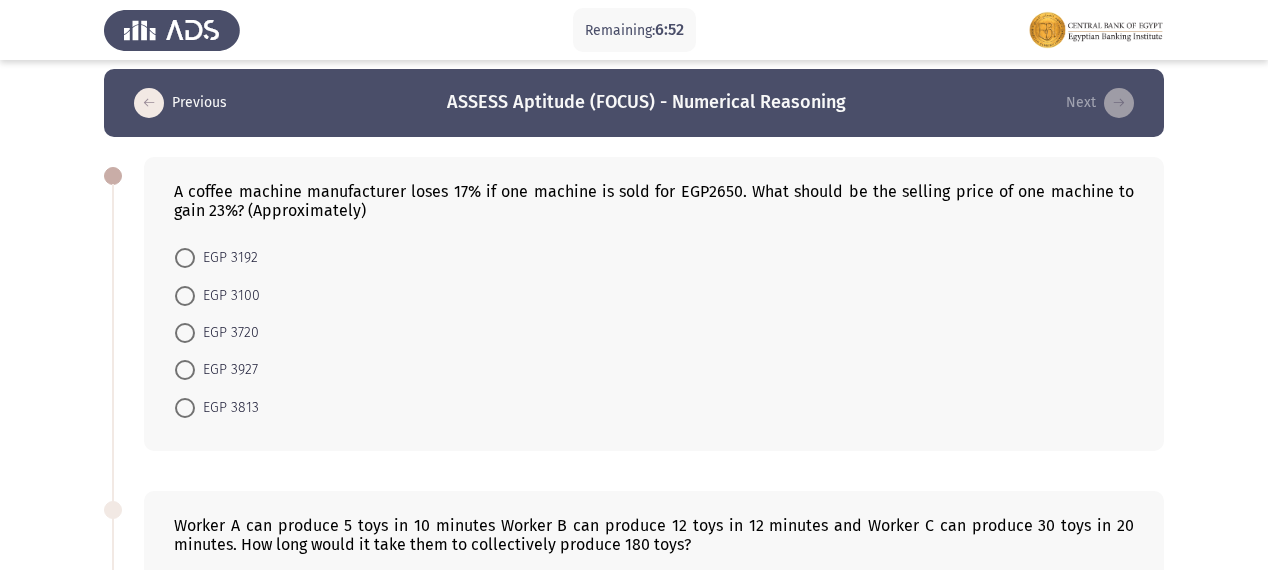 scroll, scrollTop: 0, scrollLeft: 0, axis: both 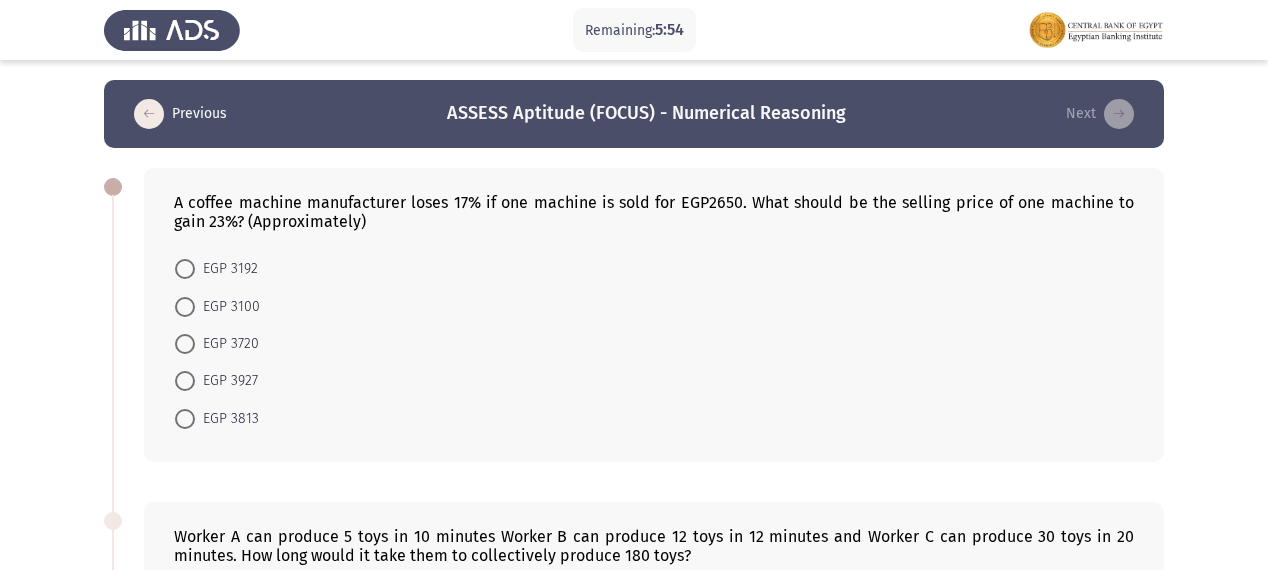 click on "EGP 3192     EGP 3100     EGP 3720     EGP 3927     EGP 3813" 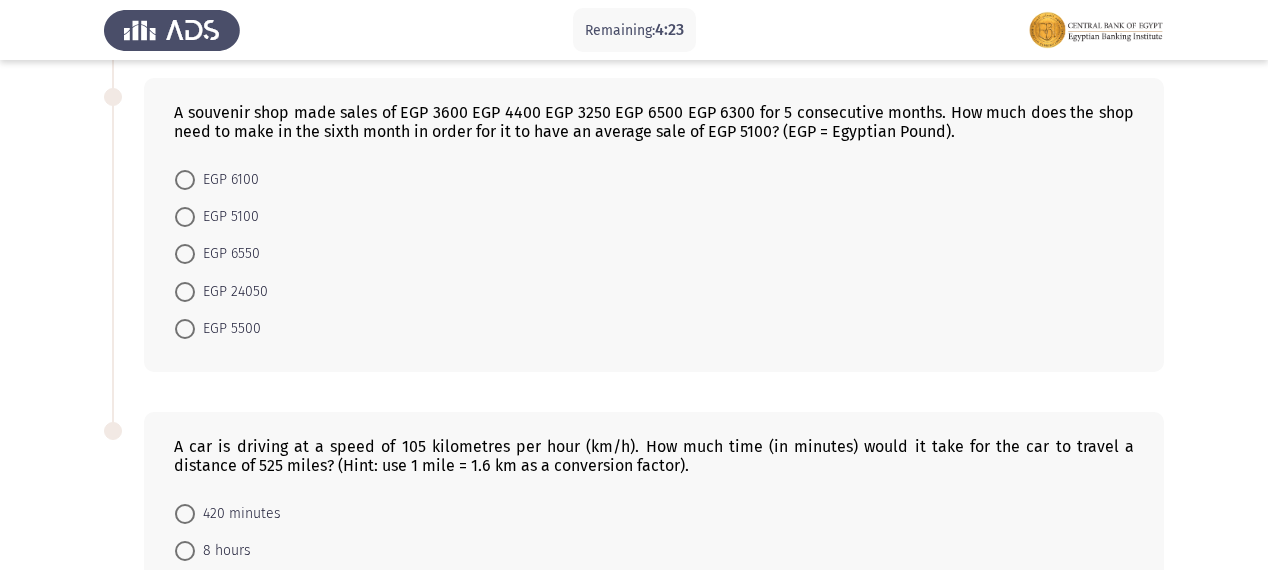 scroll, scrollTop: 750, scrollLeft: 0, axis: vertical 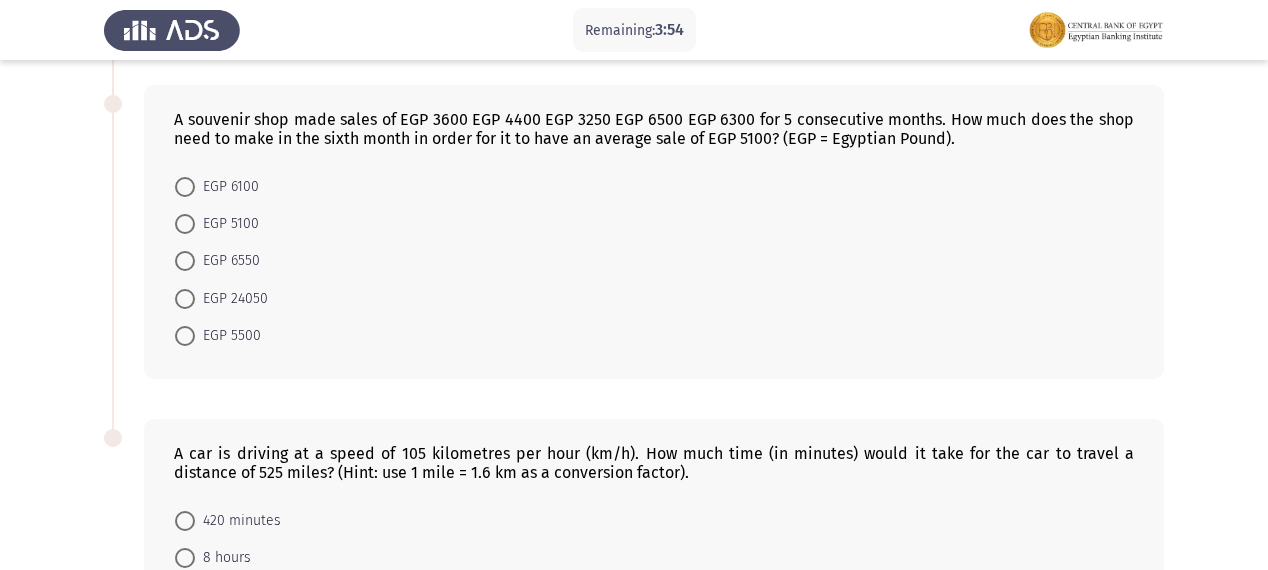 click at bounding box center (185, 336) 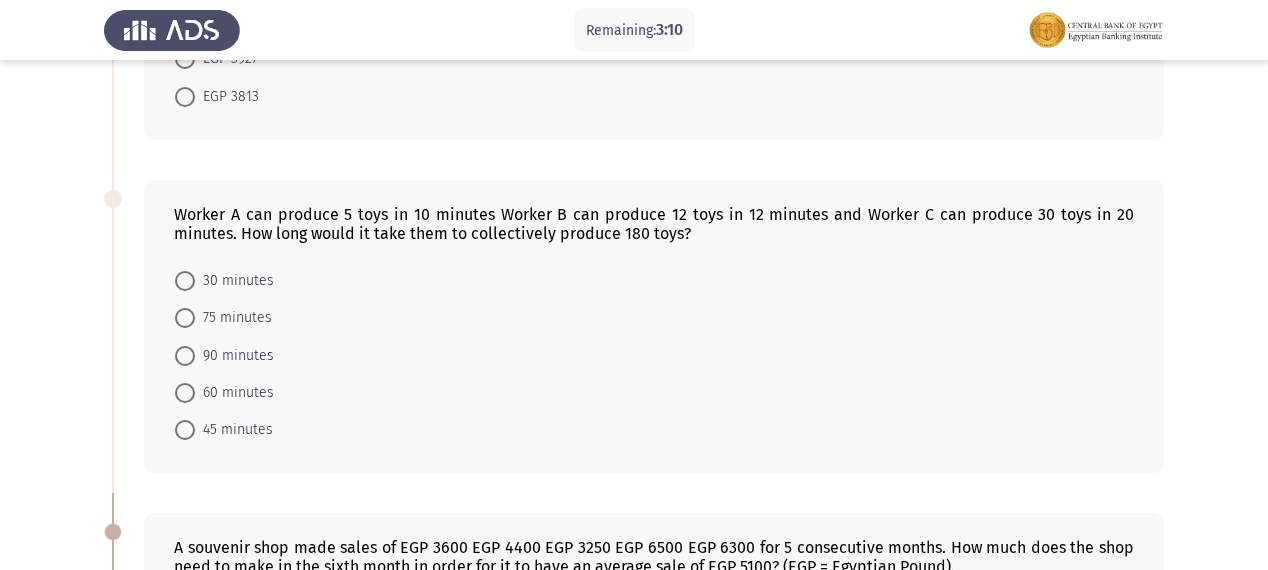 scroll, scrollTop: 350, scrollLeft: 0, axis: vertical 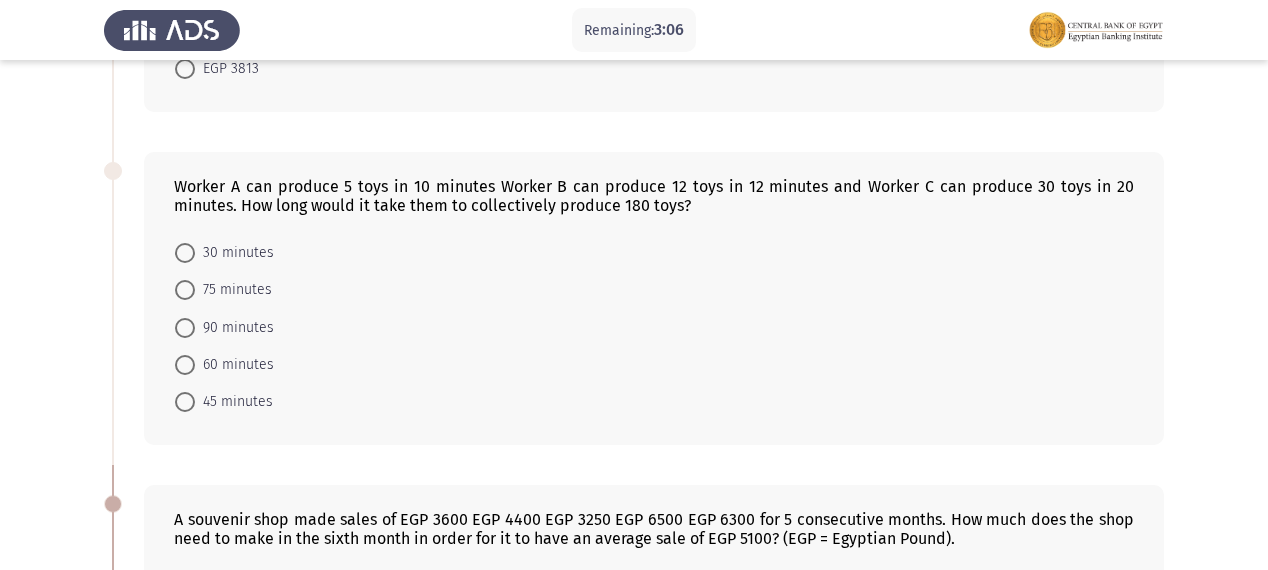 click at bounding box center (185, 290) 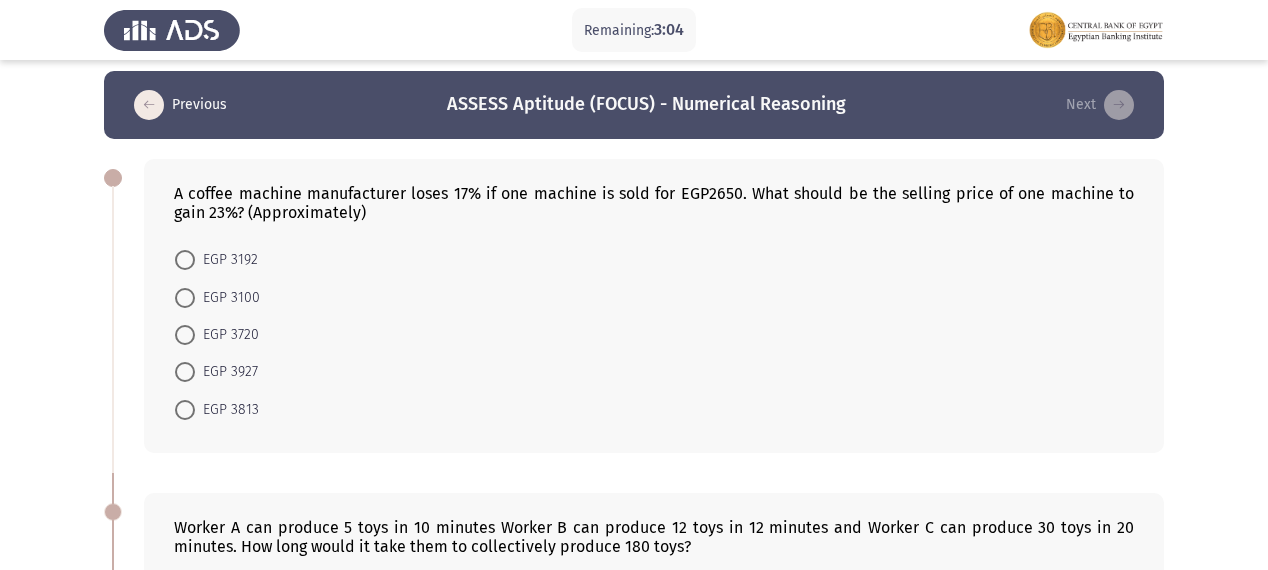 scroll, scrollTop: 0, scrollLeft: 0, axis: both 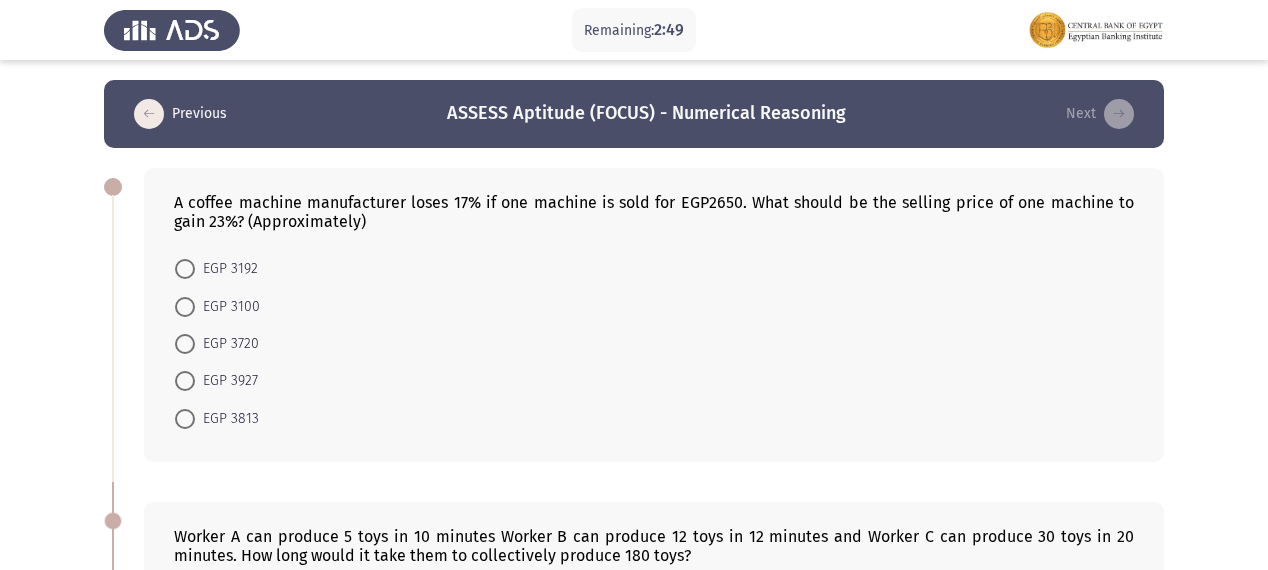 click at bounding box center (185, 307) 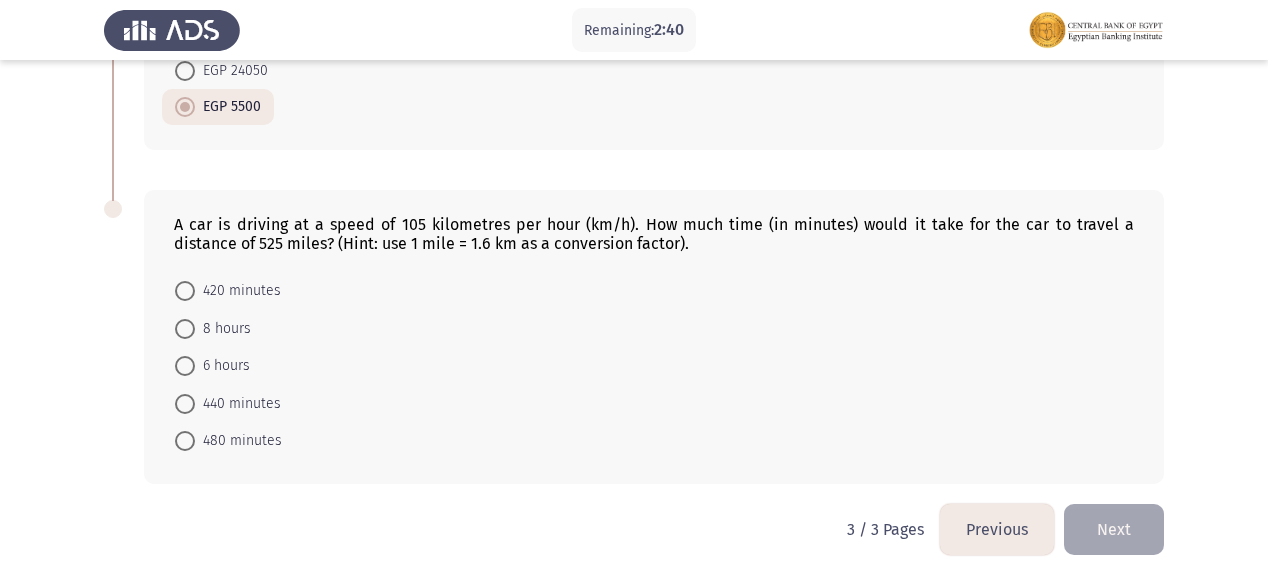 scroll, scrollTop: 987, scrollLeft: 0, axis: vertical 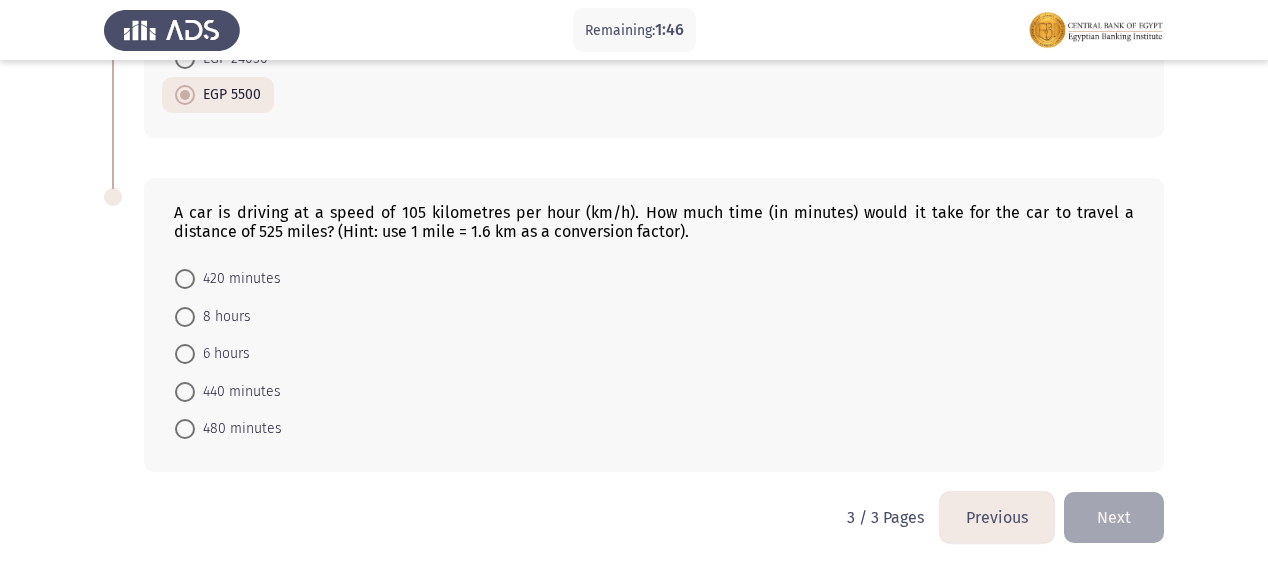 click at bounding box center [185, 279] 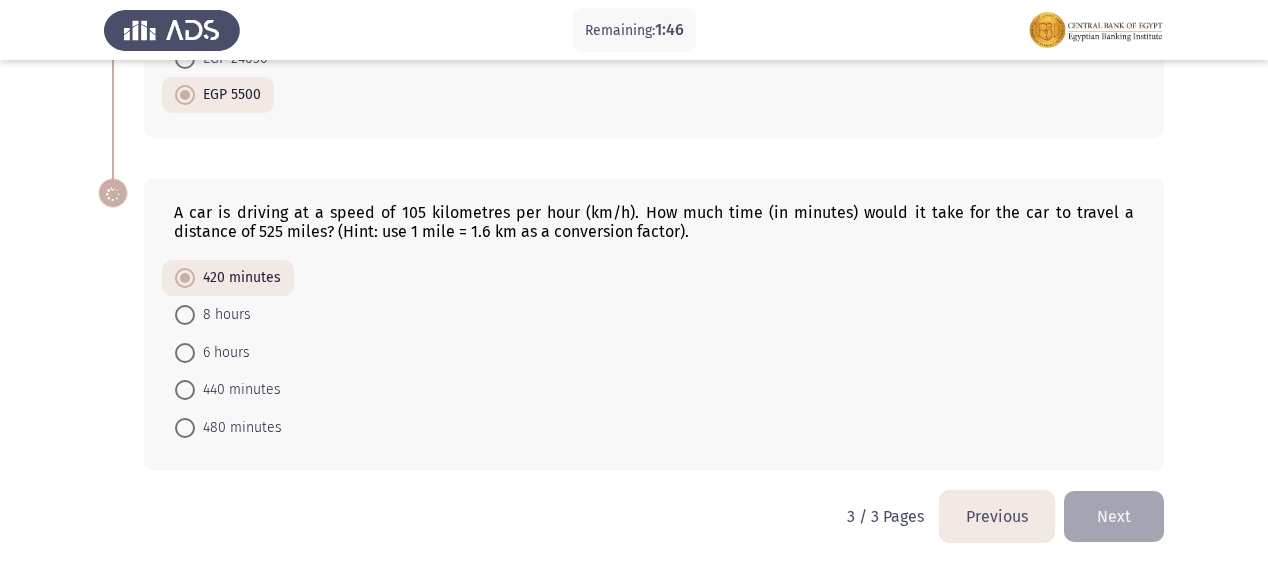 scroll, scrollTop: 986, scrollLeft: 0, axis: vertical 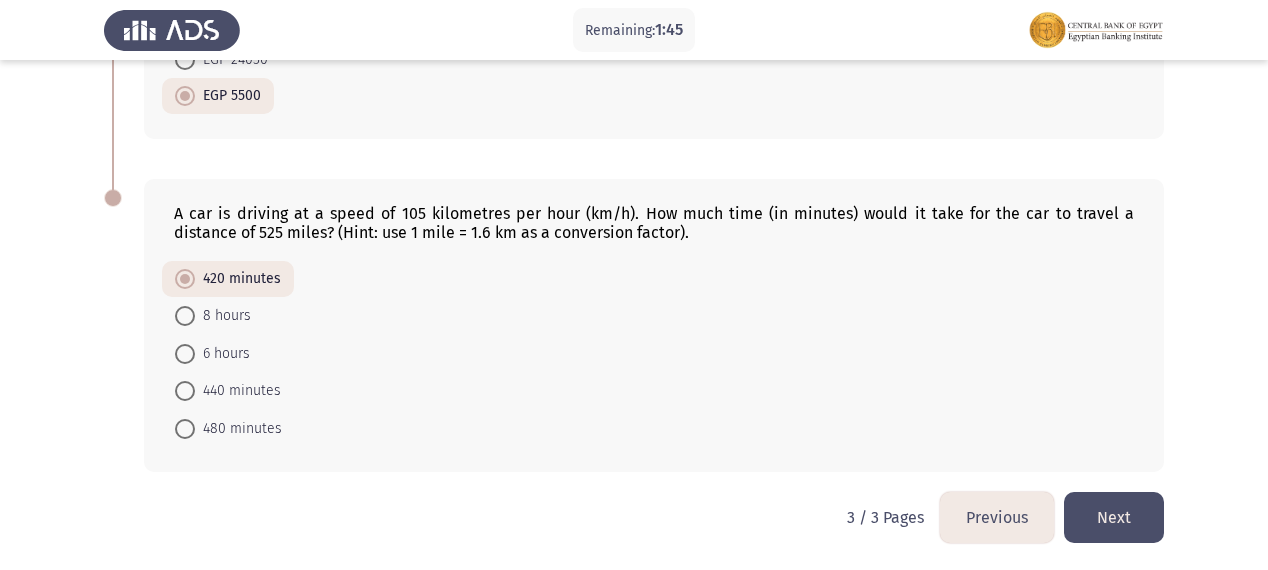 click on "420 minutes     8 hours     6 hours     440 minutes     480 minutes" 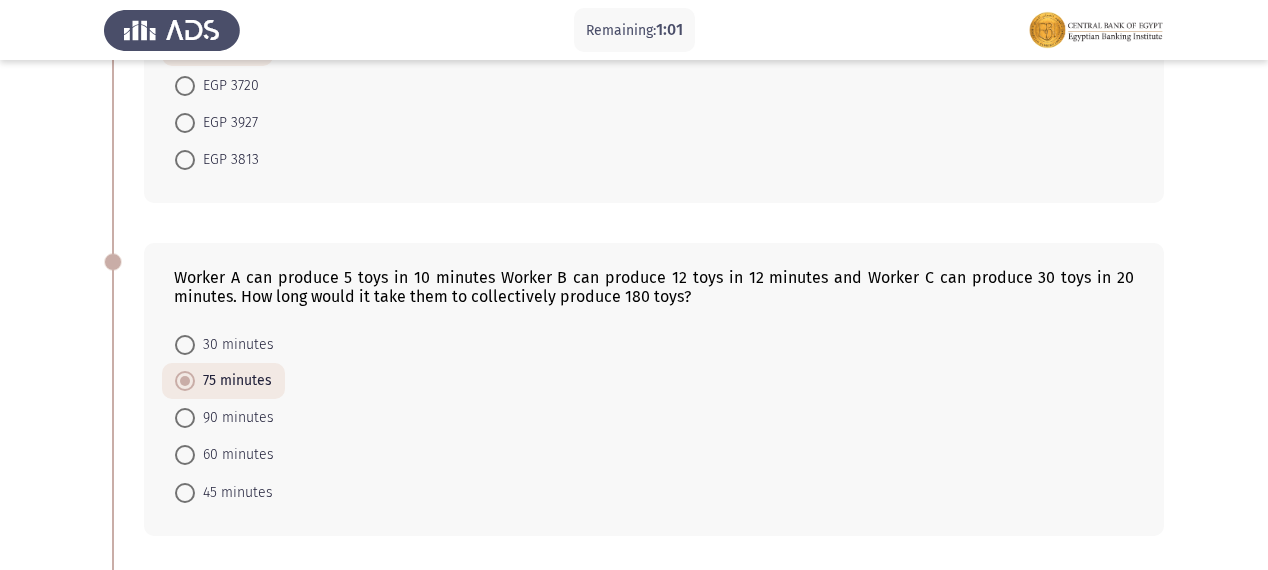 scroll, scrollTop: 186, scrollLeft: 0, axis: vertical 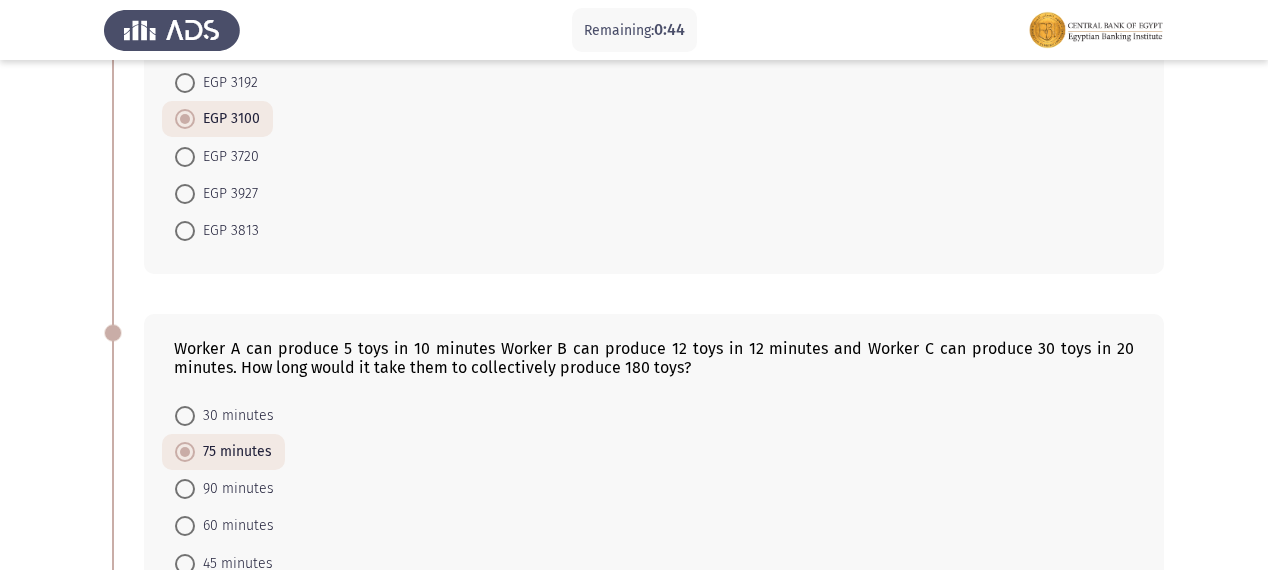 click at bounding box center [185, 416] 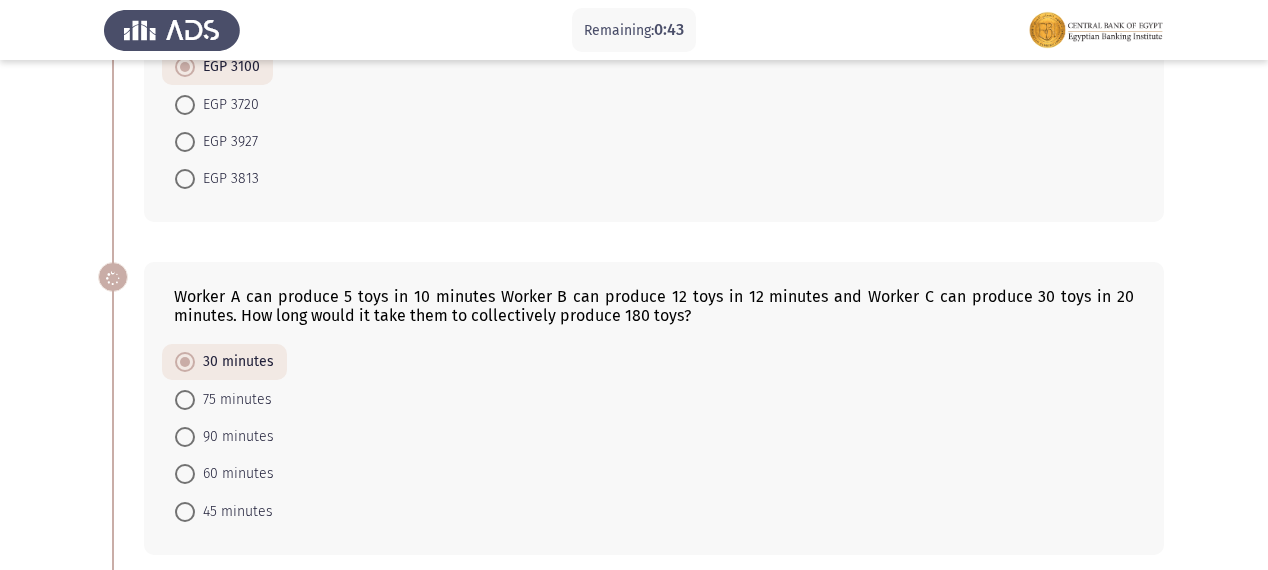 scroll, scrollTop: 266, scrollLeft: 0, axis: vertical 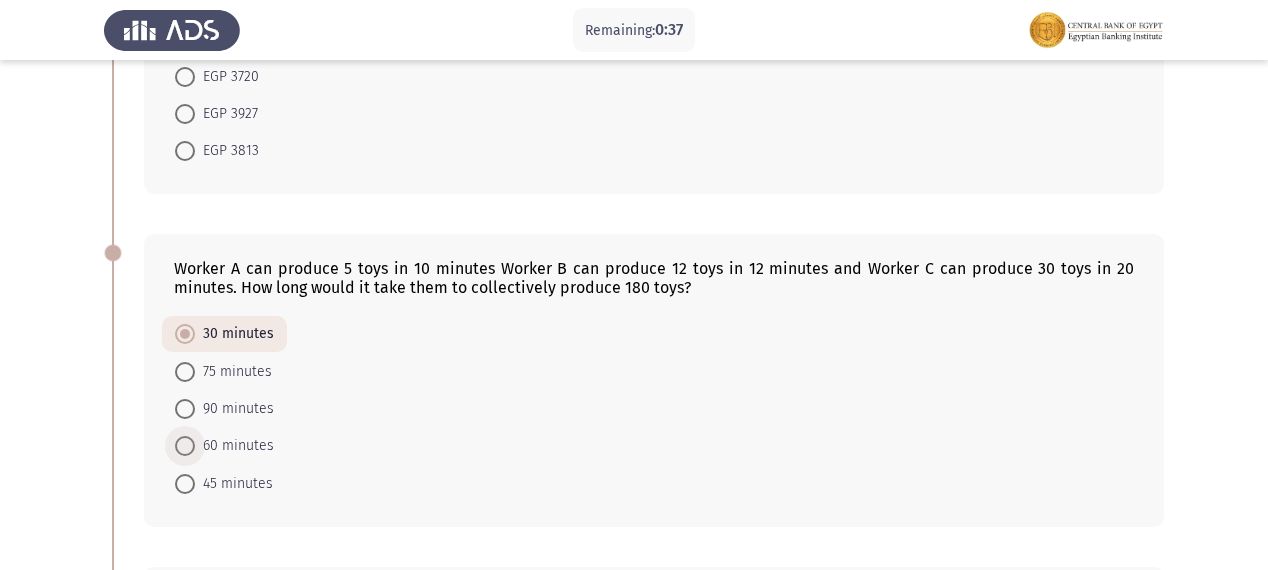 click on "60 minutes" at bounding box center [234, 446] 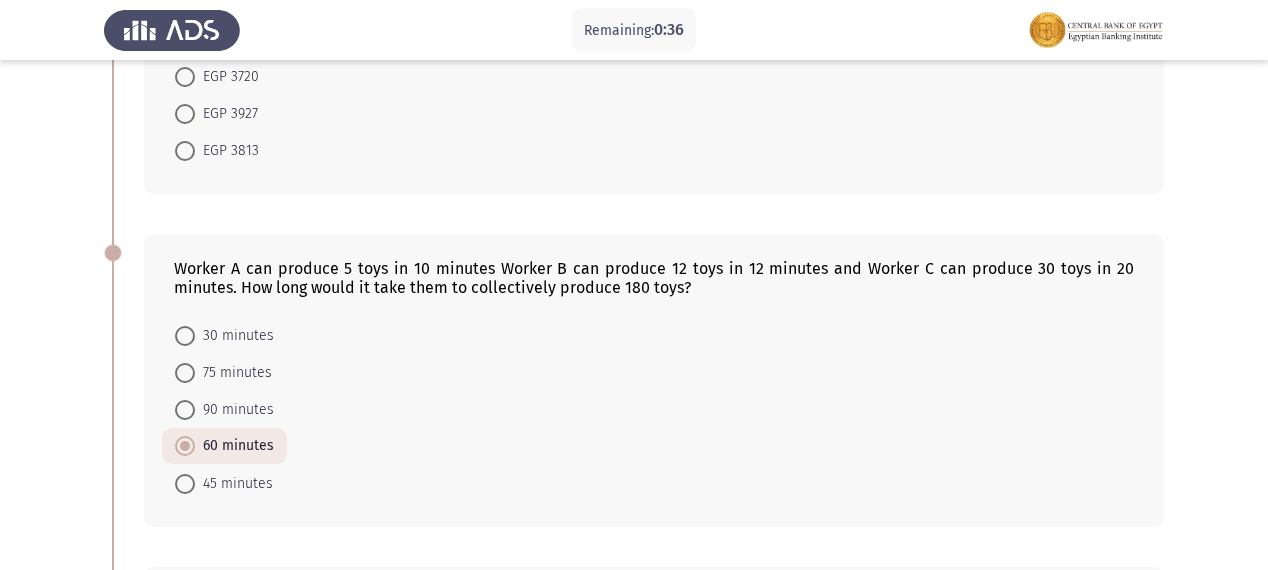 drag, startPoint x: 506, startPoint y: 405, endPoint x: 518, endPoint y: 399, distance: 13.416408 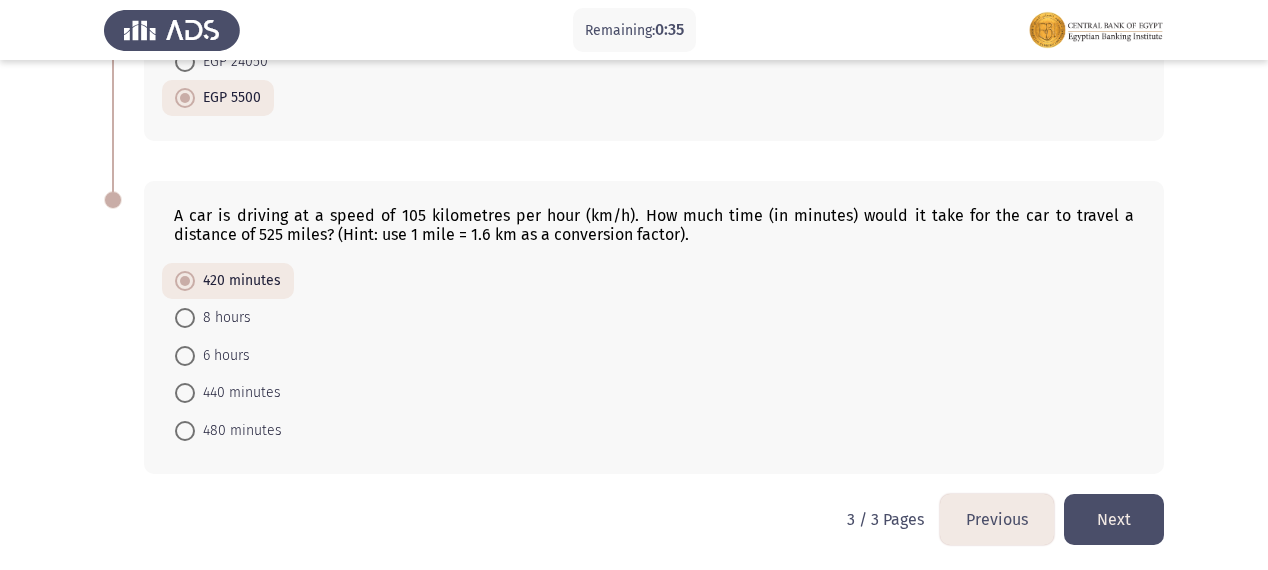 scroll, scrollTop: 986, scrollLeft: 0, axis: vertical 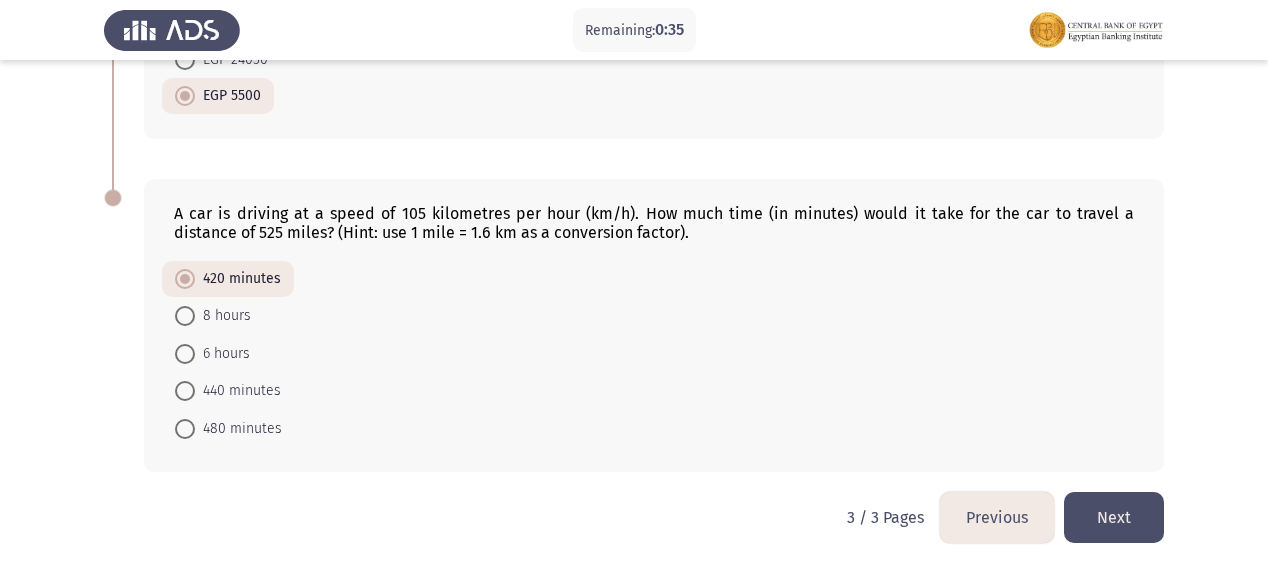 click on "Next" 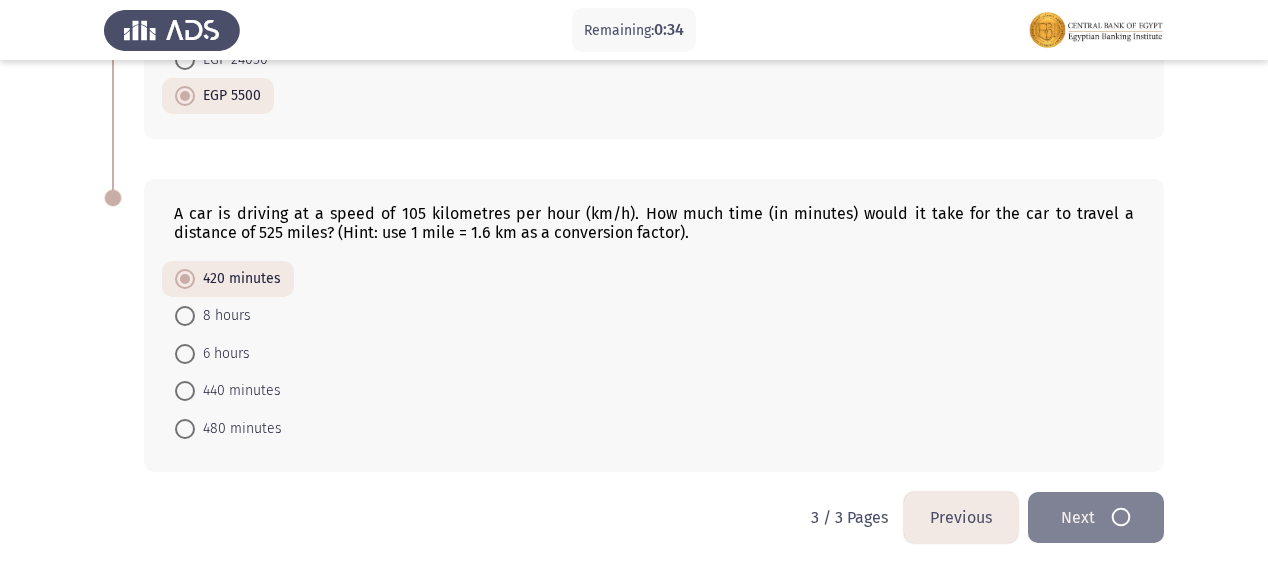 scroll, scrollTop: 0, scrollLeft: 0, axis: both 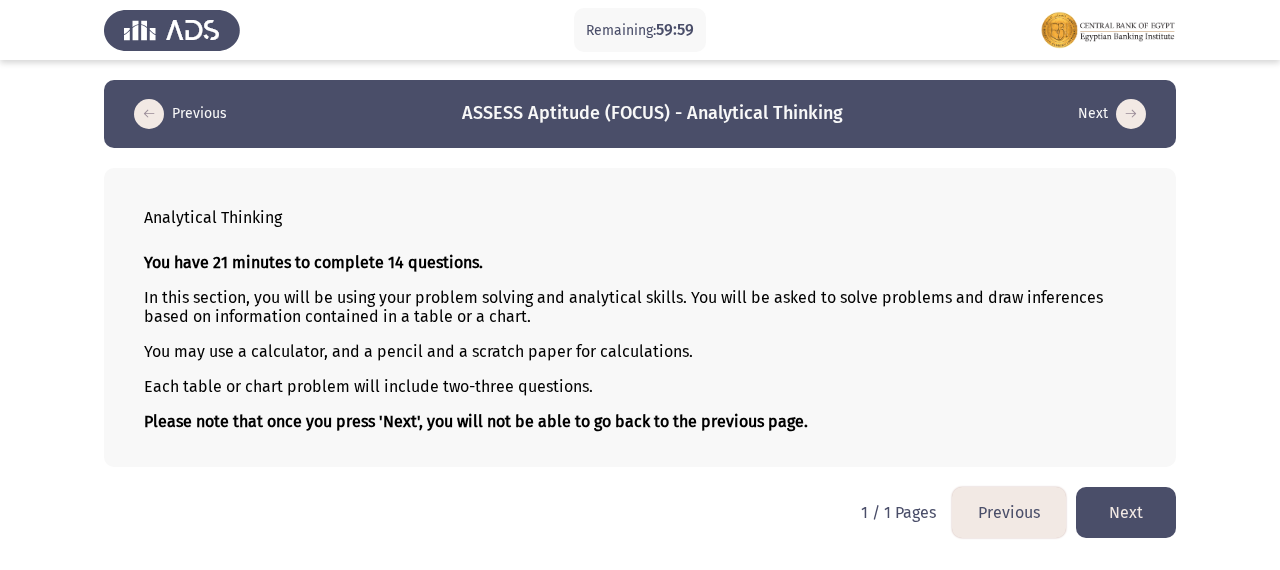 click on "Next" 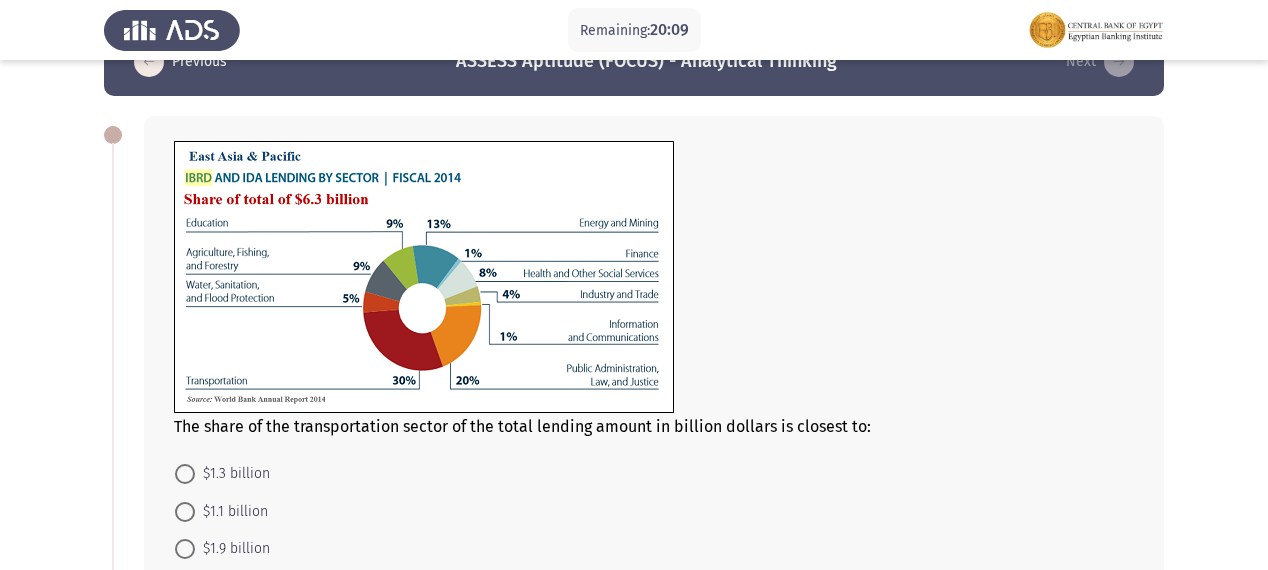 scroll, scrollTop: 80, scrollLeft: 0, axis: vertical 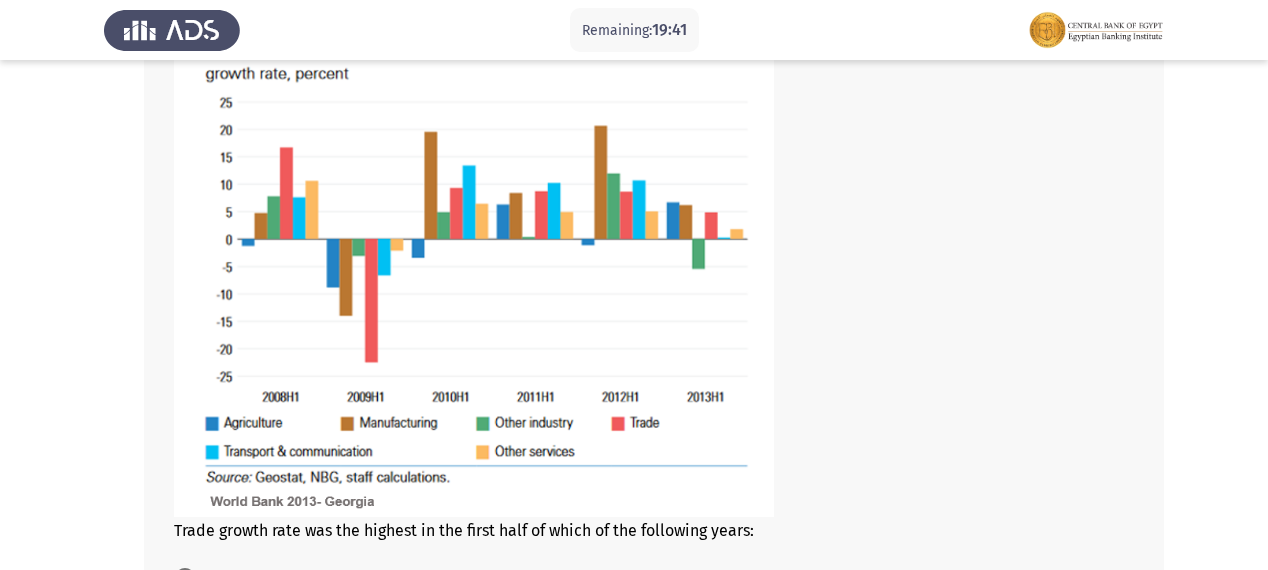 click on "Trade growth rate was the highest in the first half of which of the following years:    2011     2012     2013     2008     2010" 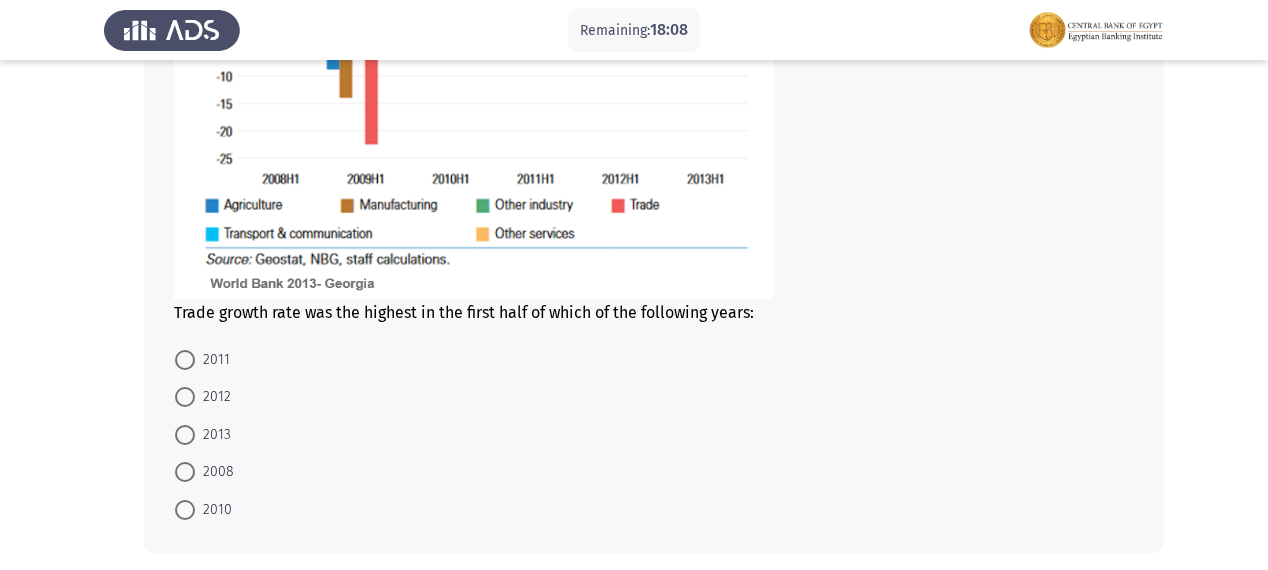 scroll, scrollTop: 1019, scrollLeft: 0, axis: vertical 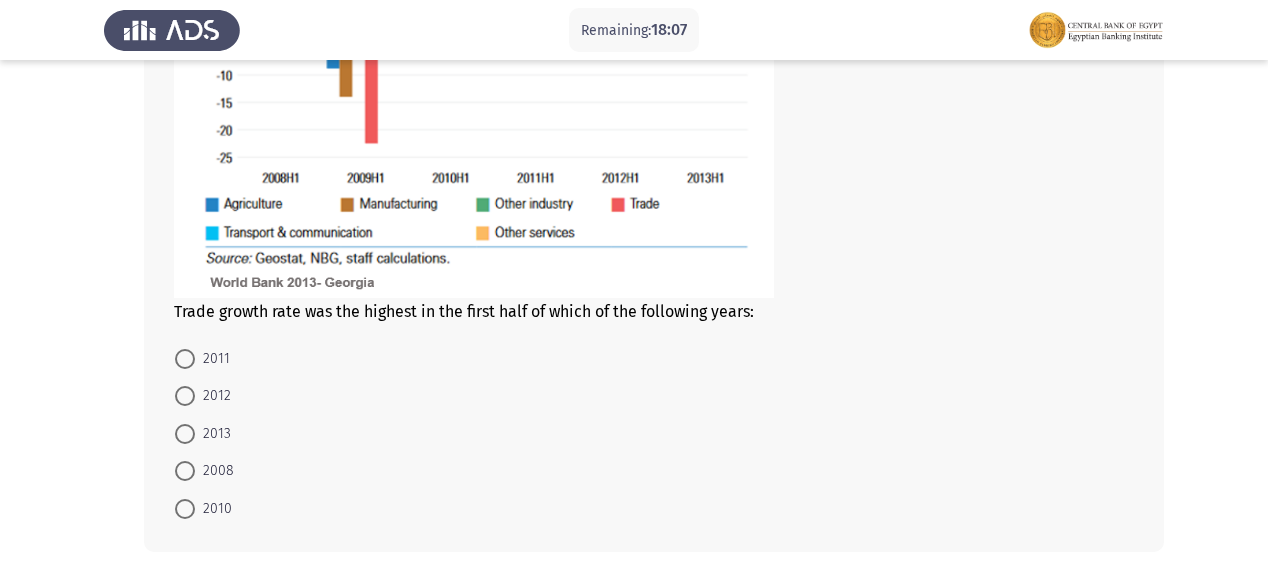 click at bounding box center [185, 471] 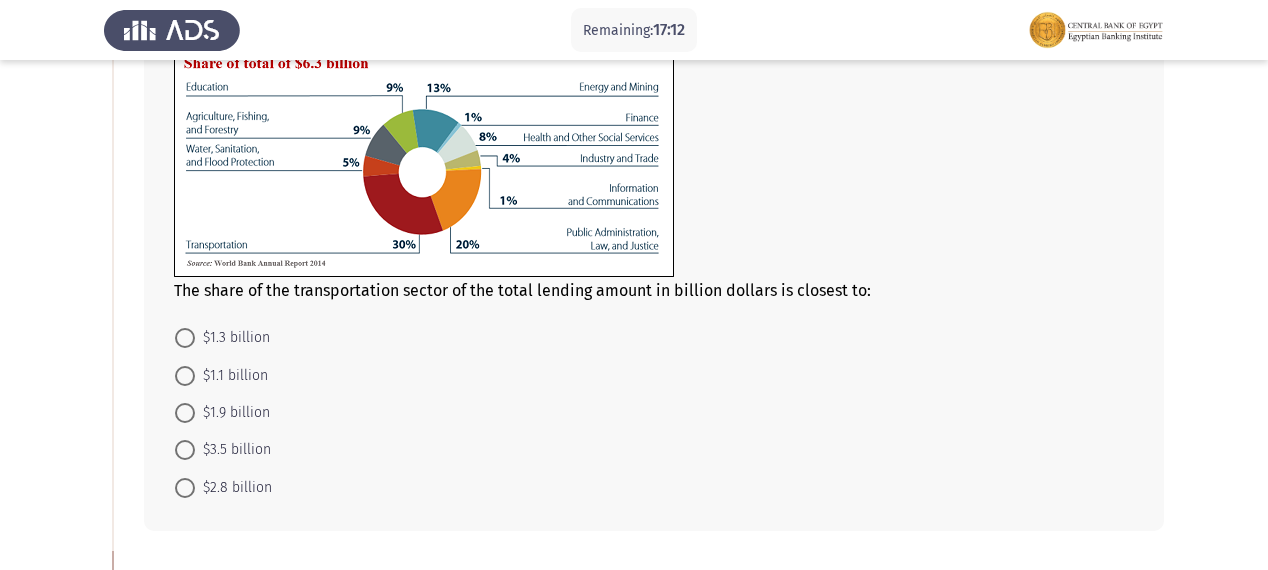 scroll, scrollTop: 217, scrollLeft: 0, axis: vertical 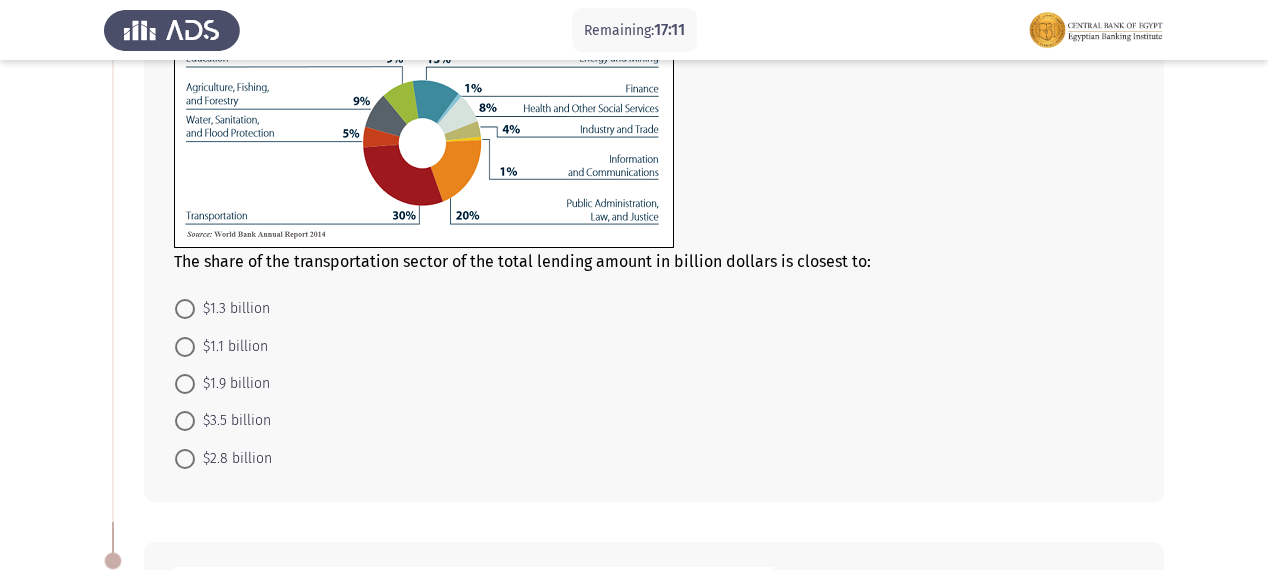 click at bounding box center [185, 347] 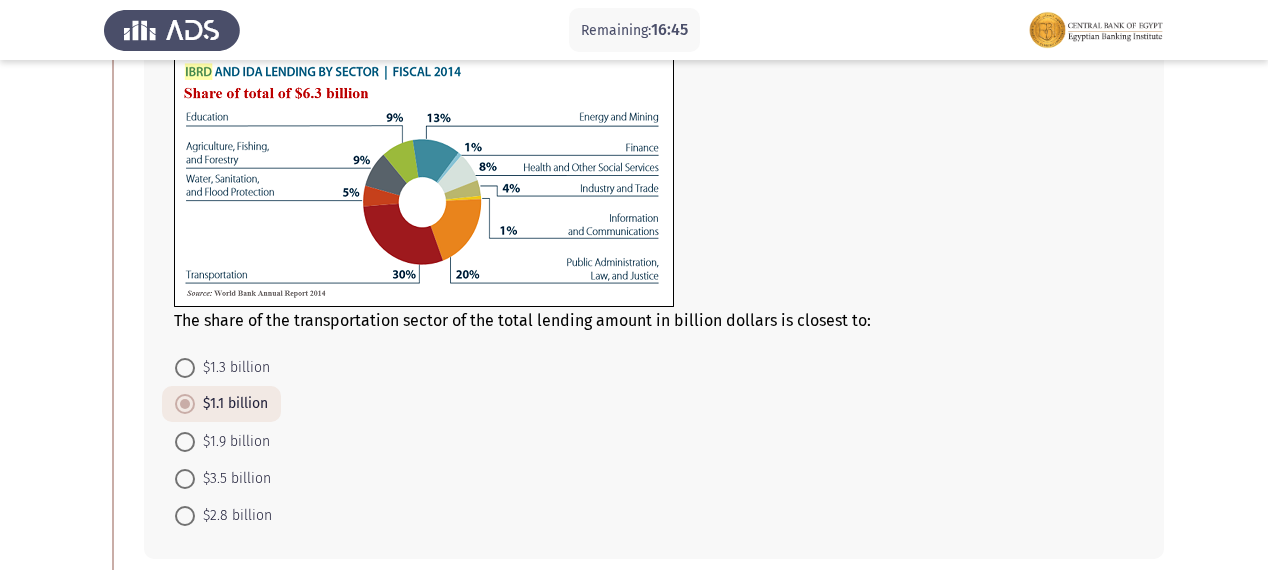 scroll, scrollTop: 160, scrollLeft: 0, axis: vertical 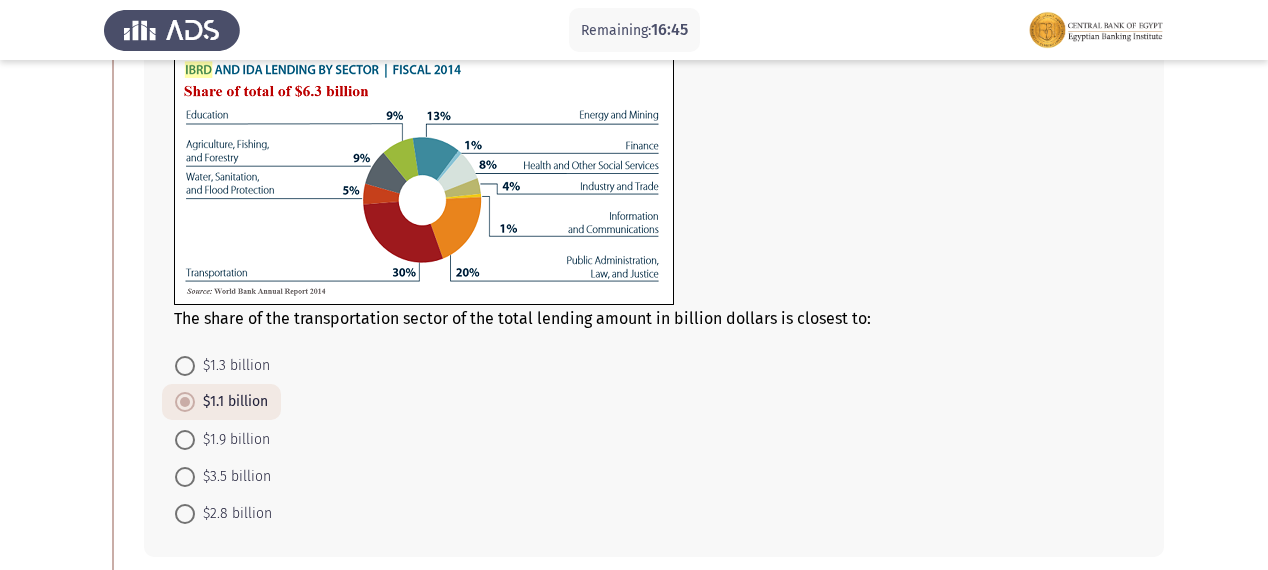 click at bounding box center [185, 366] 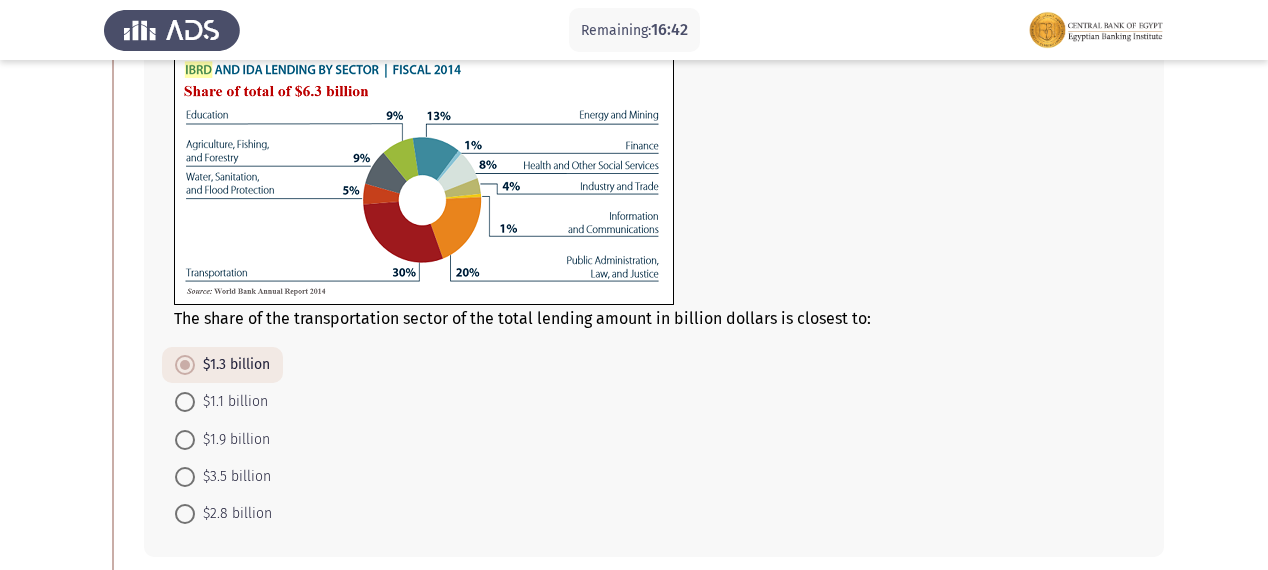 click at bounding box center (185, 402) 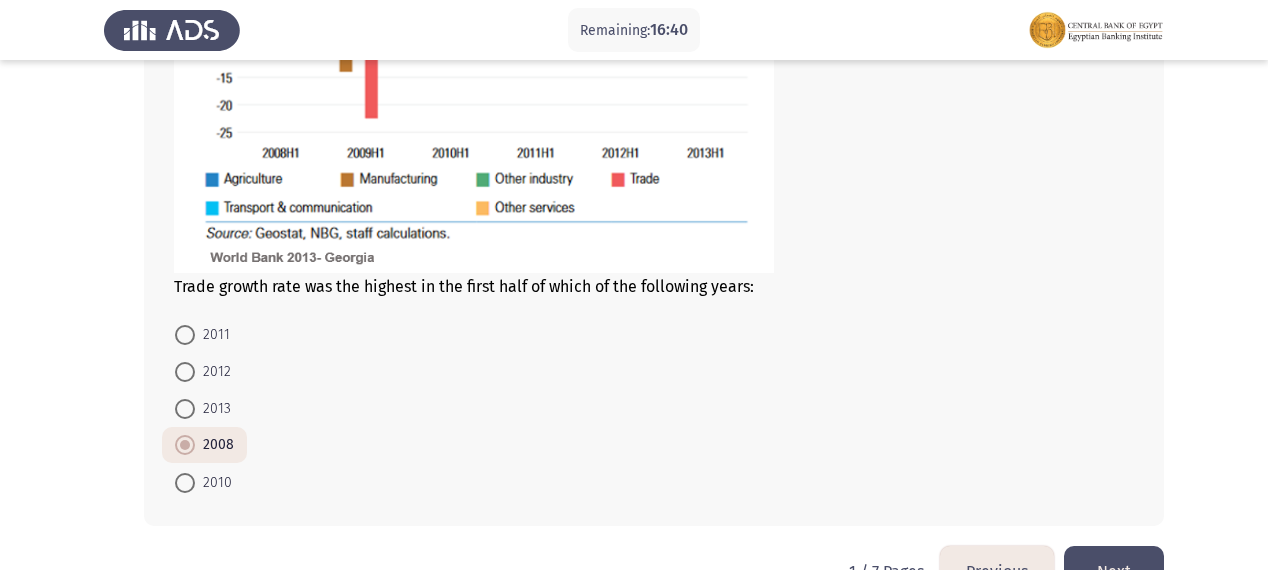 scroll, scrollTop: 1096, scrollLeft: 0, axis: vertical 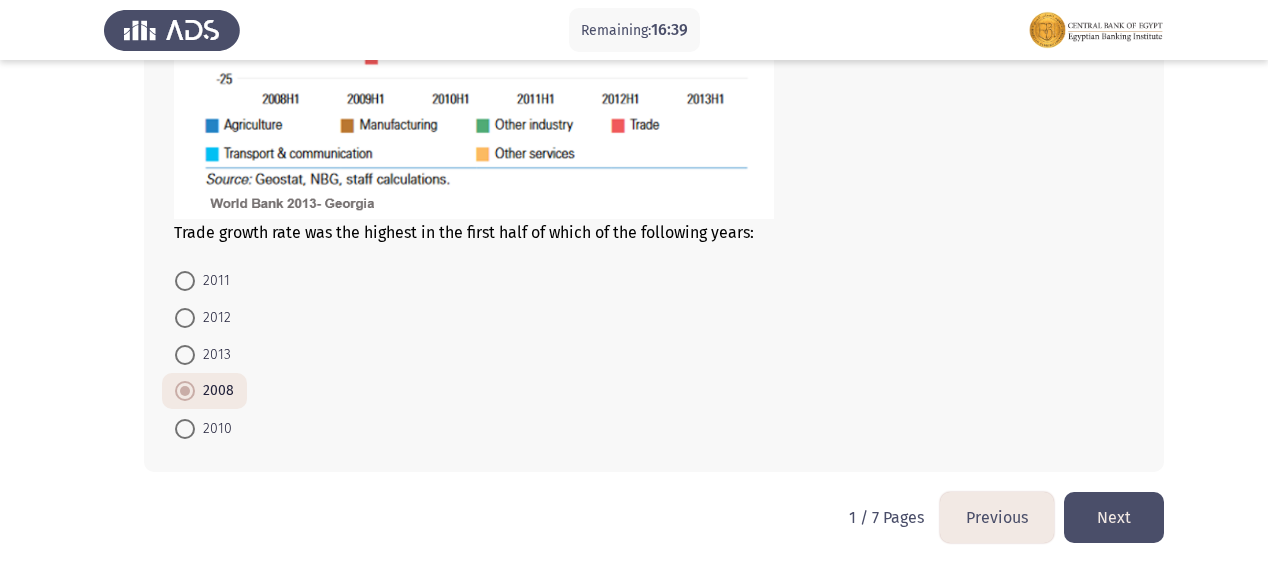 click on "Next" 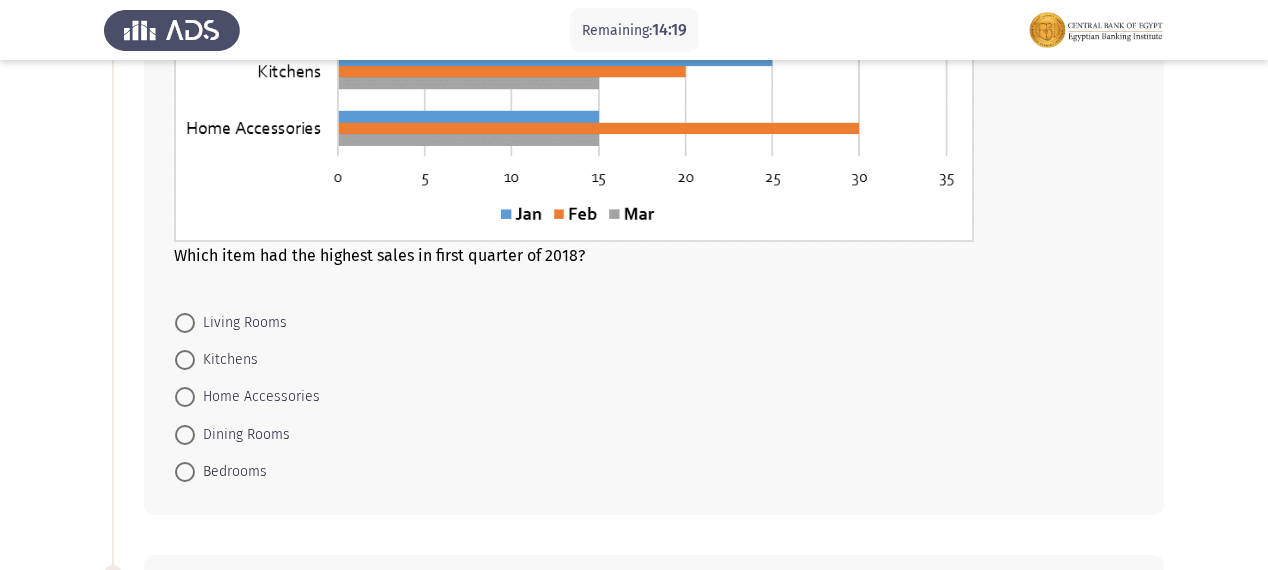 scroll, scrollTop: 400, scrollLeft: 0, axis: vertical 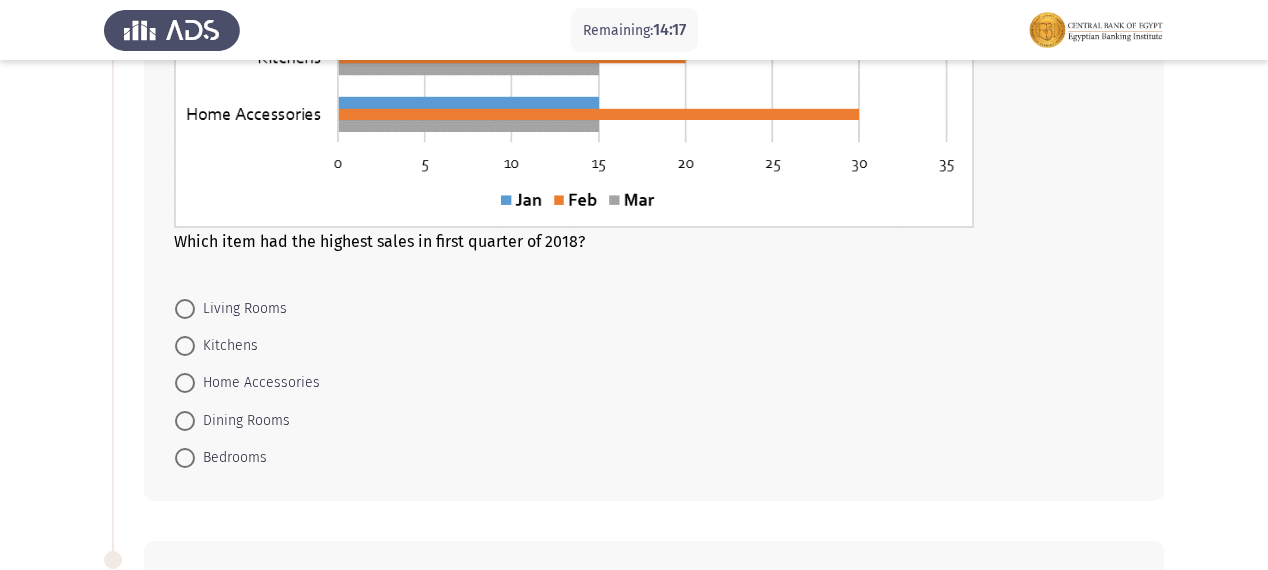 click at bounding box center [185, 458] 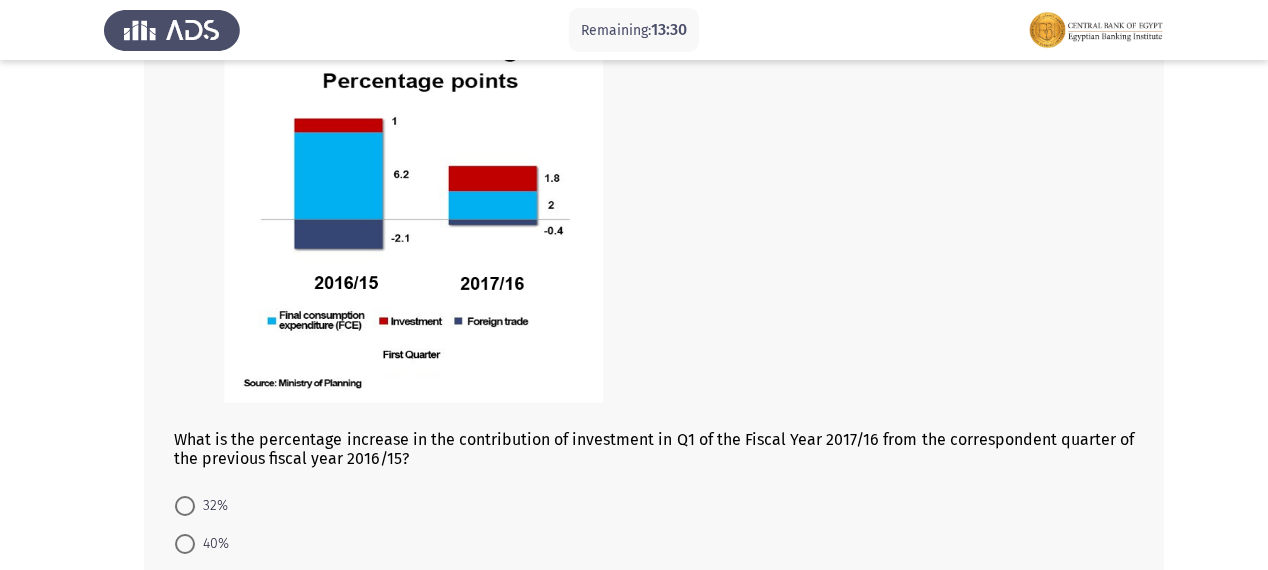 scroll, scrollTop: 971, scrollLeft: 0, axis: vertical 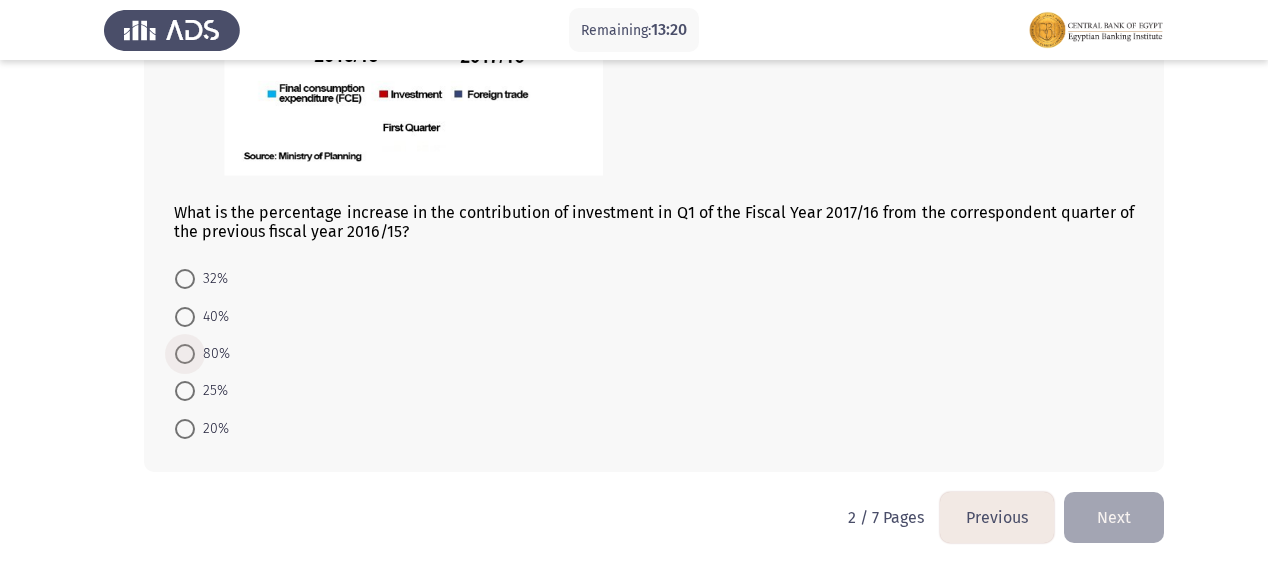 click at bounding box center (185, 354) 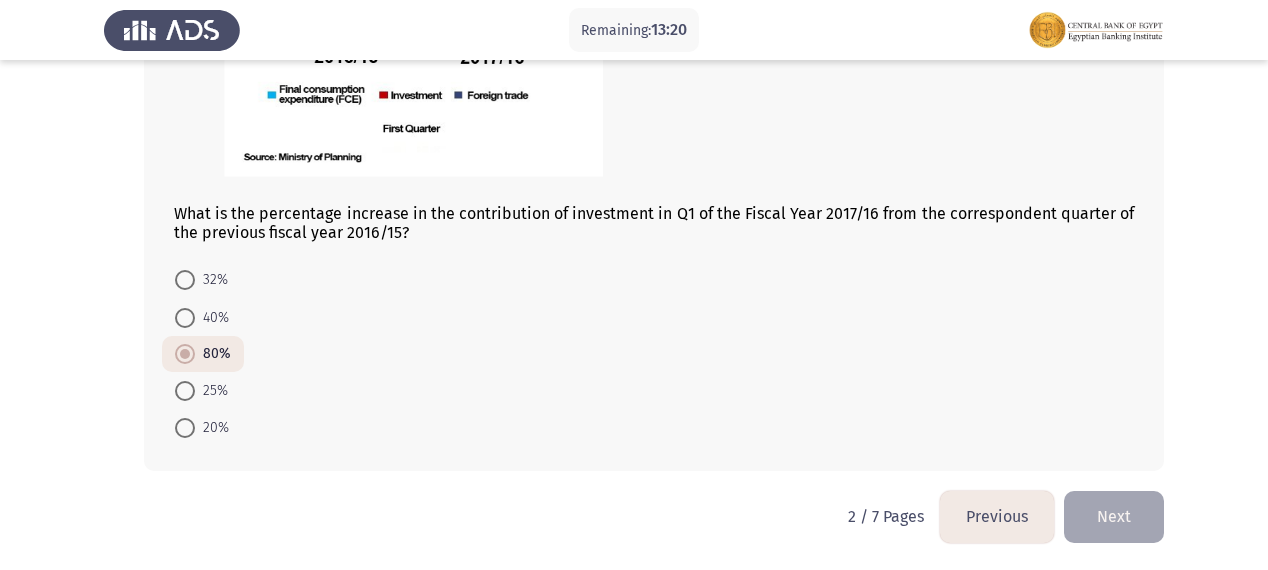click on "32%     40%     80%     25%     20%" 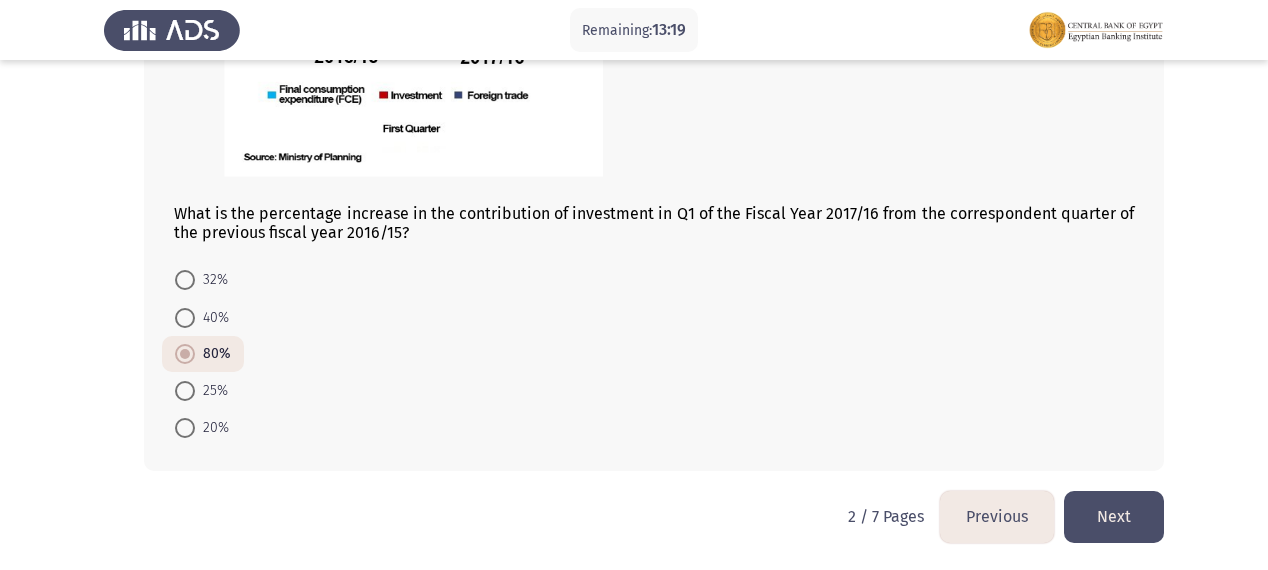 click on "Next" 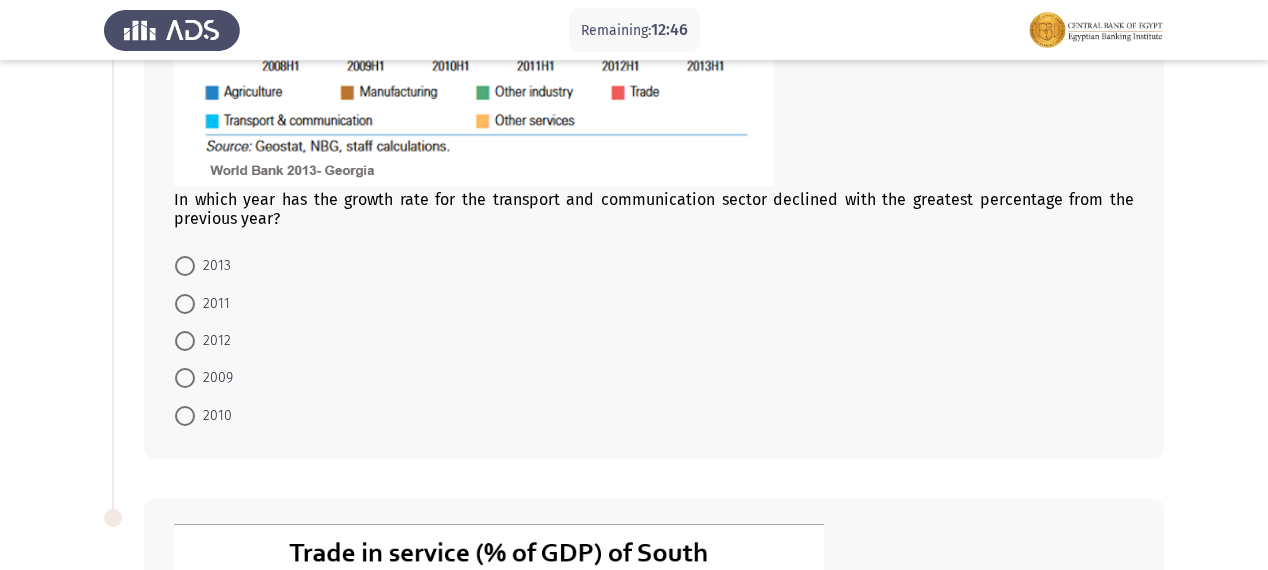 scroll, scrollTop: 560, scrollLeft: 0, axis: vertical 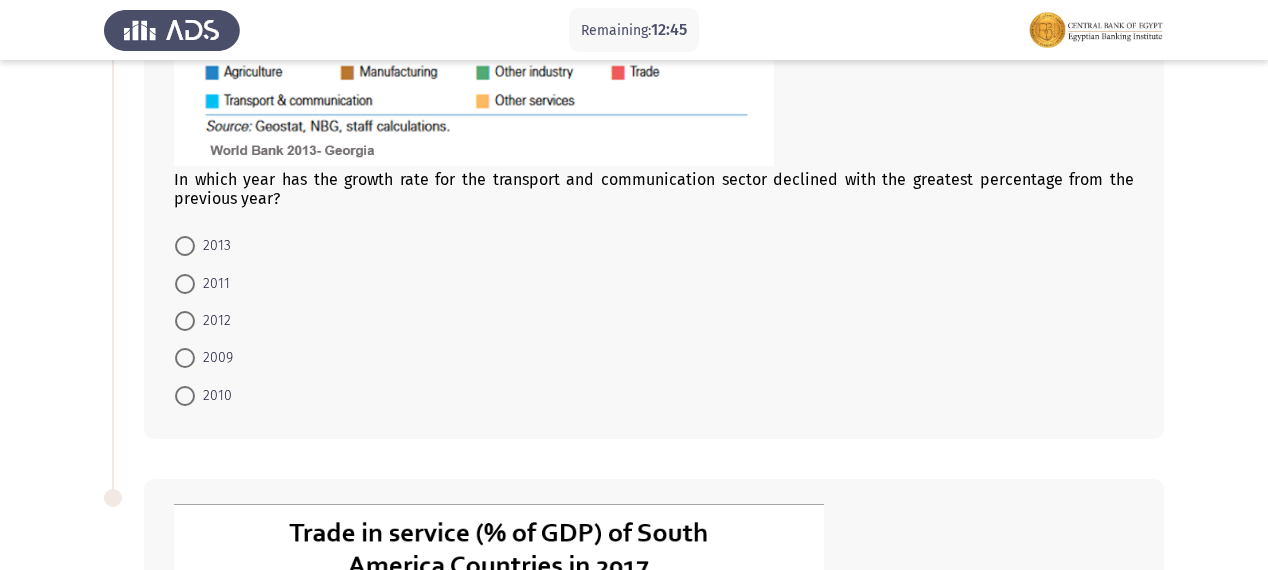 click at bounding box center (185, 358) 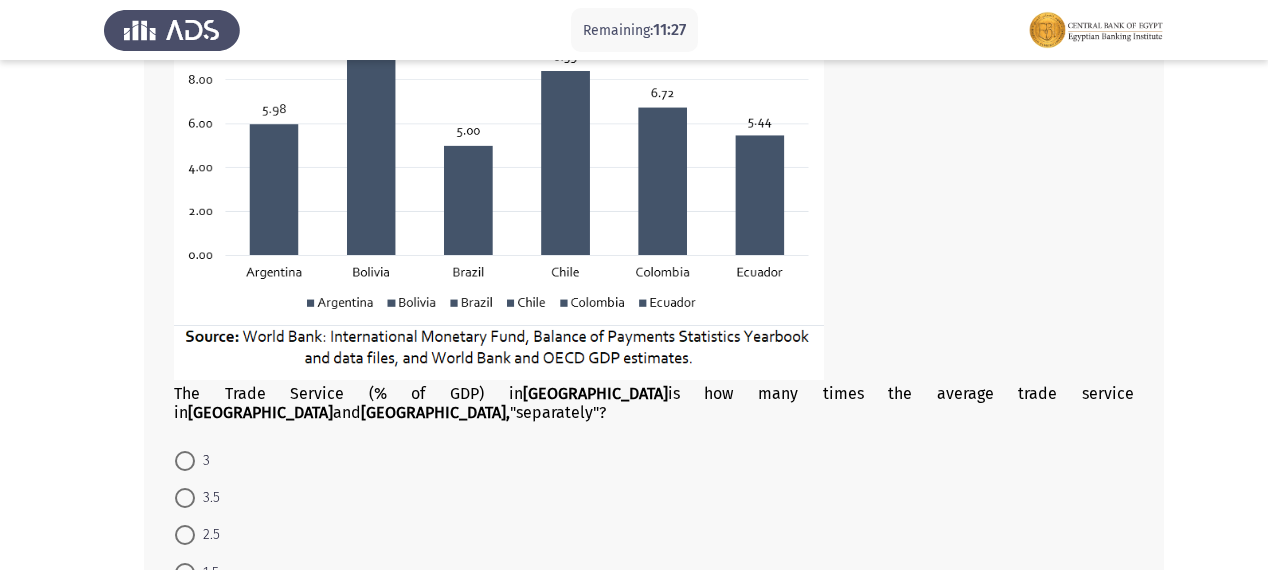 scroll, scrollTop: 1373, scrollLeft: 0, axis: vertical 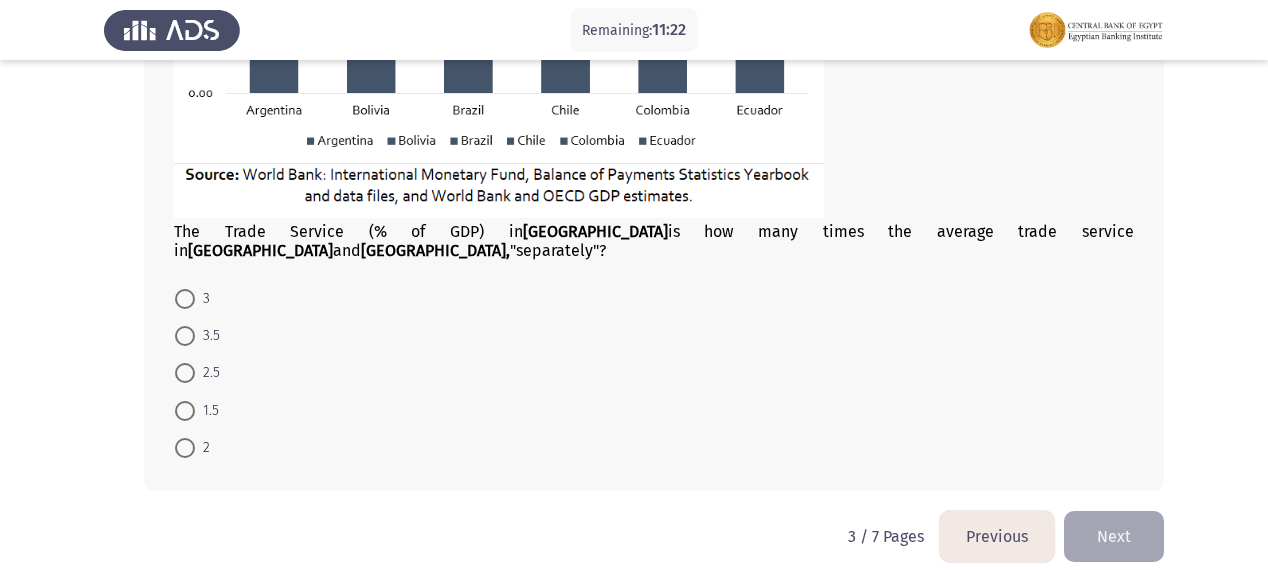 click at bounding box center [185, 448] 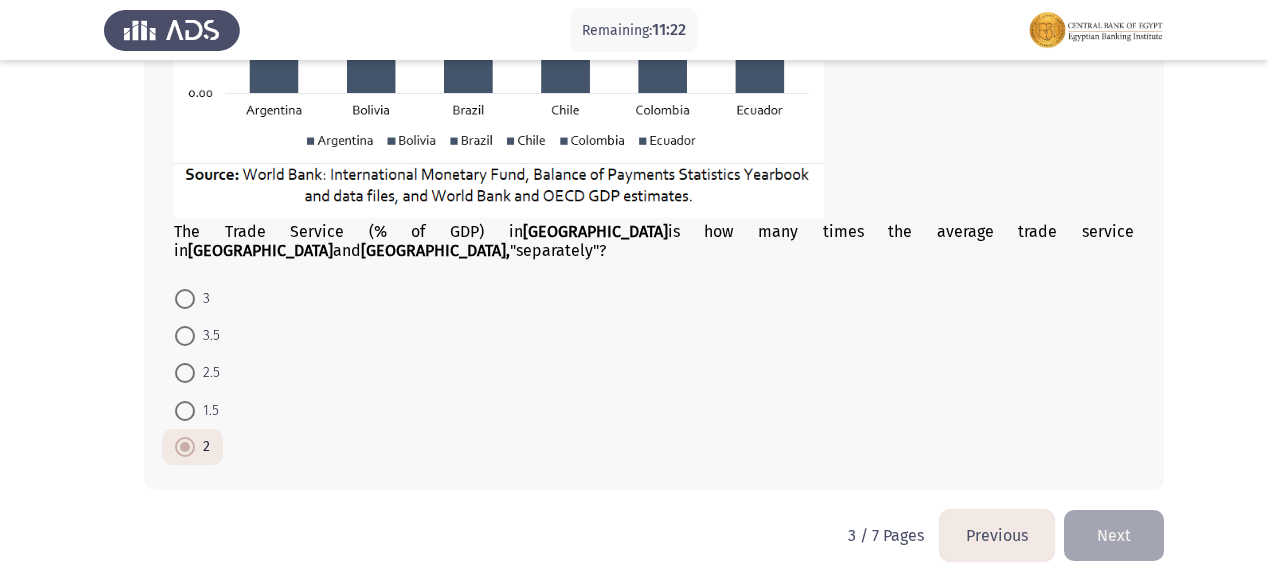 scroll, scrollTop: 1372, scrollLeft: 0, axis: vertical 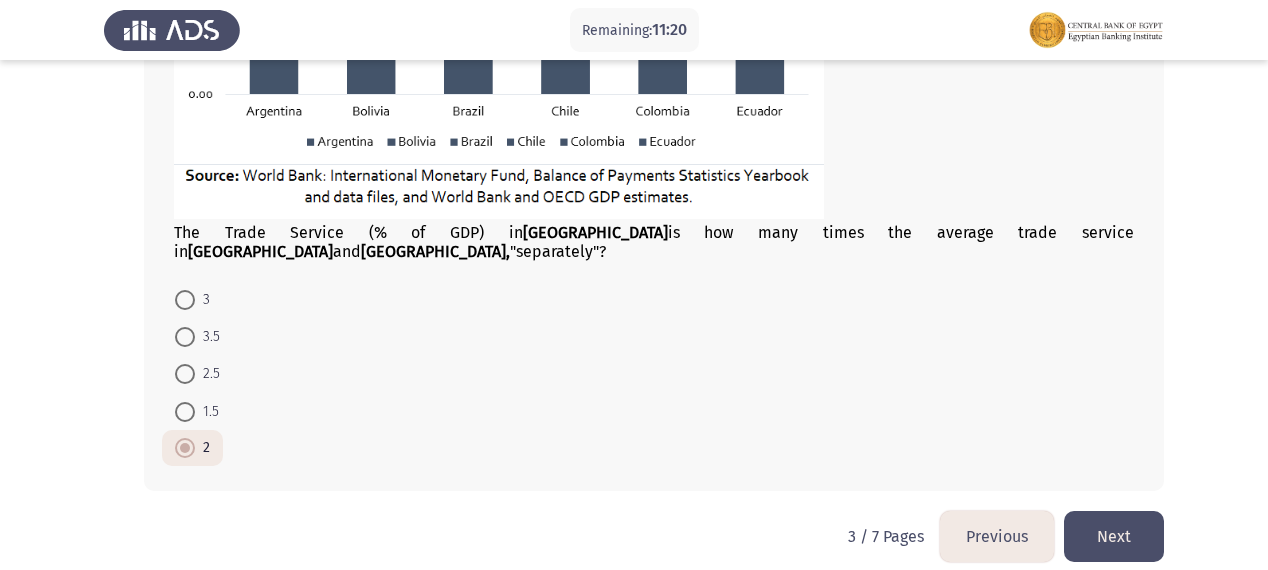 click on "Next" 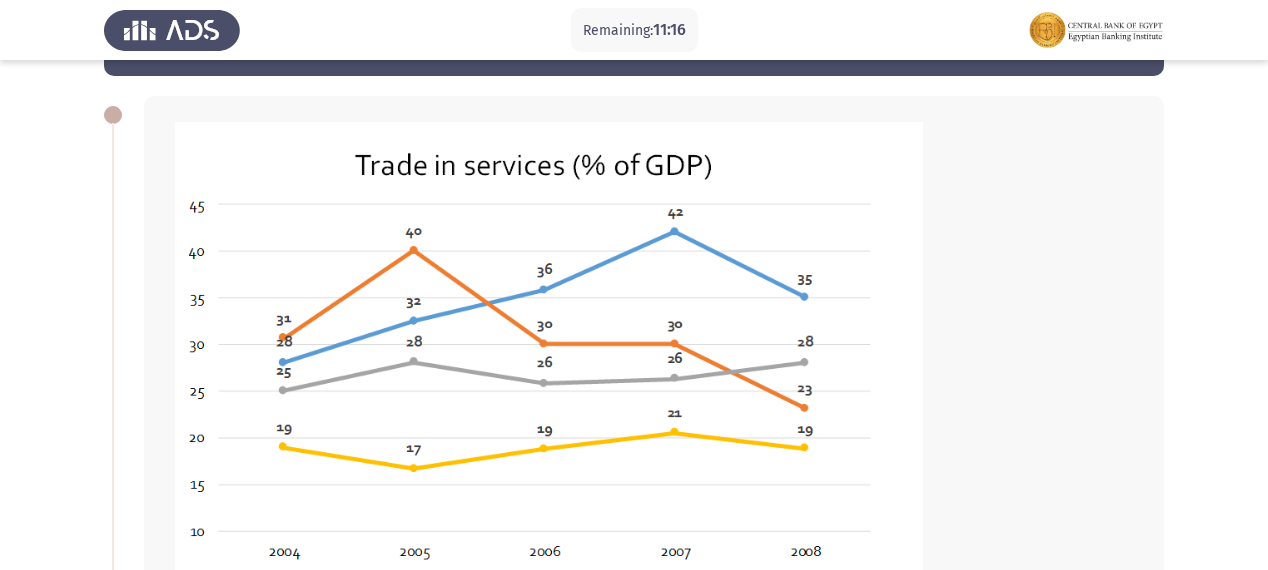 scroll, scrollTop: 0, scrollLeft: 0, axis: both 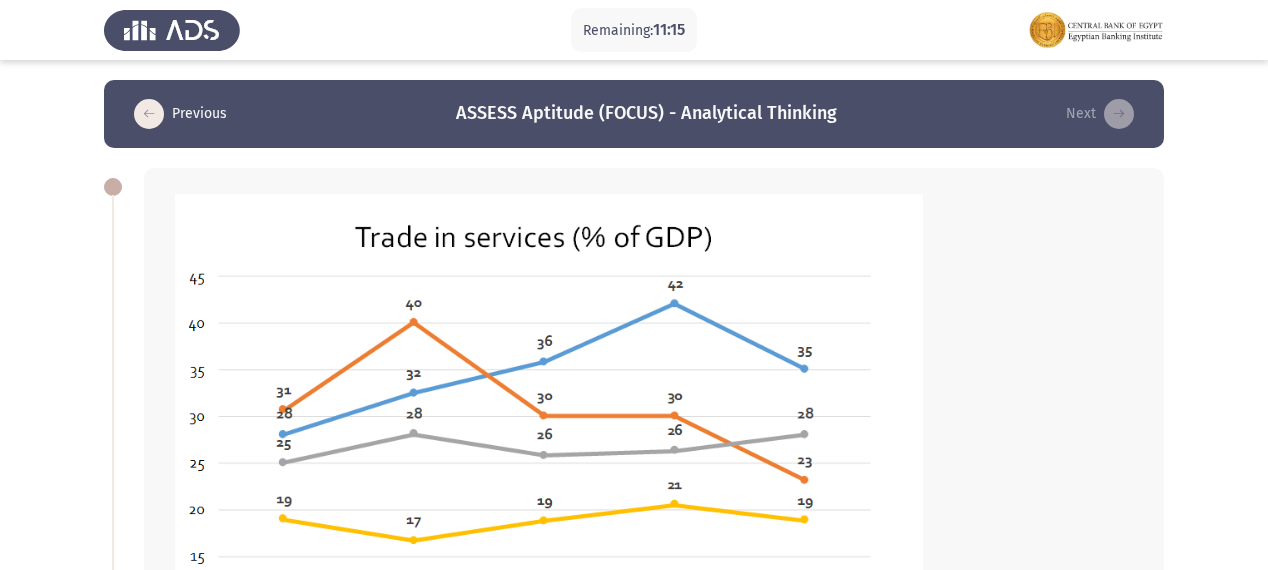 click 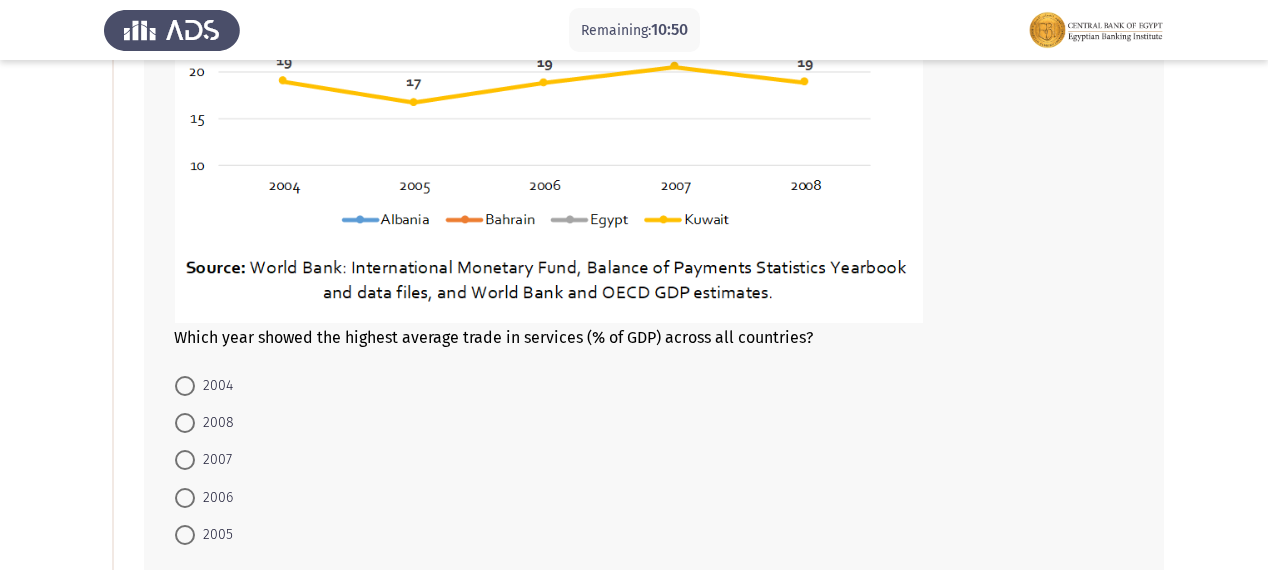 scroll, scrollTop: 480, scrollLeft: 0, axis: vertical 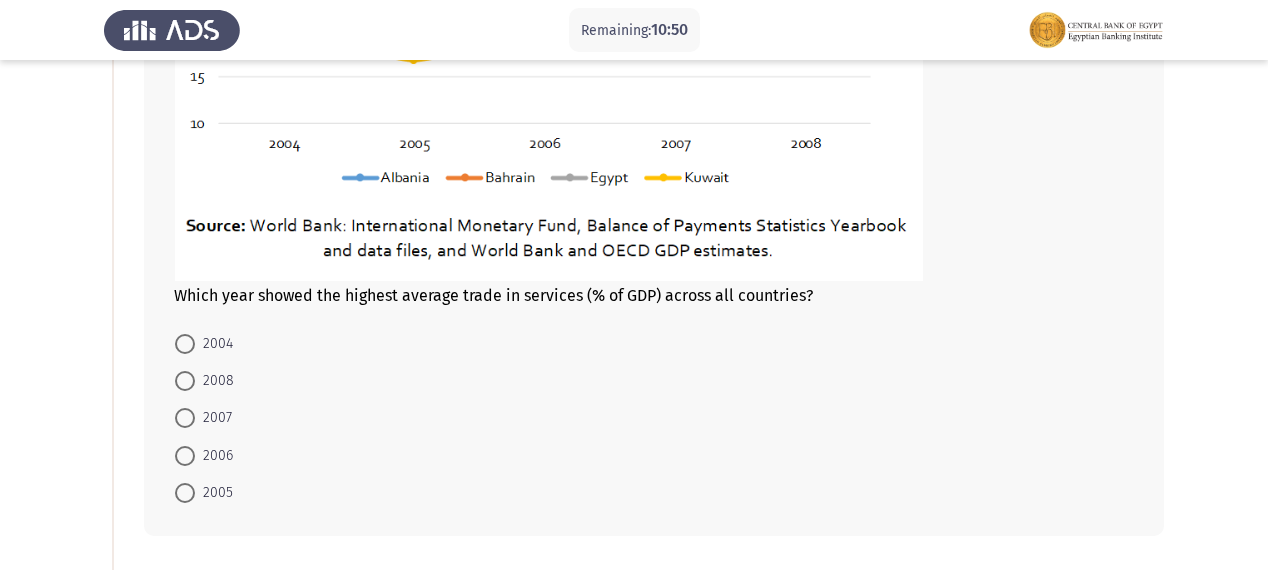 click at bounding box center [185, 418] 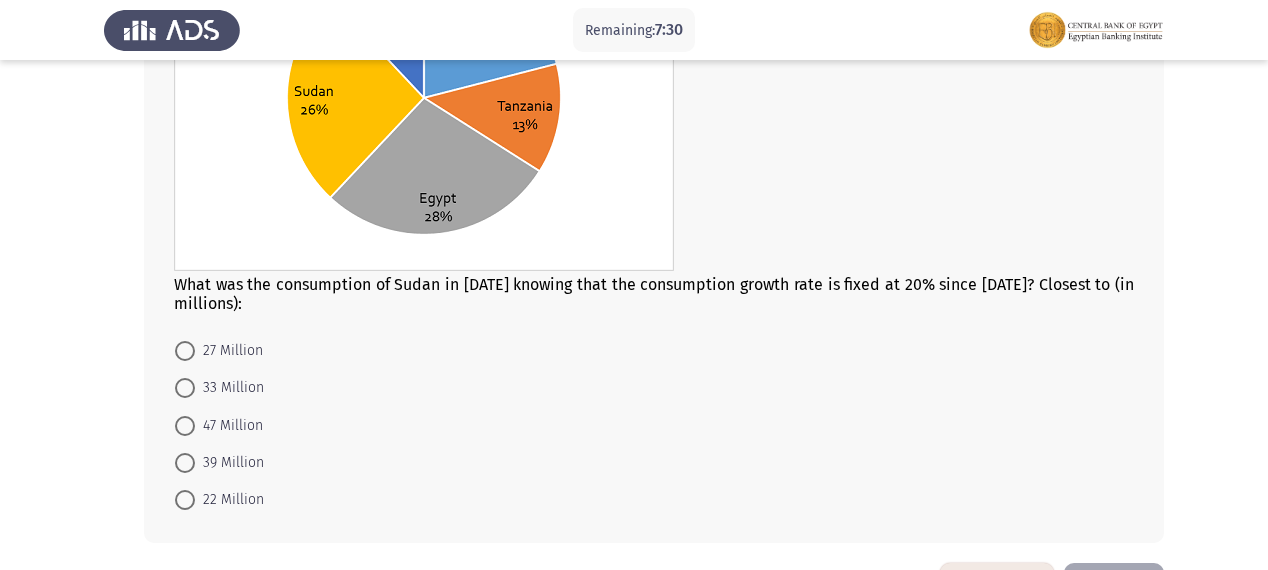 scroll, scrollTop: 1264, scrollLeft: 0, axis: vertical 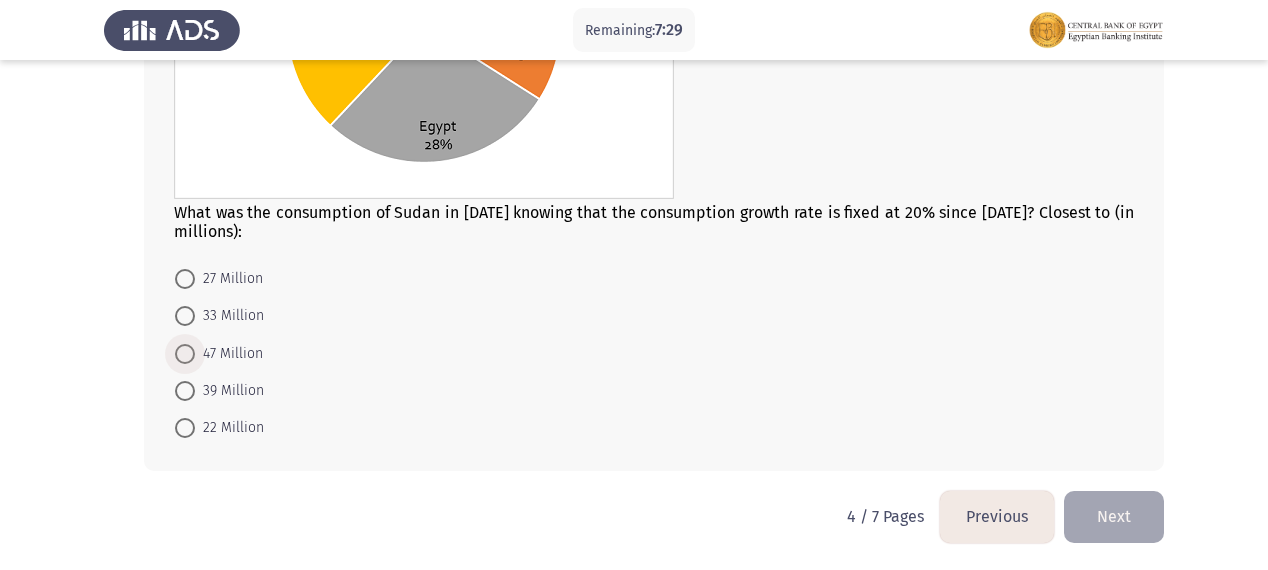 drag, startPoint x: 192, startPoint y: 349, endPoint x: 318, endPoint y: 384, distance: 130.7708 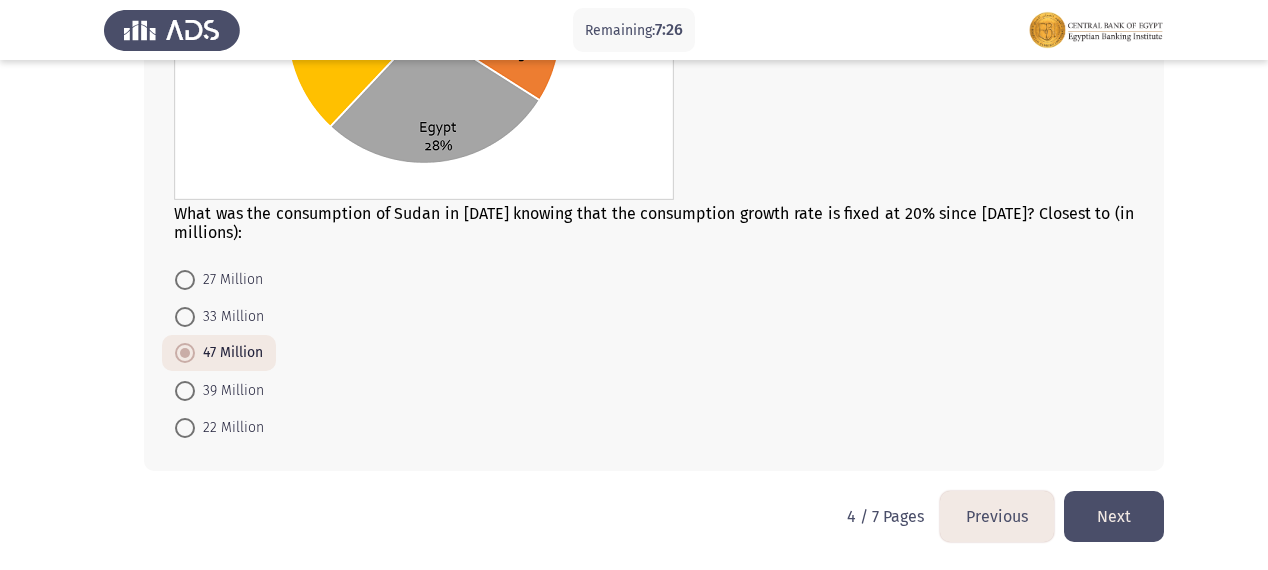 click on "Next" 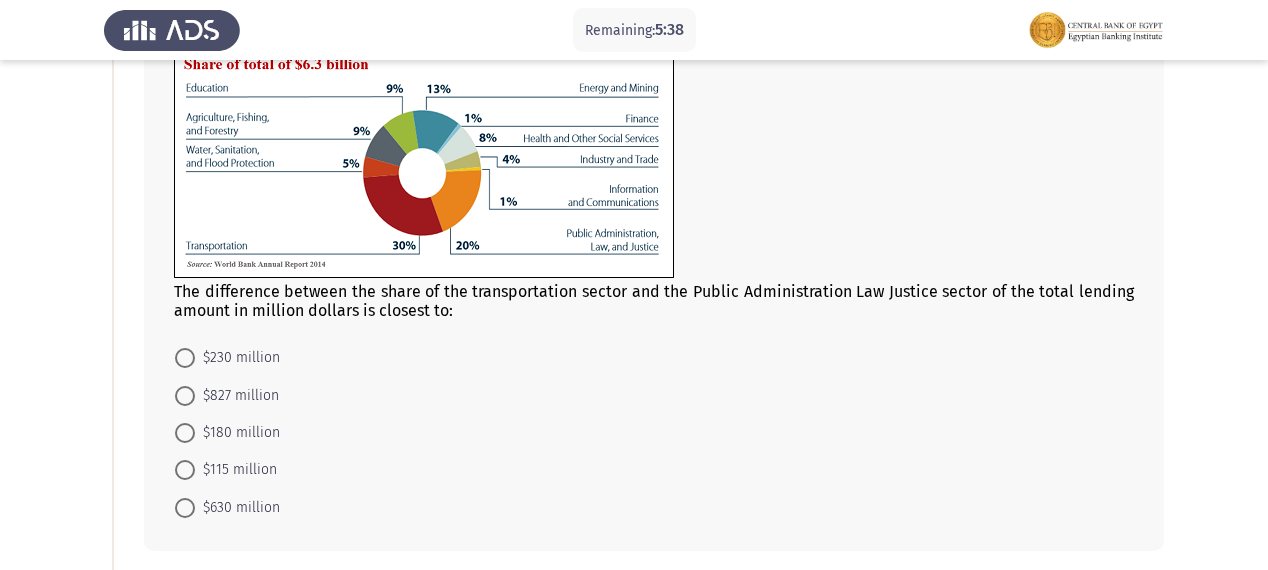 scroll, scrollTop: 160, scrollLeft: 0, axis: vertical 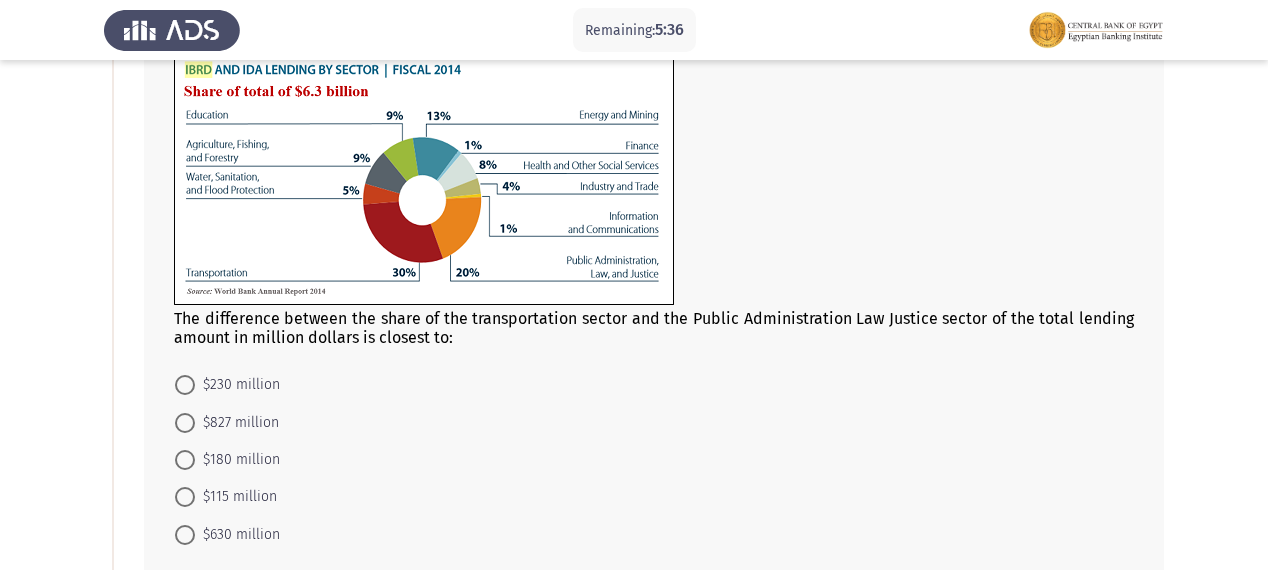 click at bounding box center [185, 460] 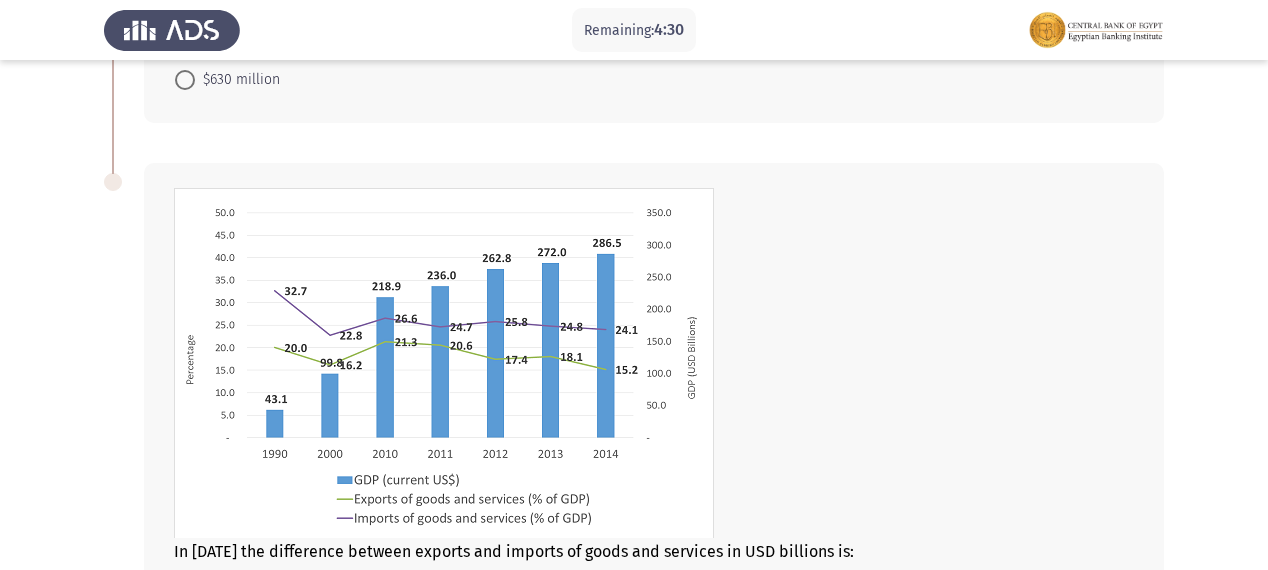 scroll, scrollTop: 693, scrollLeft: 0, axis: vertical 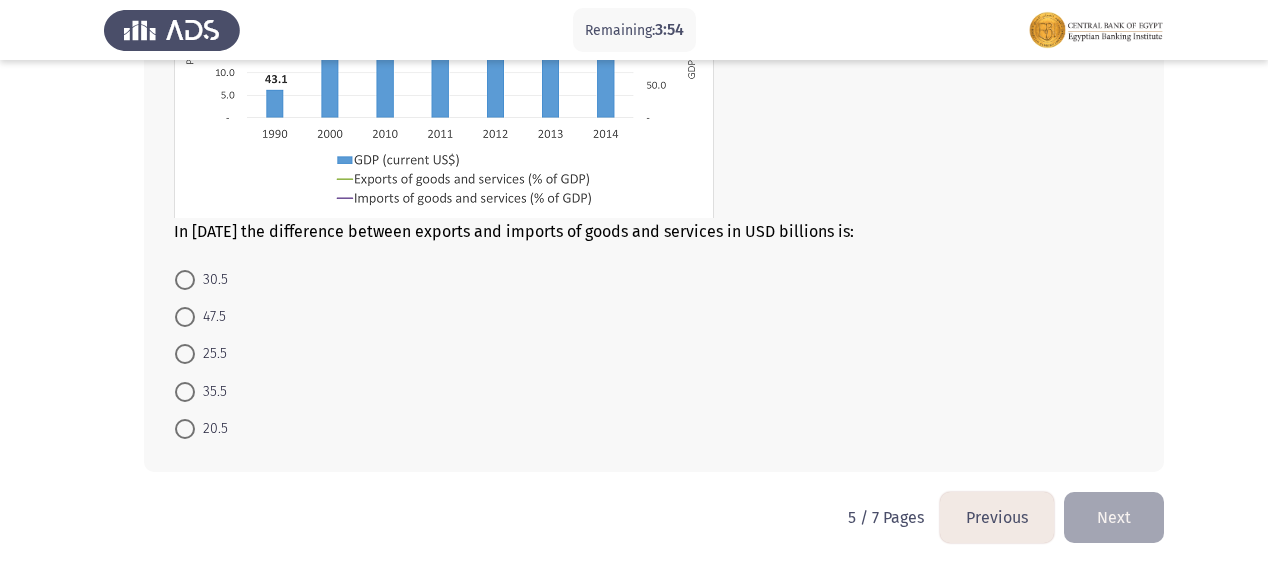 click at bounding box center [185, 317] 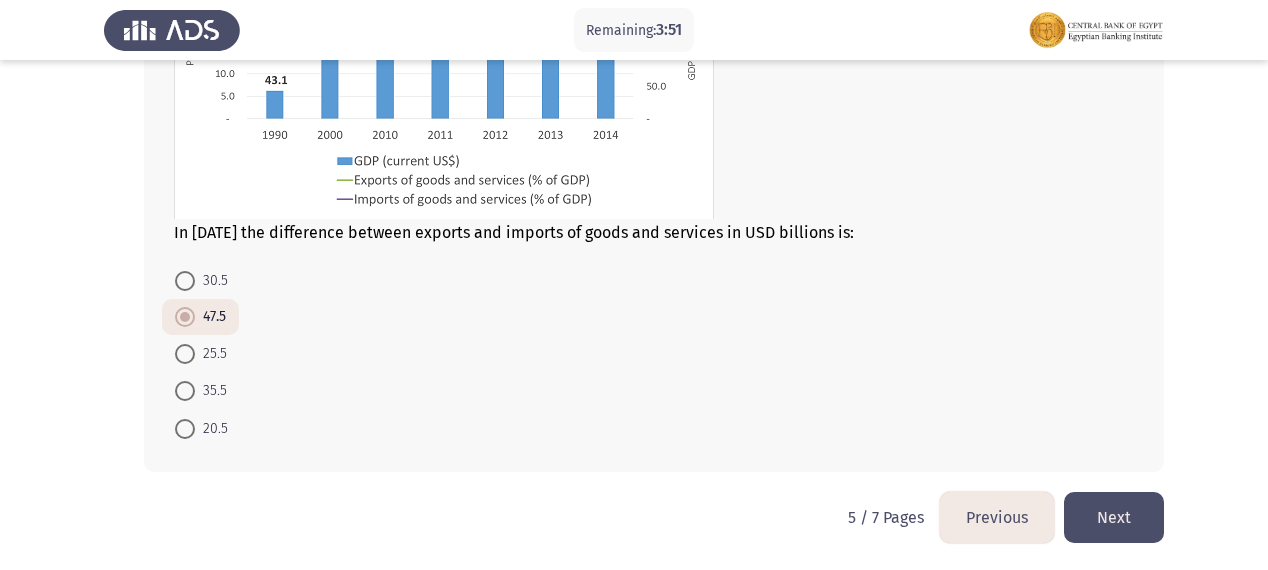click on "Next" 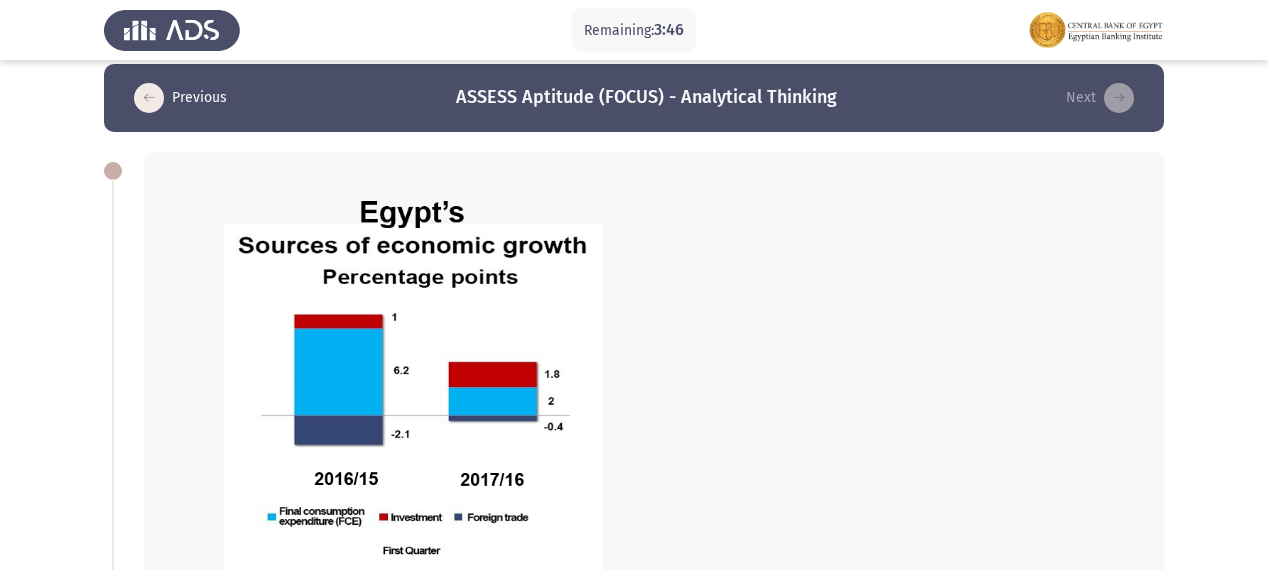 scroll, scrollTop: 0, scrollLeft: 0, axis: both 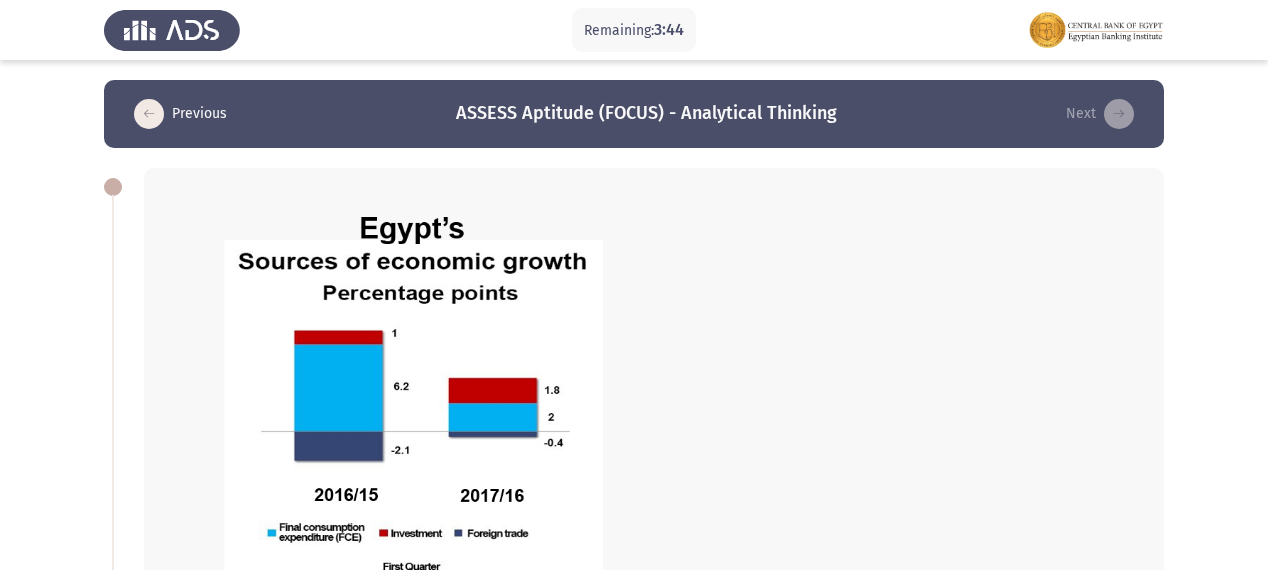 drag, startPoint x: 532, startPoint y: 338, endPoint x: 498, endPoint y: 327, distance: 35.735138 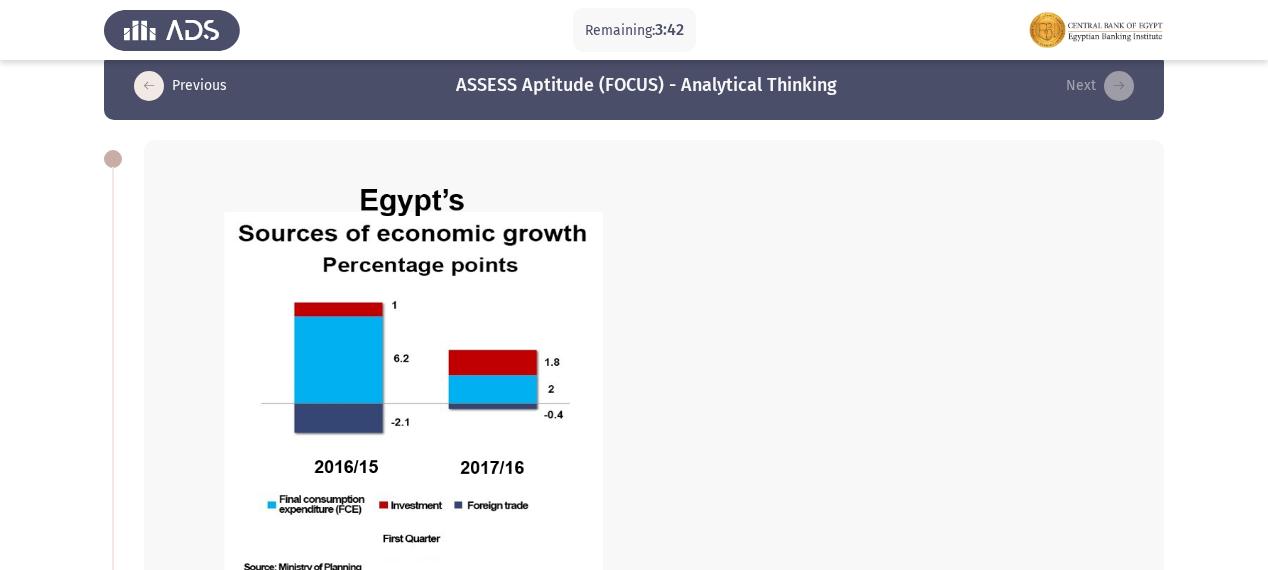 scroll, scrollTop: 0, scrollLeft: 0, axis: both 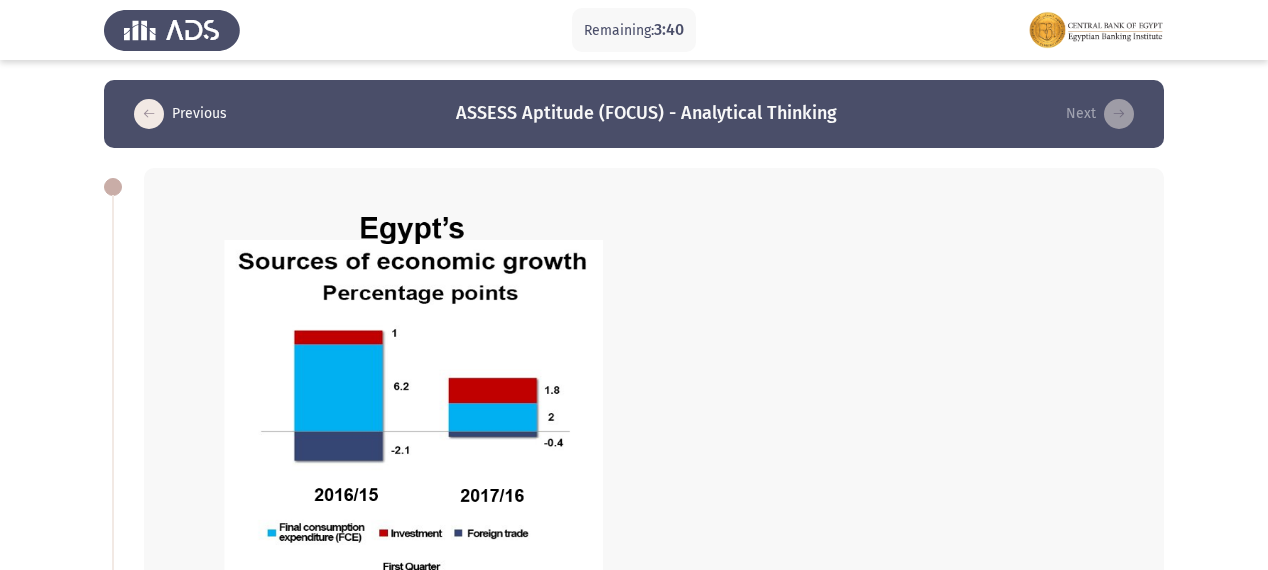 click on "The percentage decrease in the contribution of foreign trade in Q1 of the Fiscal Year 2017/16 from the correspondent quarter of the previous fiscal year 2016/15 is closest to:    73%     17%     62%     43%     81%" 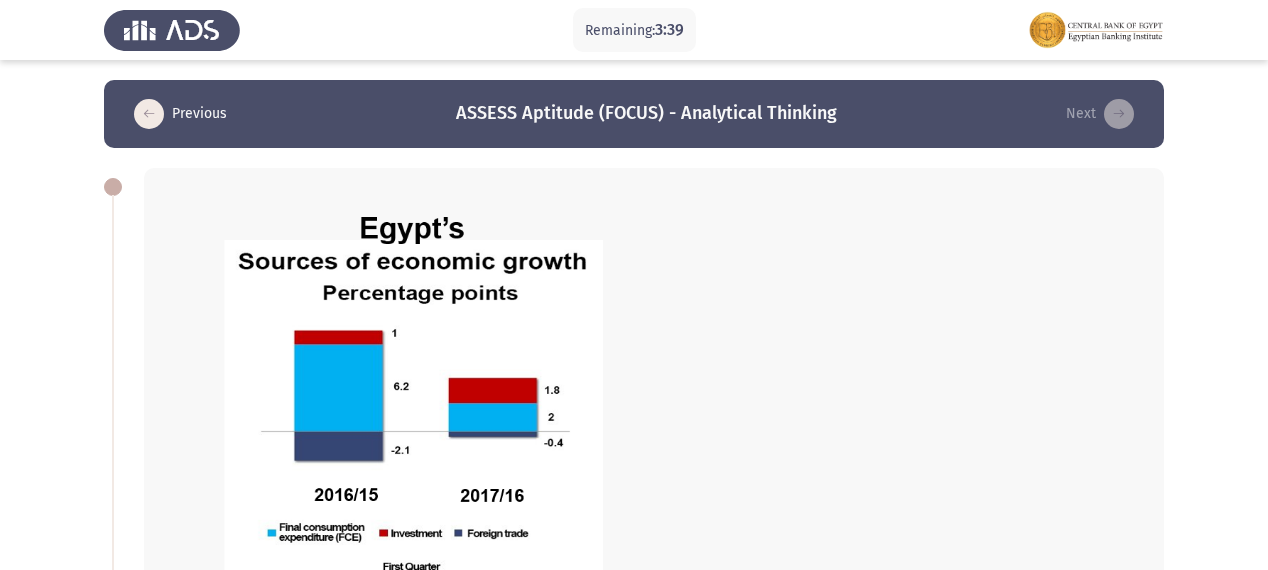 click on "The percentage decrease in the contribution of foreign trade in Q1 of the Fiscal Year 2017/16 from the correspondent quarter of the previous fiscal year 2016/15 is closest to:" 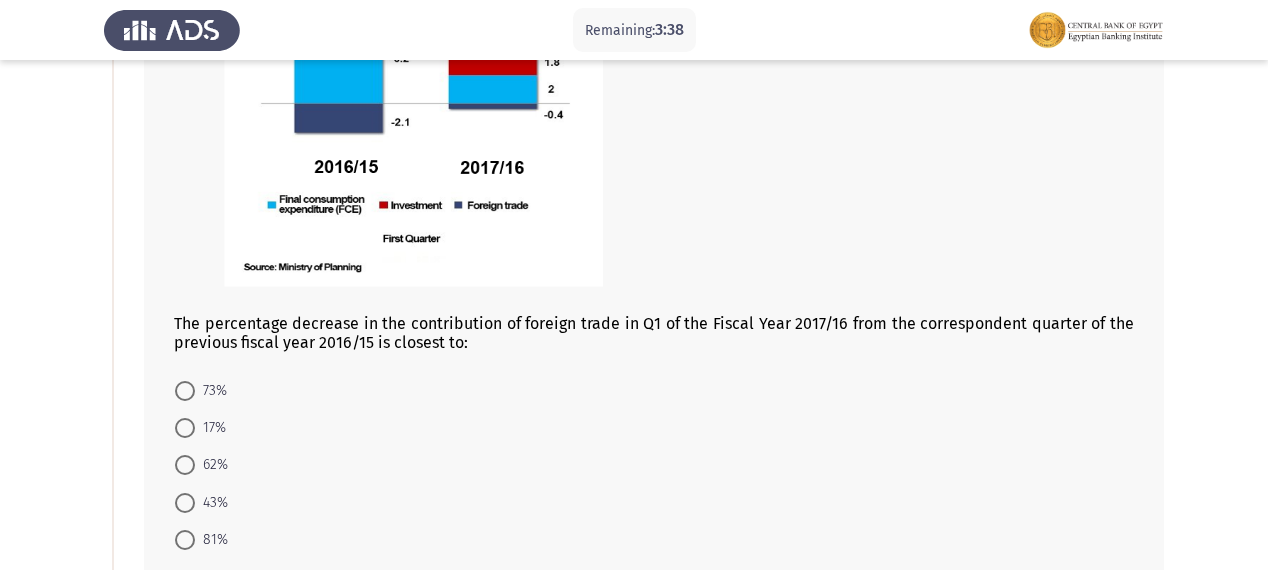 scroll, scrollTop: 362, scrollLeft: 0, axis: vertical 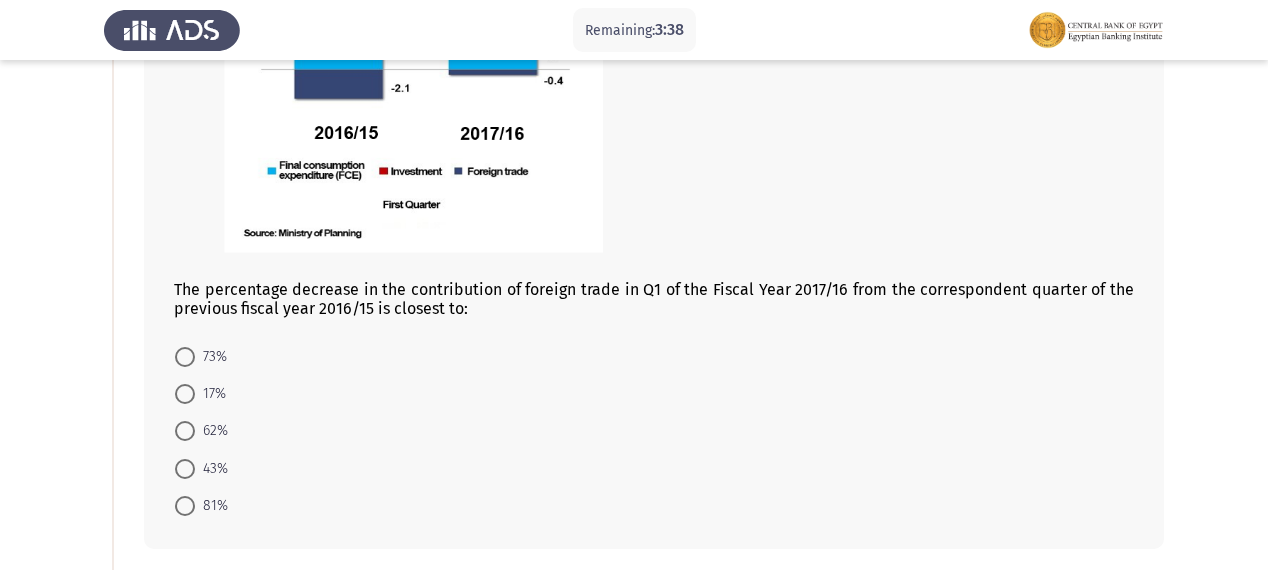 click on "The combined share of the Education, Finance, and Energy & Mining sectors of the total lending amount in billion dollars is closest to:" 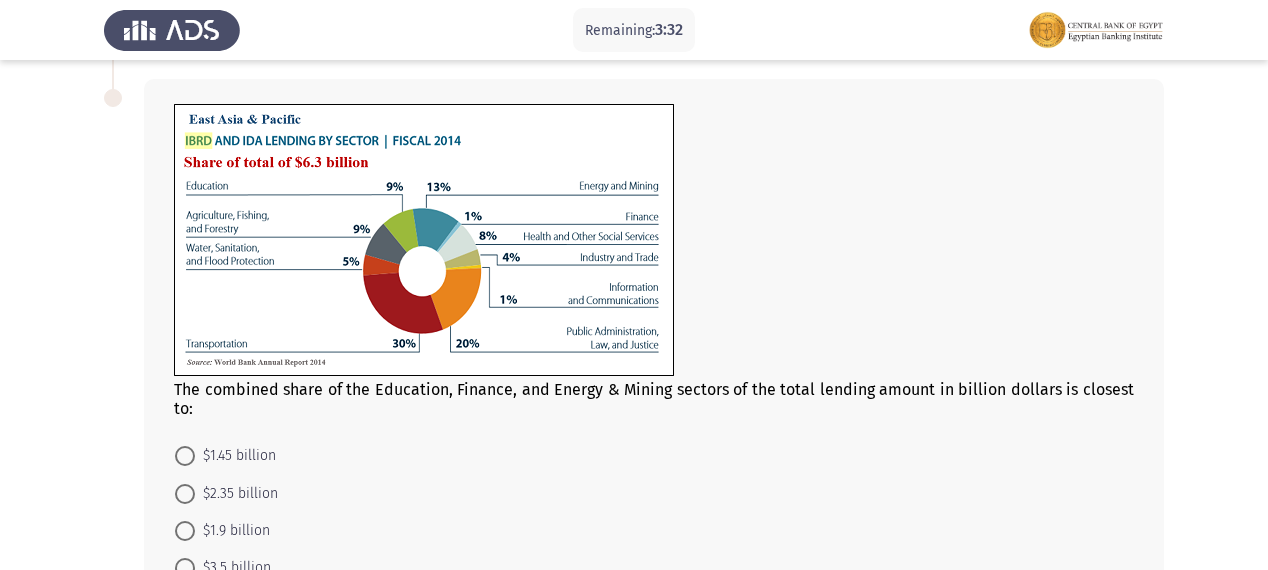 scroll, scrollTop: 960, scrollLeft: 0, axis: vertical 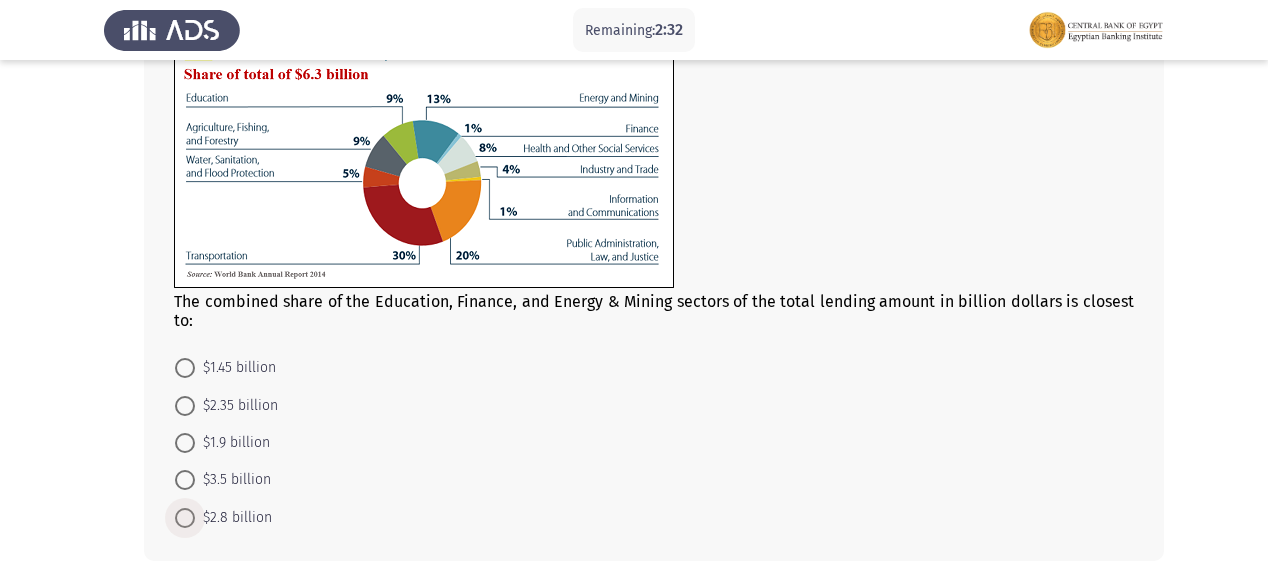 click at bounding box center [185, 518] 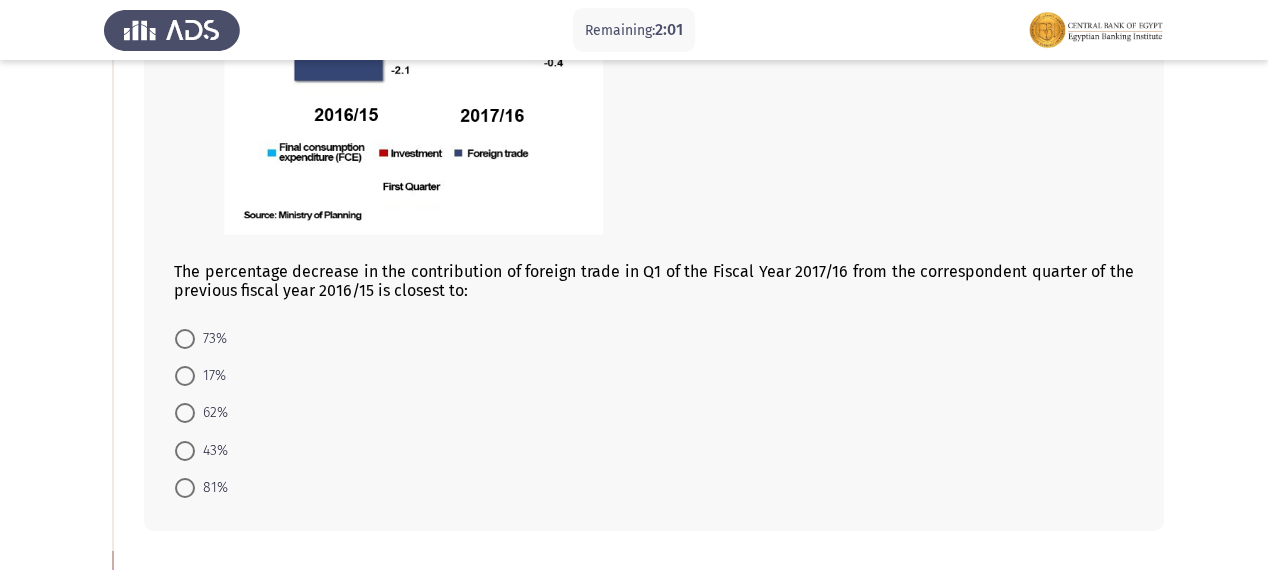 scroll, scrollTop: 408, scrollLeft: 0, axis: vertical 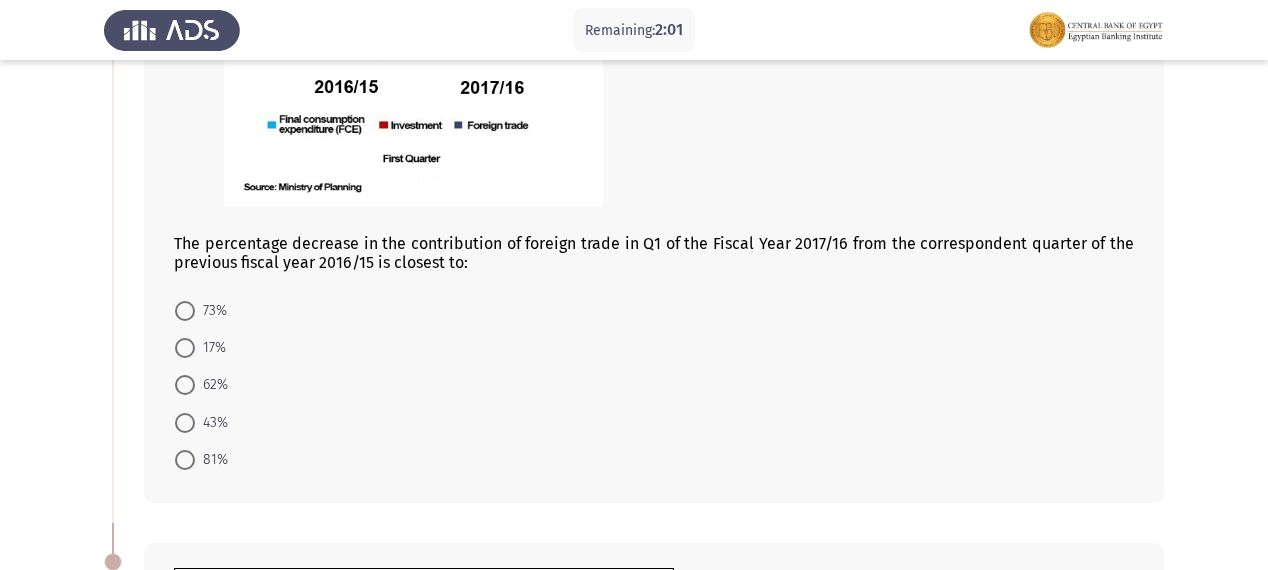 click at bounding box center [185, 423] 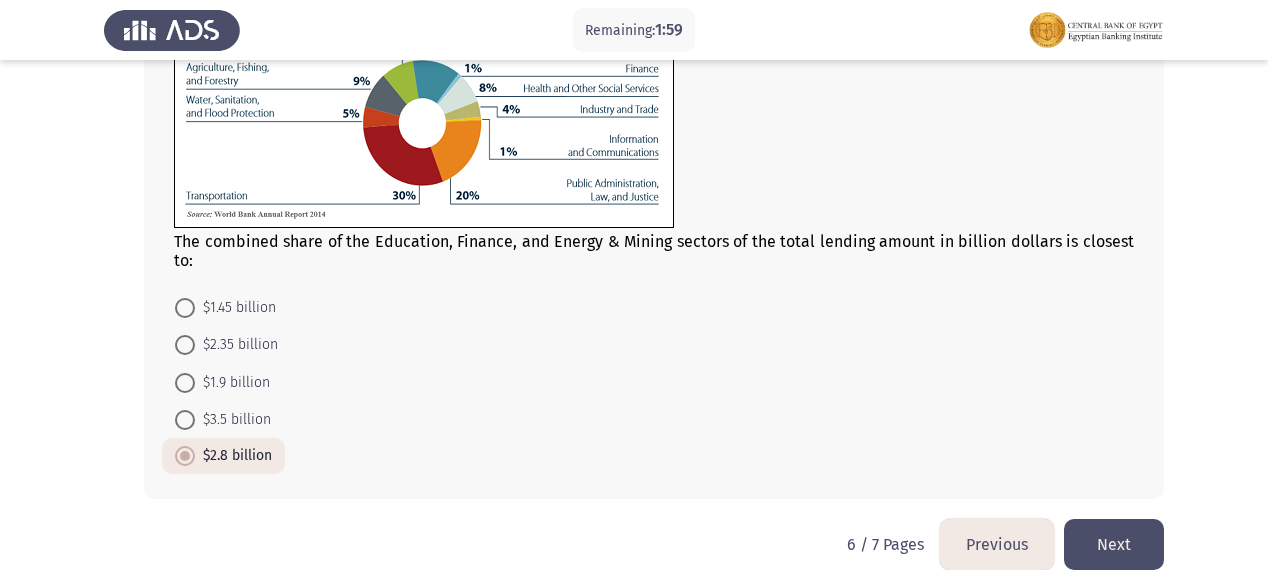 scroll, scrollTop: 1047, scrollLeft: 0, axis: vertical 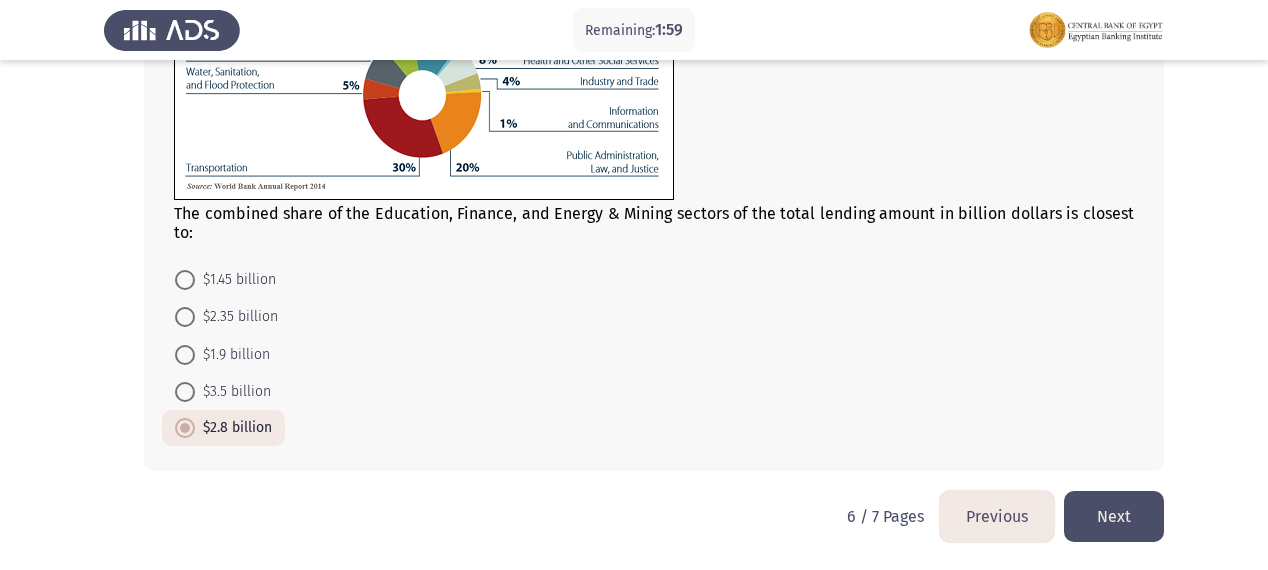 click on "Next" 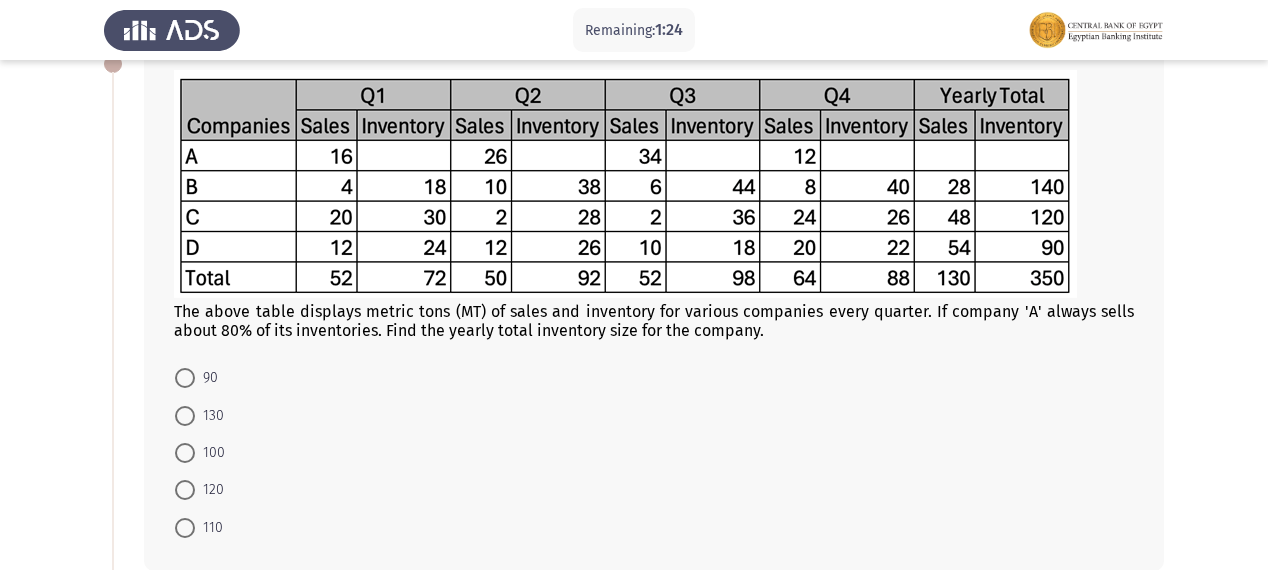 scroll, scrollTop: 160, scrollLeft: 0, axis: vertical 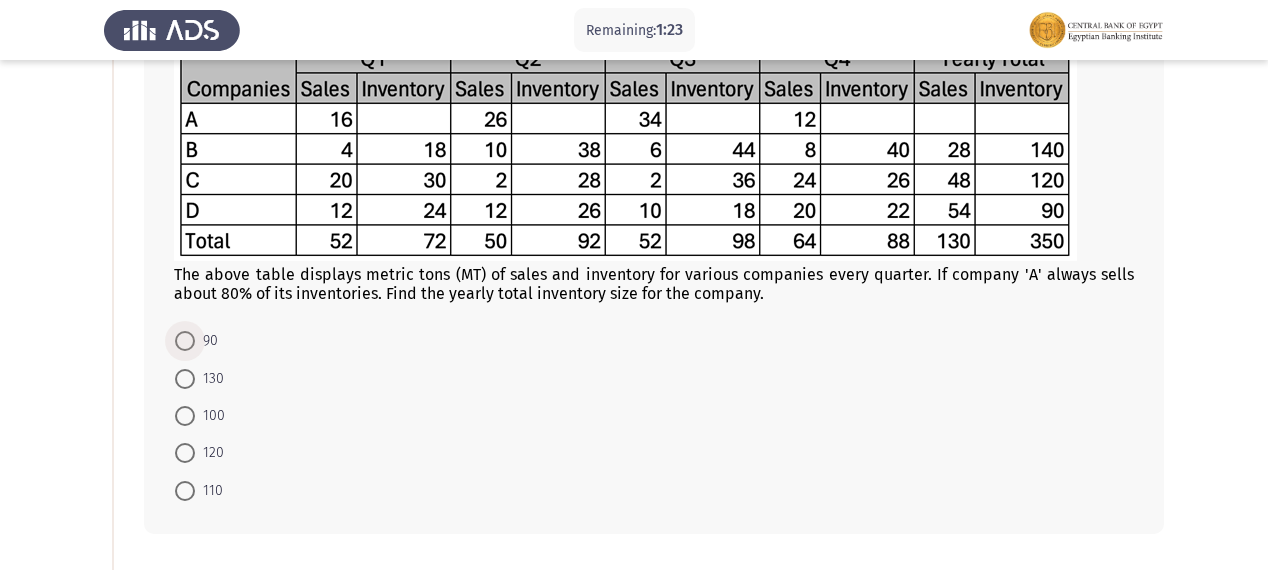 click on "90" at bounding box center [196, 341] 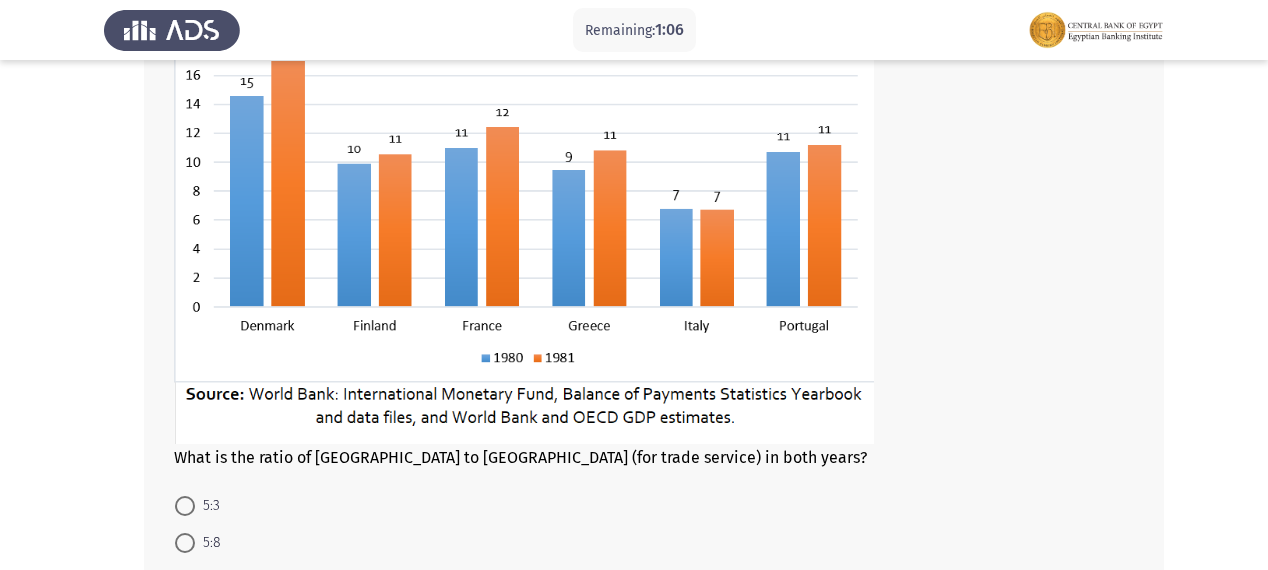 scroll, scrollTop: 800, scrollLeft: 0, axis: vertical 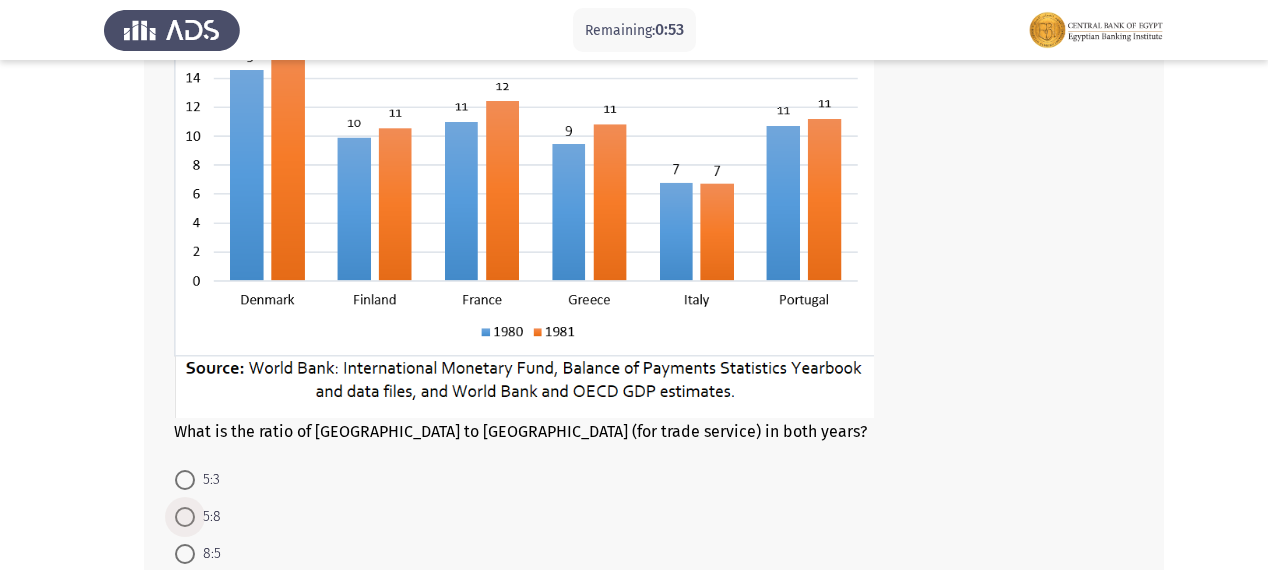click at bounding box center [185, 517] 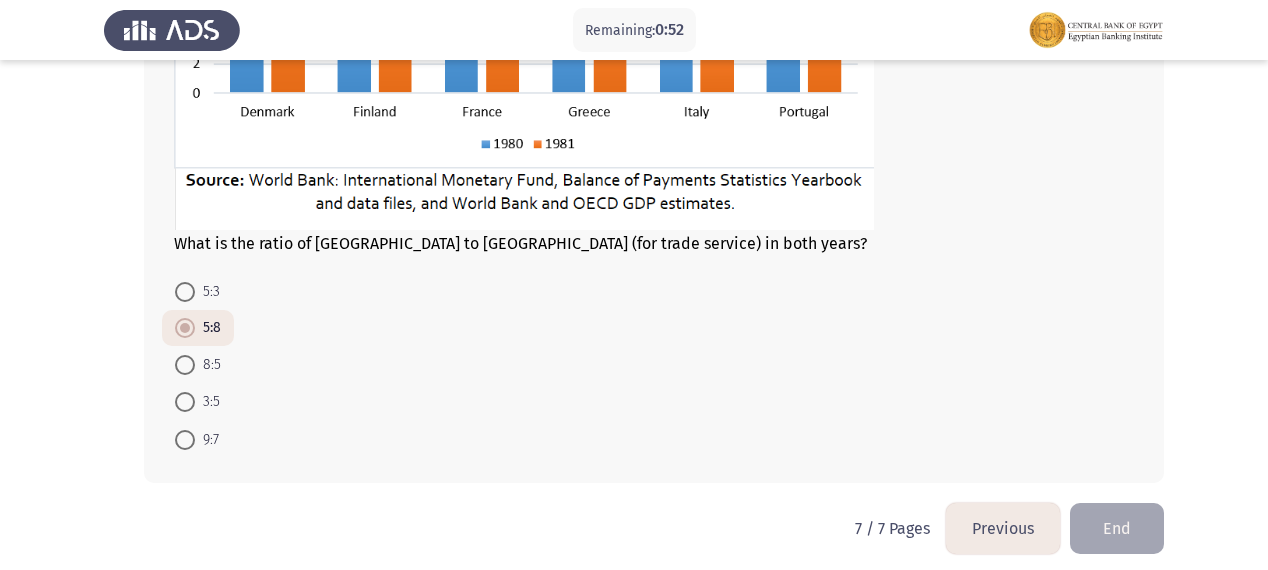scroll, scrollTop: 1000, scrollLeft: 0, axis: vertical 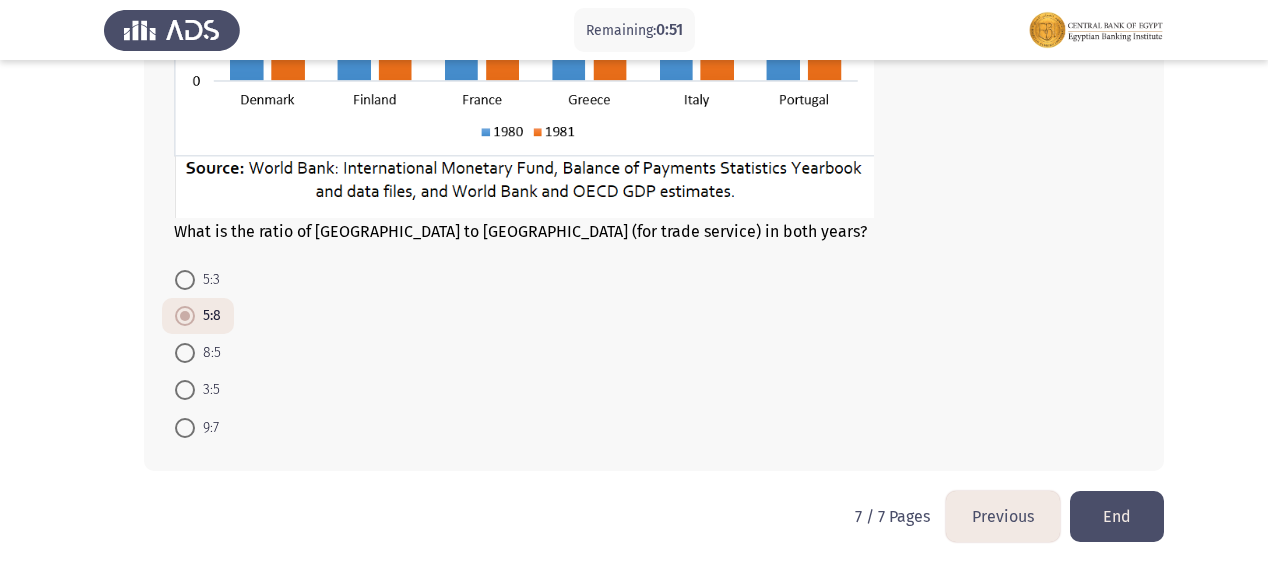 click on "End" 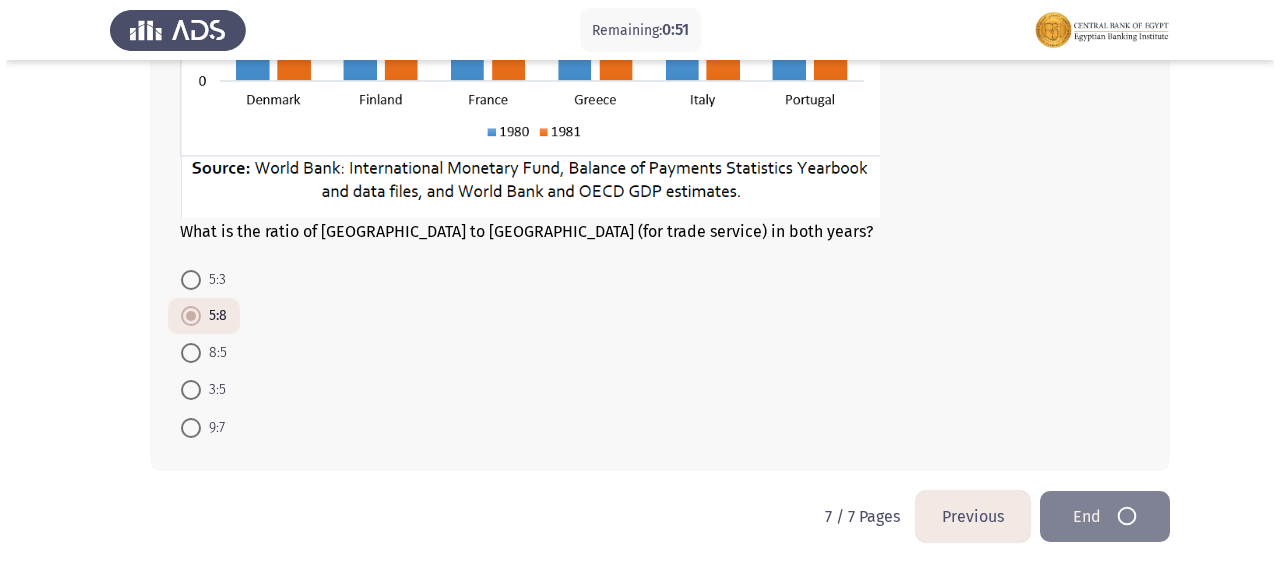 scroll, scrollTop: 0, scrollLeft: 0, axis: both 